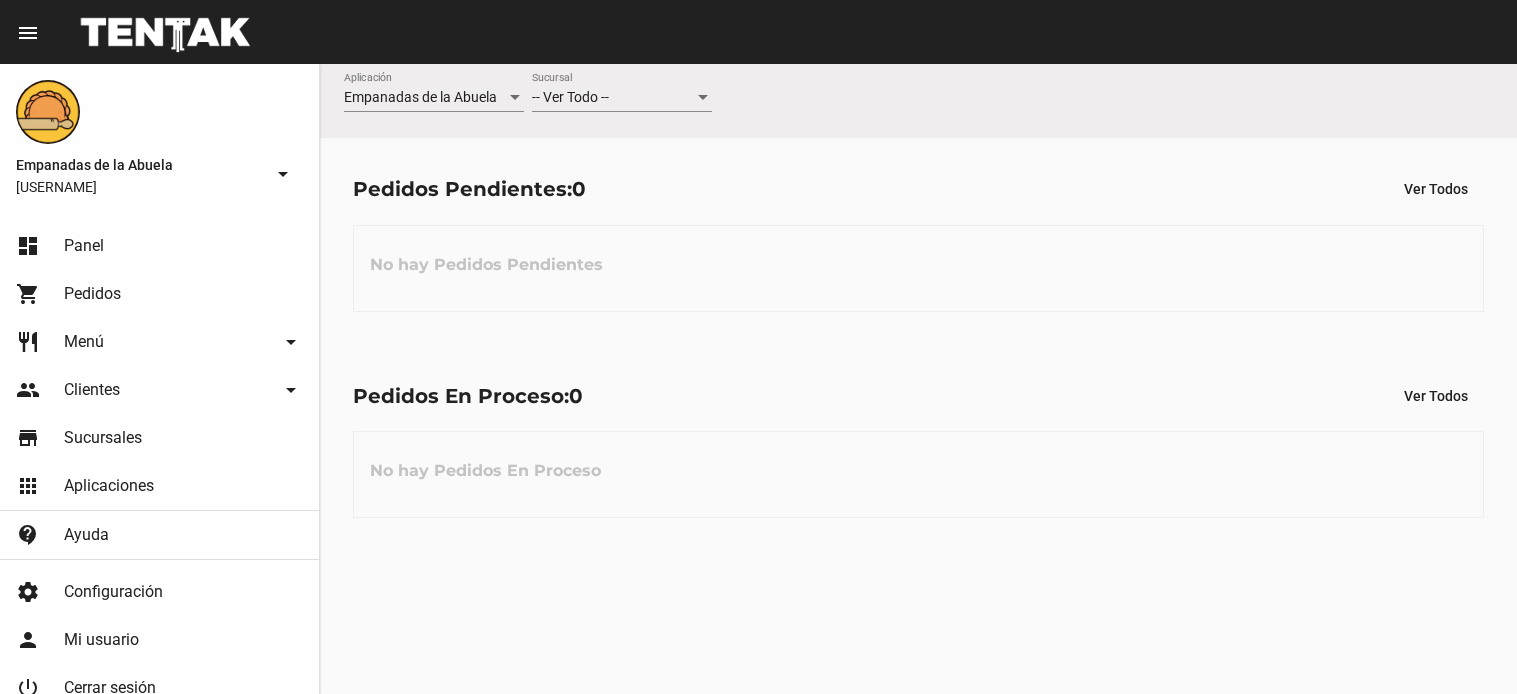 scroll, scrollTop: 0, scrollLeft: 0, axis: both 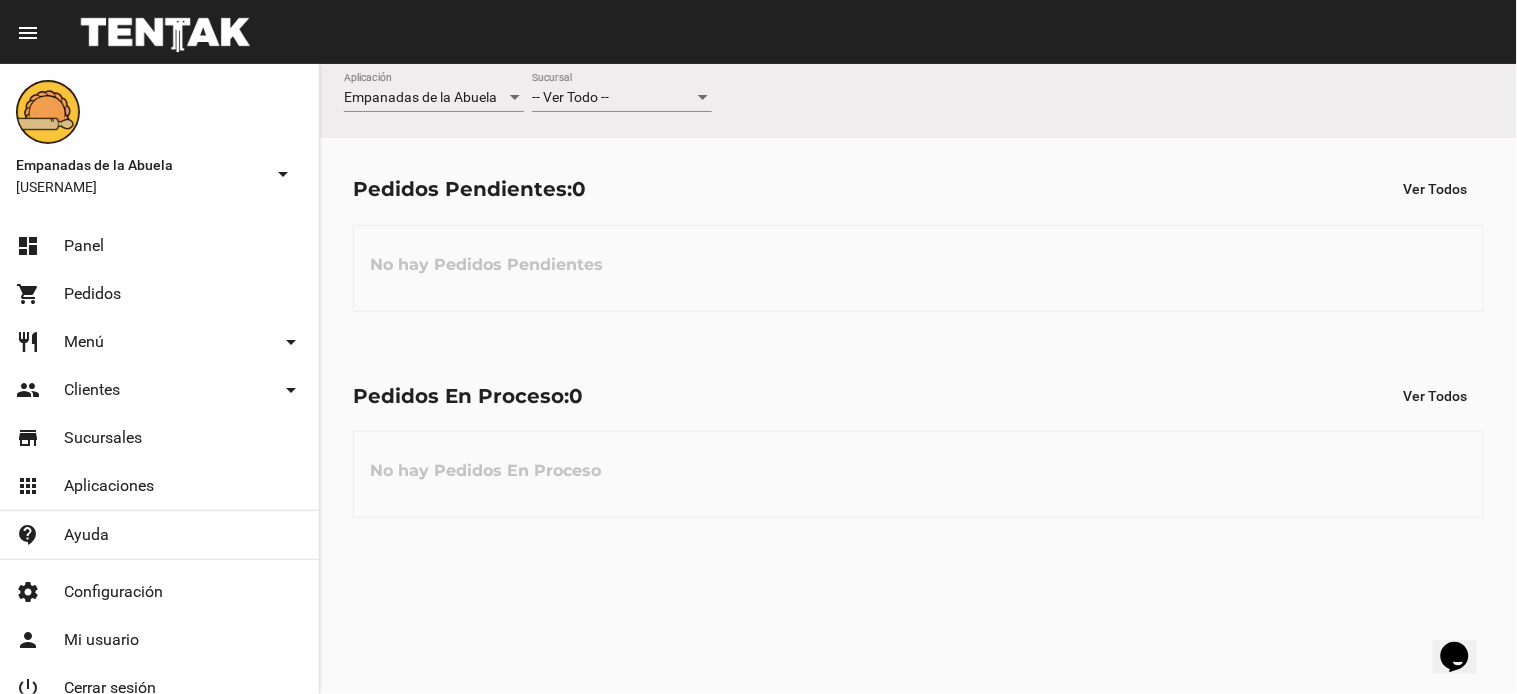 click at bounding box center [703, 98] 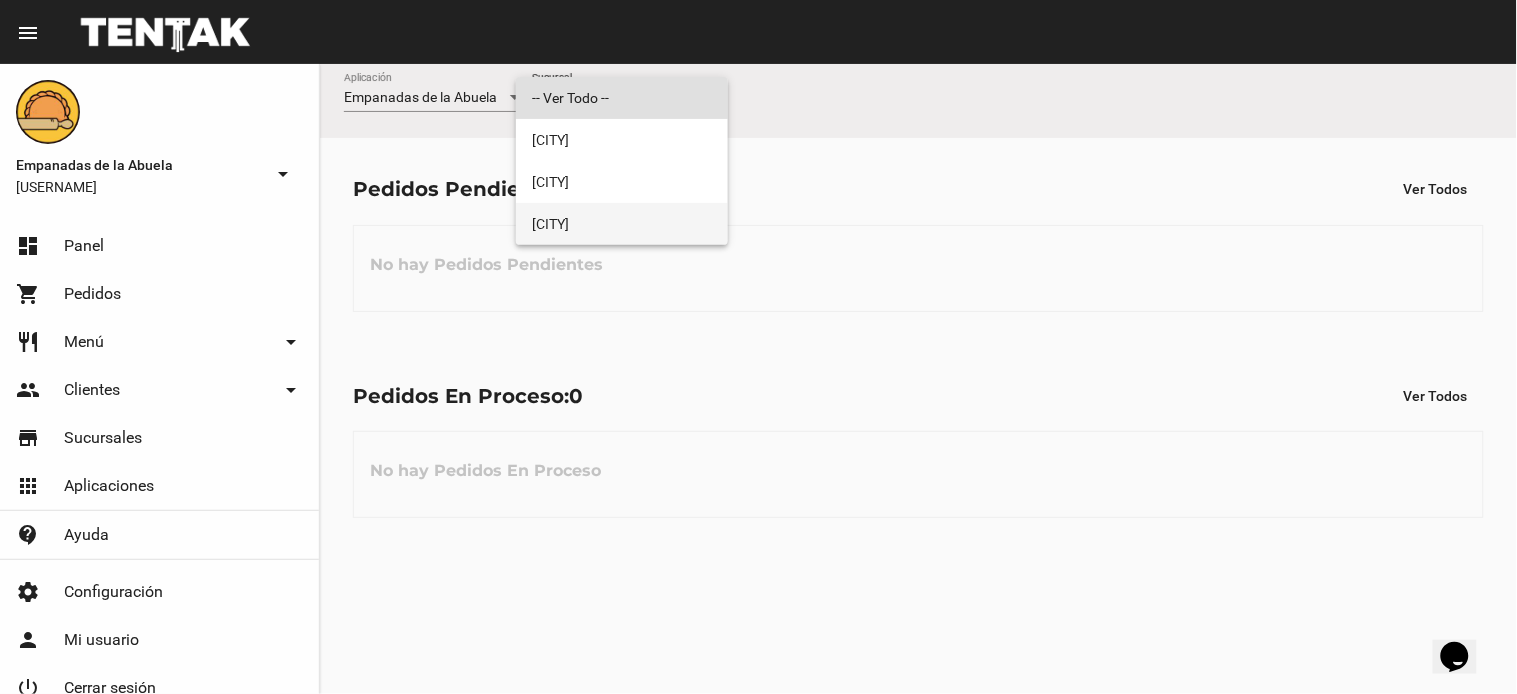 click on "Adrogué" at bounding box center [622, 224] 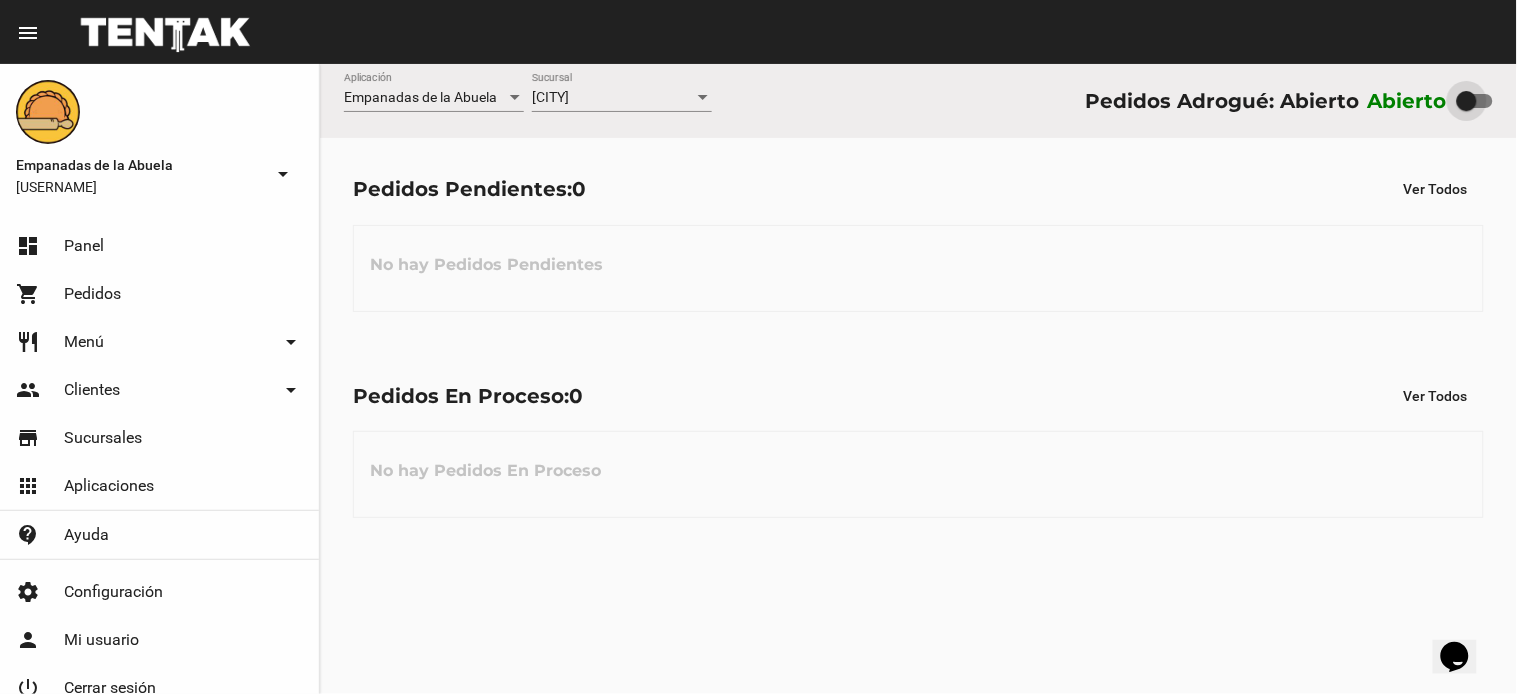 drag, startPoint x: 1473, startPoint y: 100, endPoint x: 1393, endPoint y: 87, distance: 81.04937 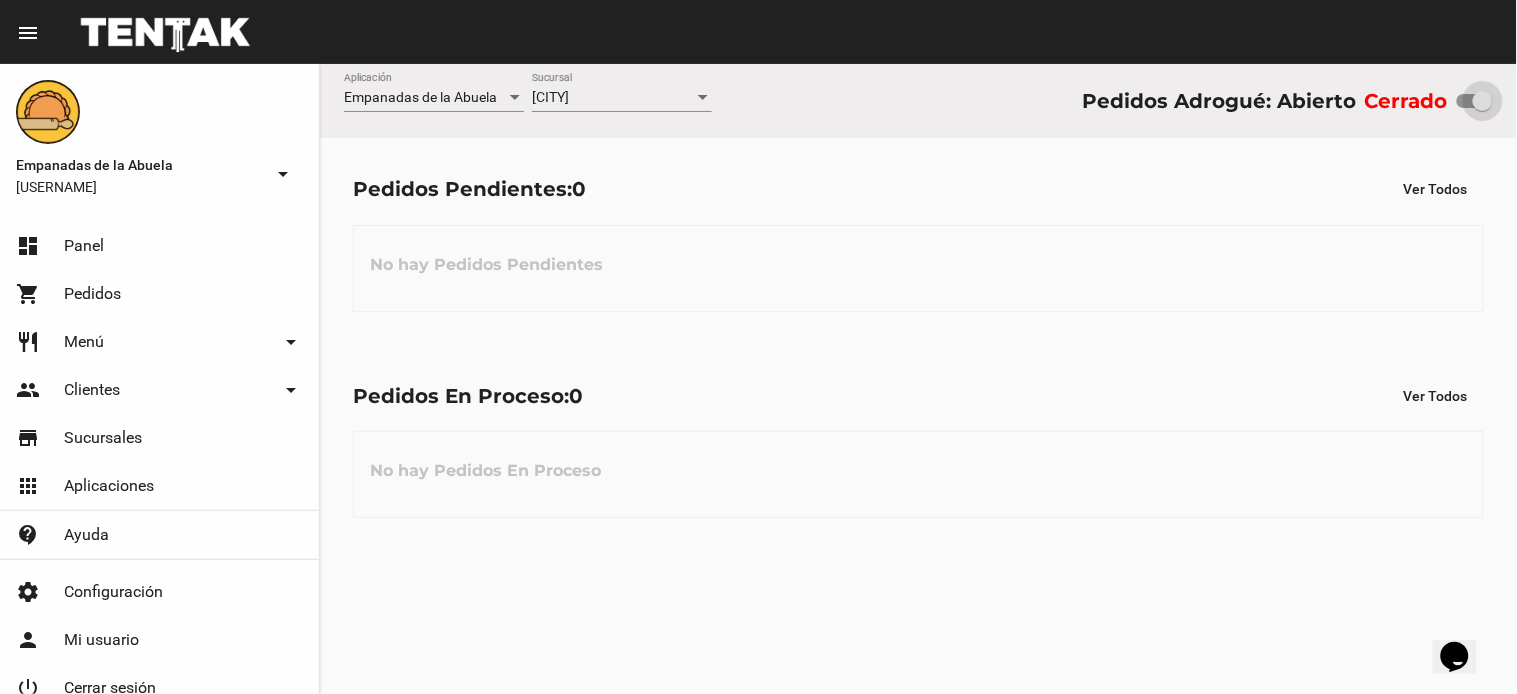 drag, startPoint x: 1471, startPoint y: 96, endPoint x: 1511, endPoint y: 108, distance: 41.761227 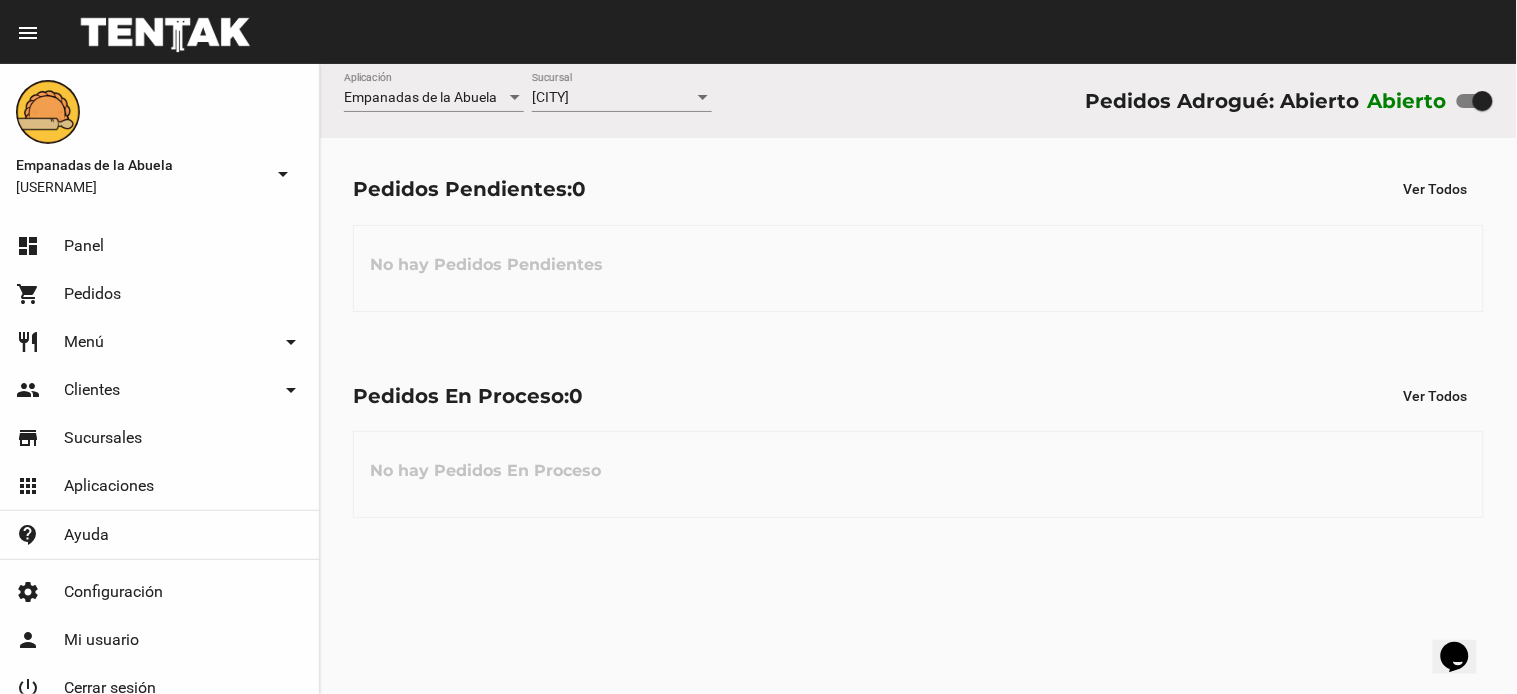 drag, startPoint x: 567, startPoint y: 108, endPoint x: 601, endPoint y: 232, distance: 128.57683 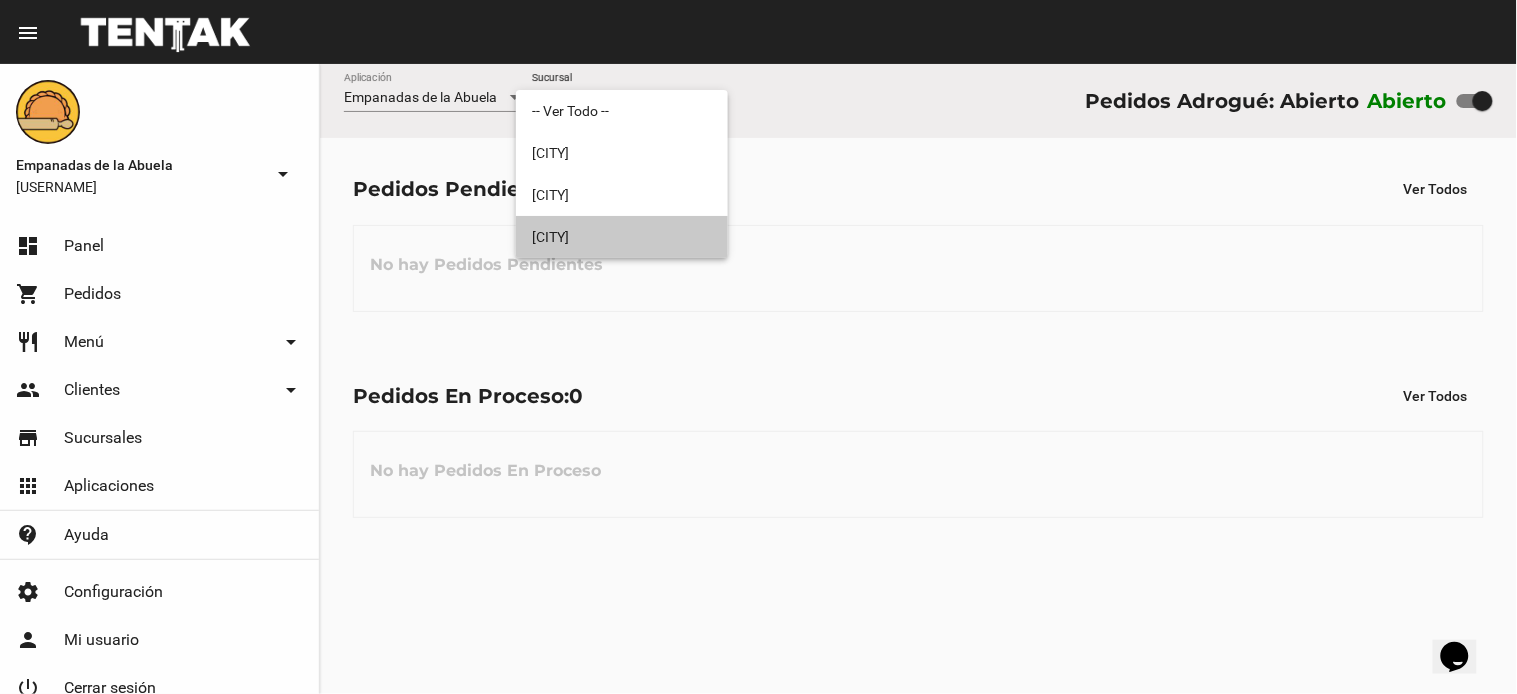 click on "[CITY]" at bounding box center (622, 237) 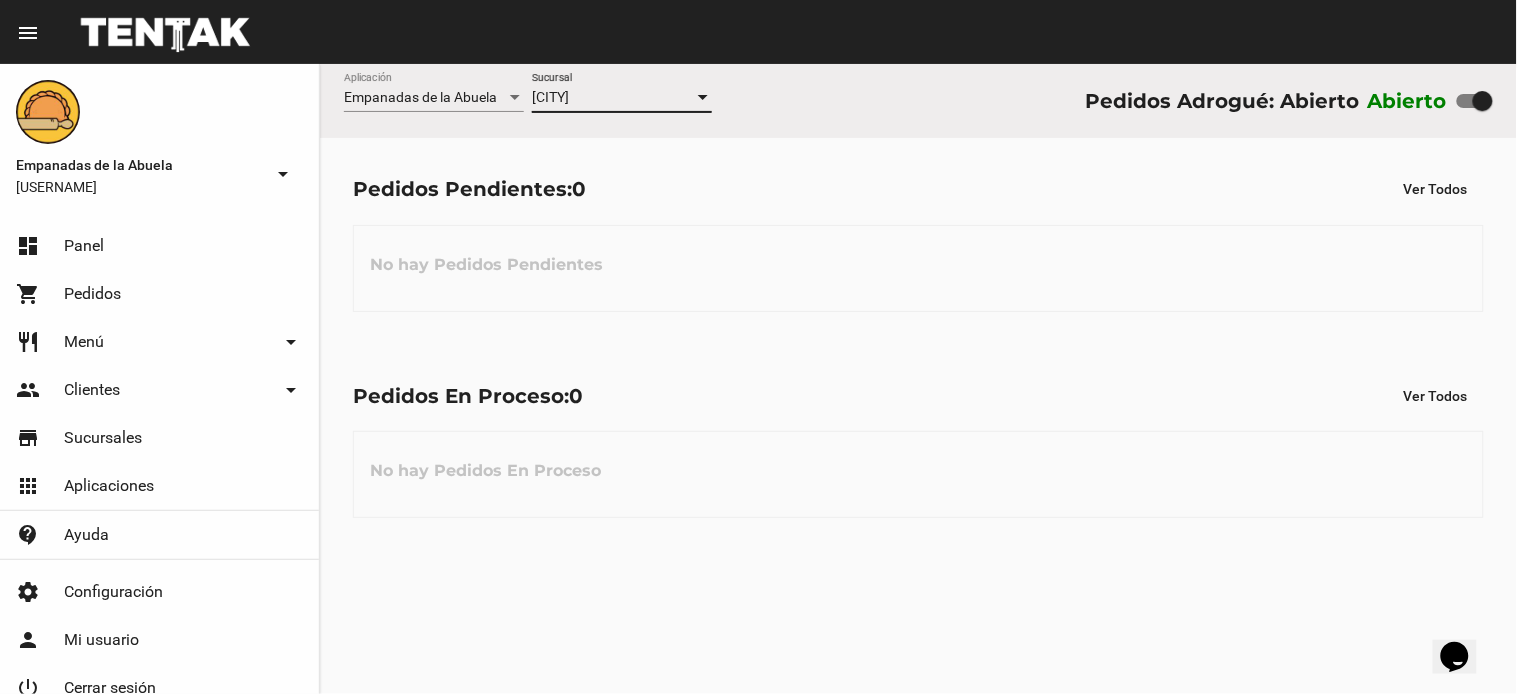 click on "Adrogué Sucursal" 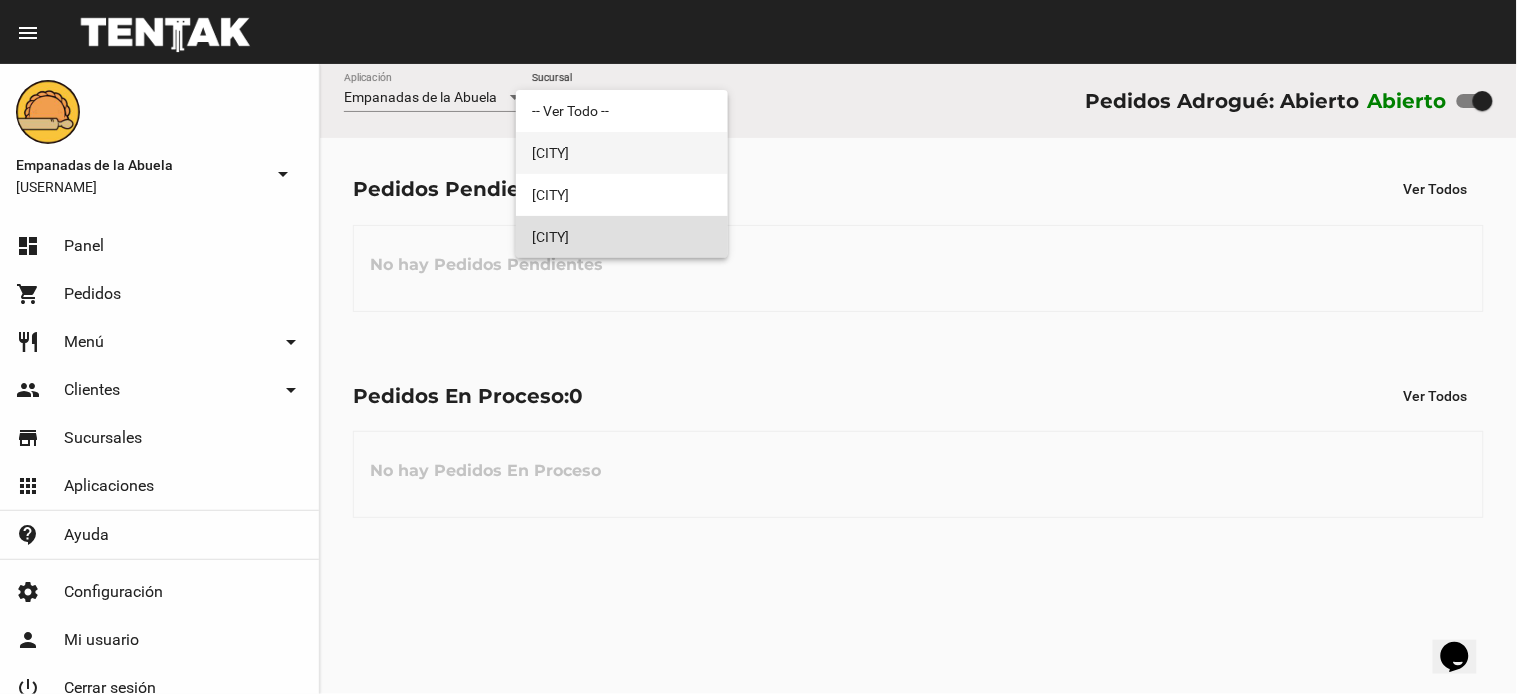 click on "[CITY]" at bounding box center [622, 153] 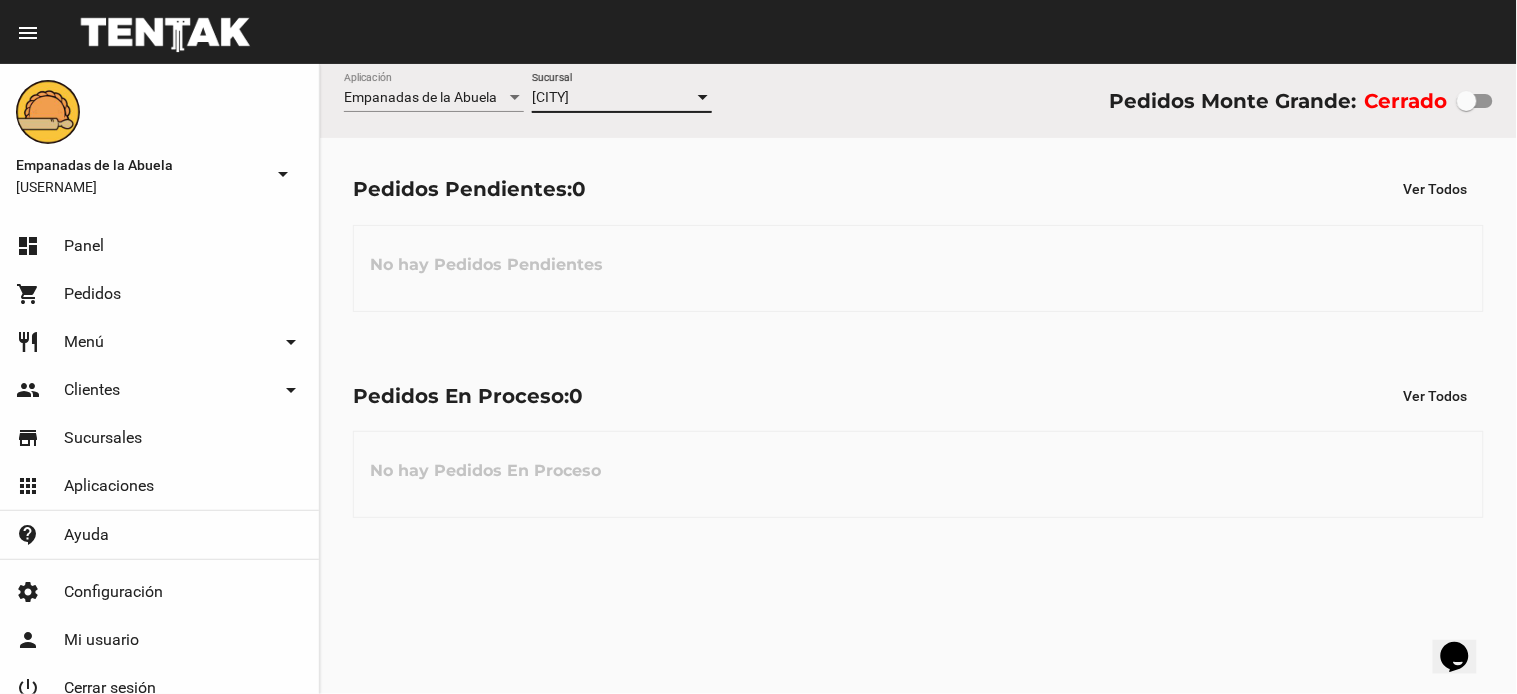 click on "[CITY]" at bounding box center [550, 97] 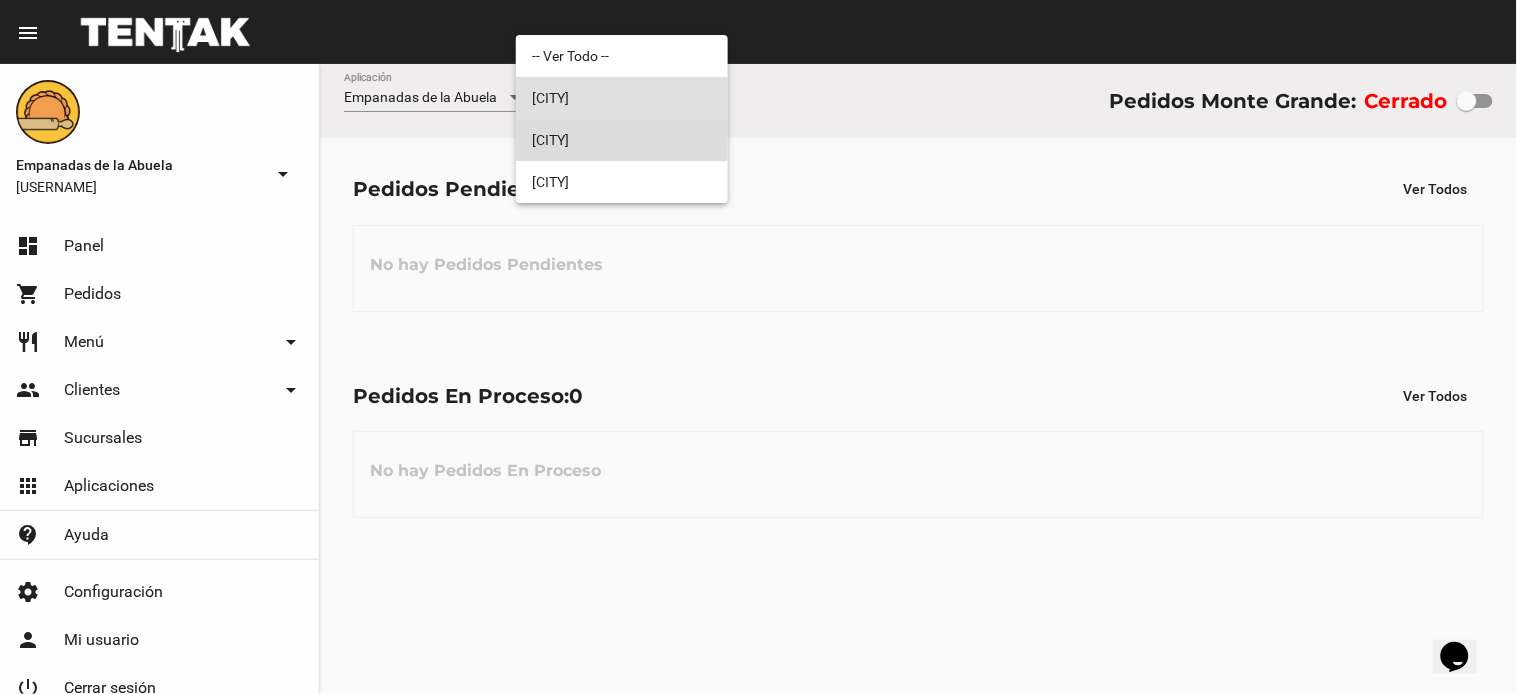 click on "[CITY]" at bounding box center (622, 140) 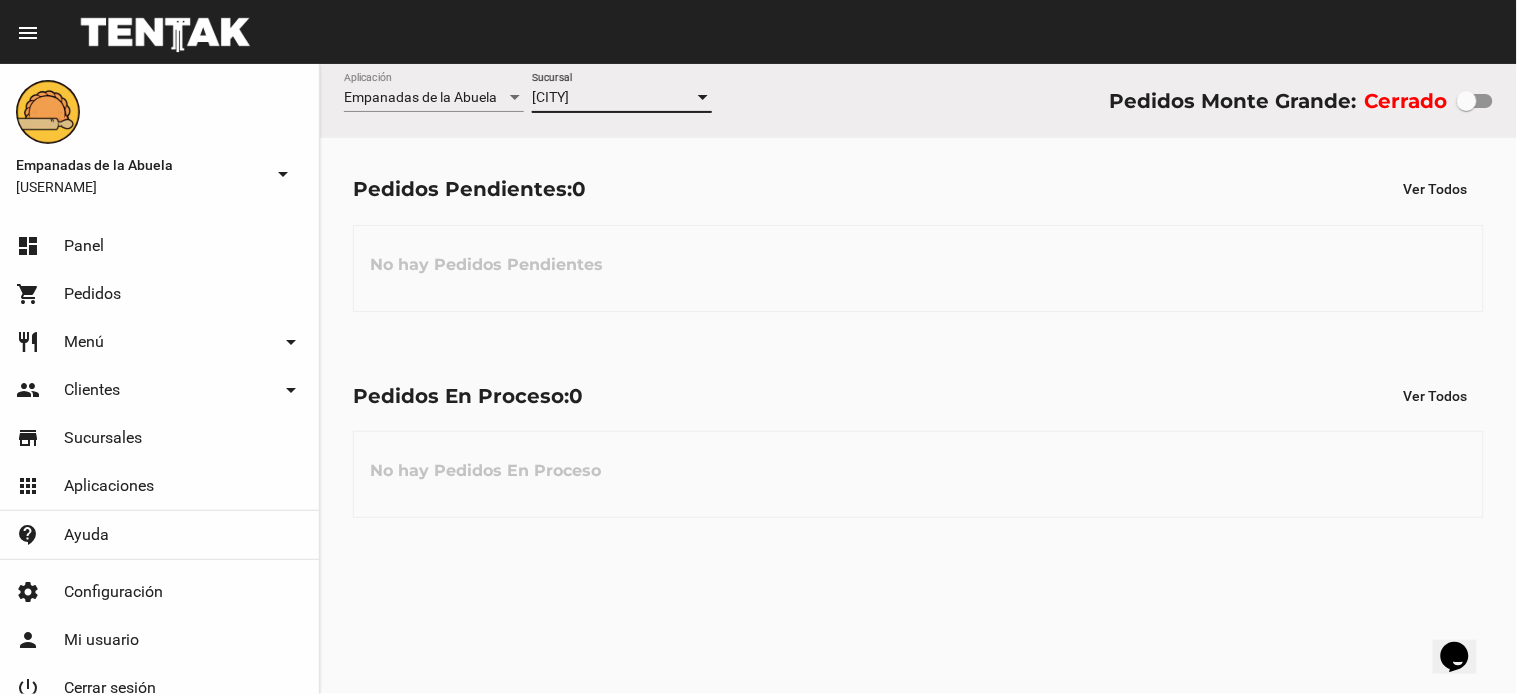 checkbox on "true" 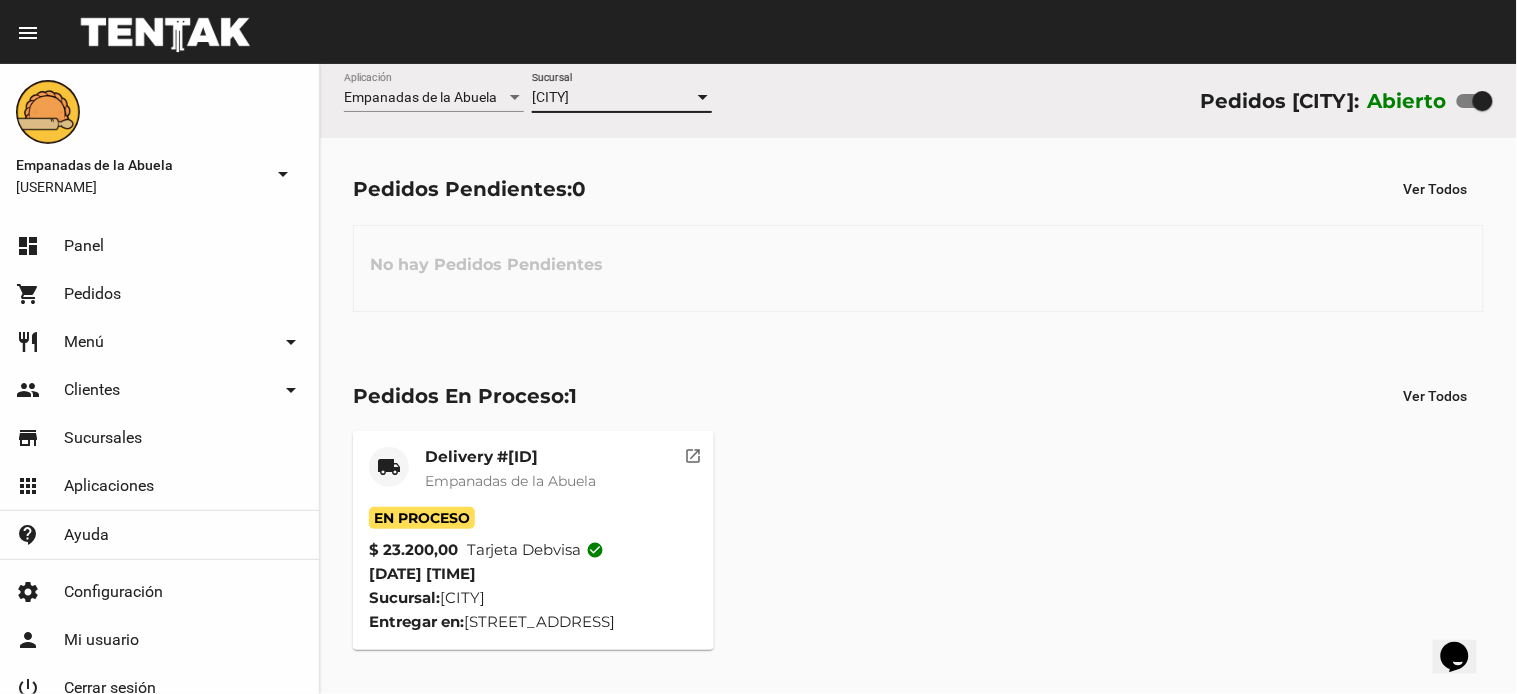 click on "[CITY]" at bounding box center (550, 97) 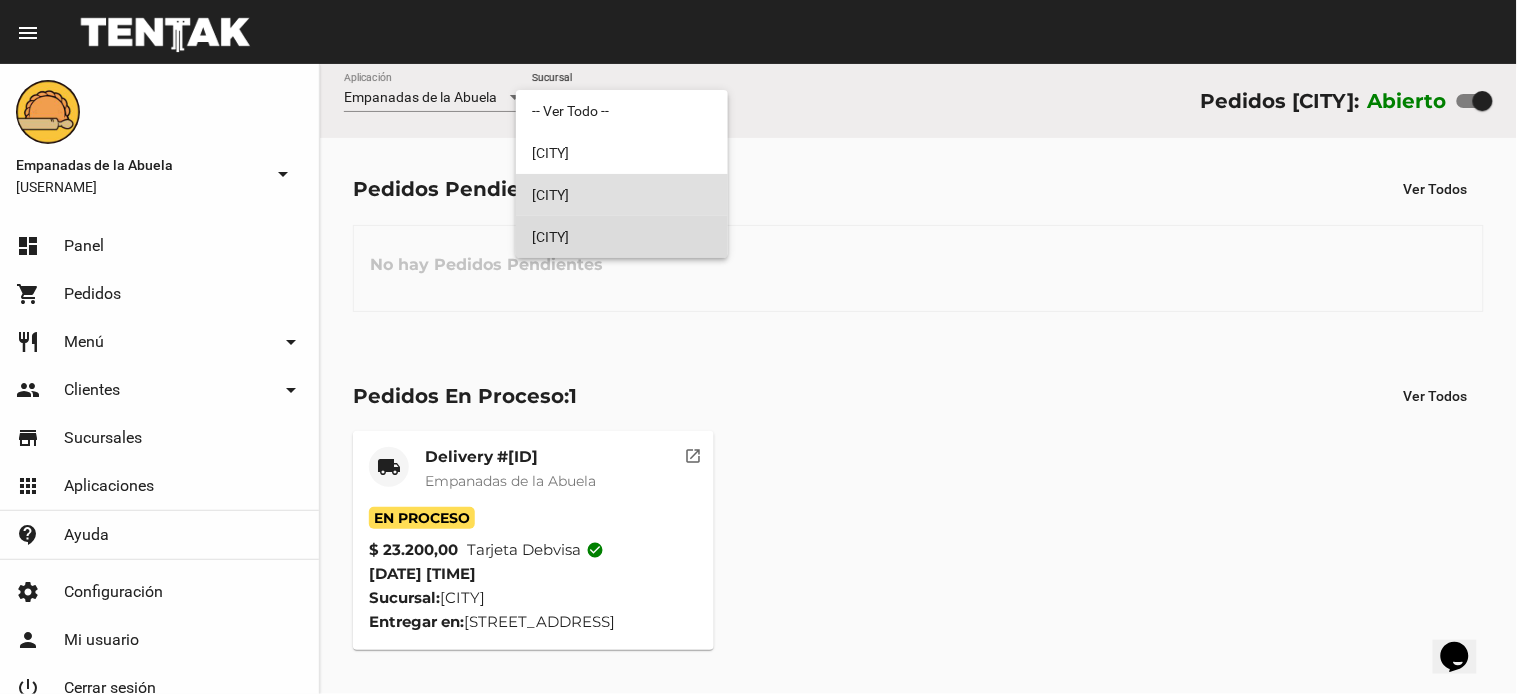 click on "[CITY]" at bounding box center (622, 237) 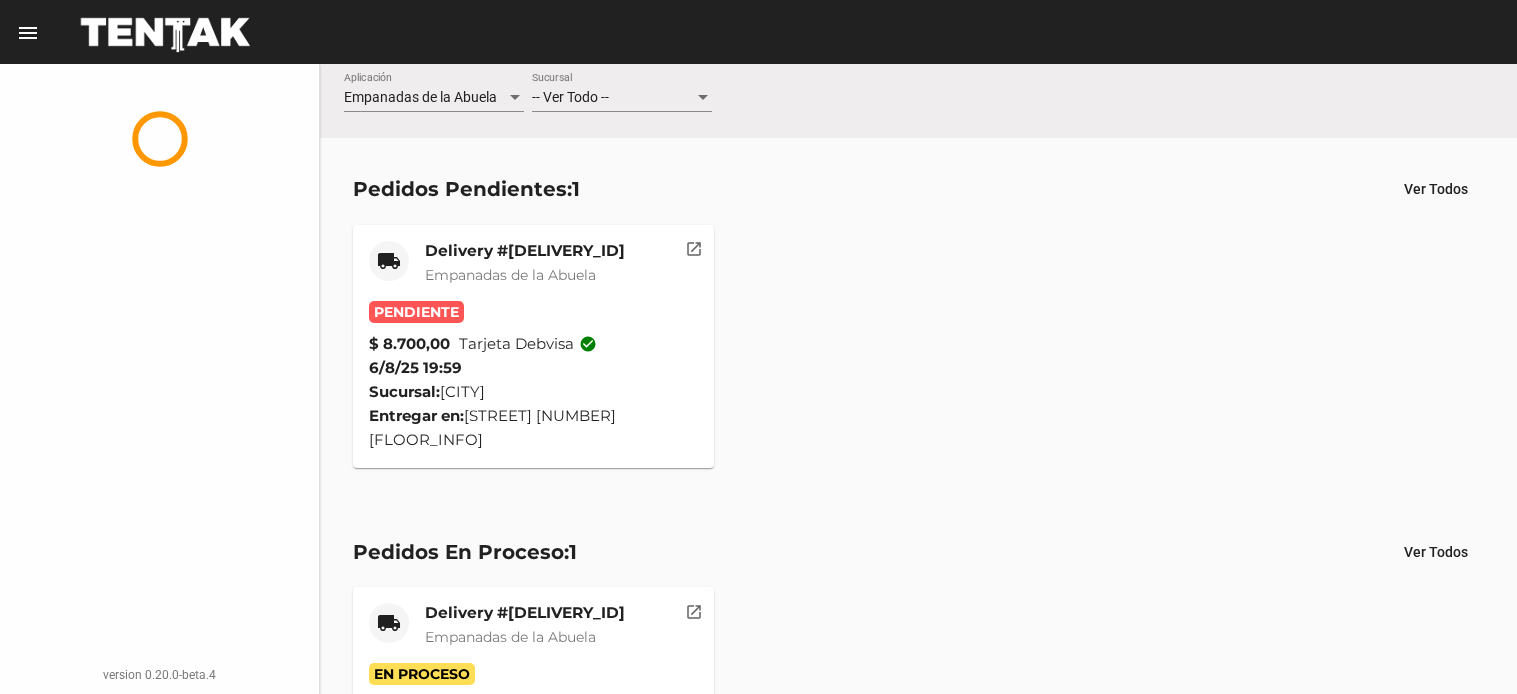 scroll, scrollTop: 0, scrollLeft: 0, axis: both 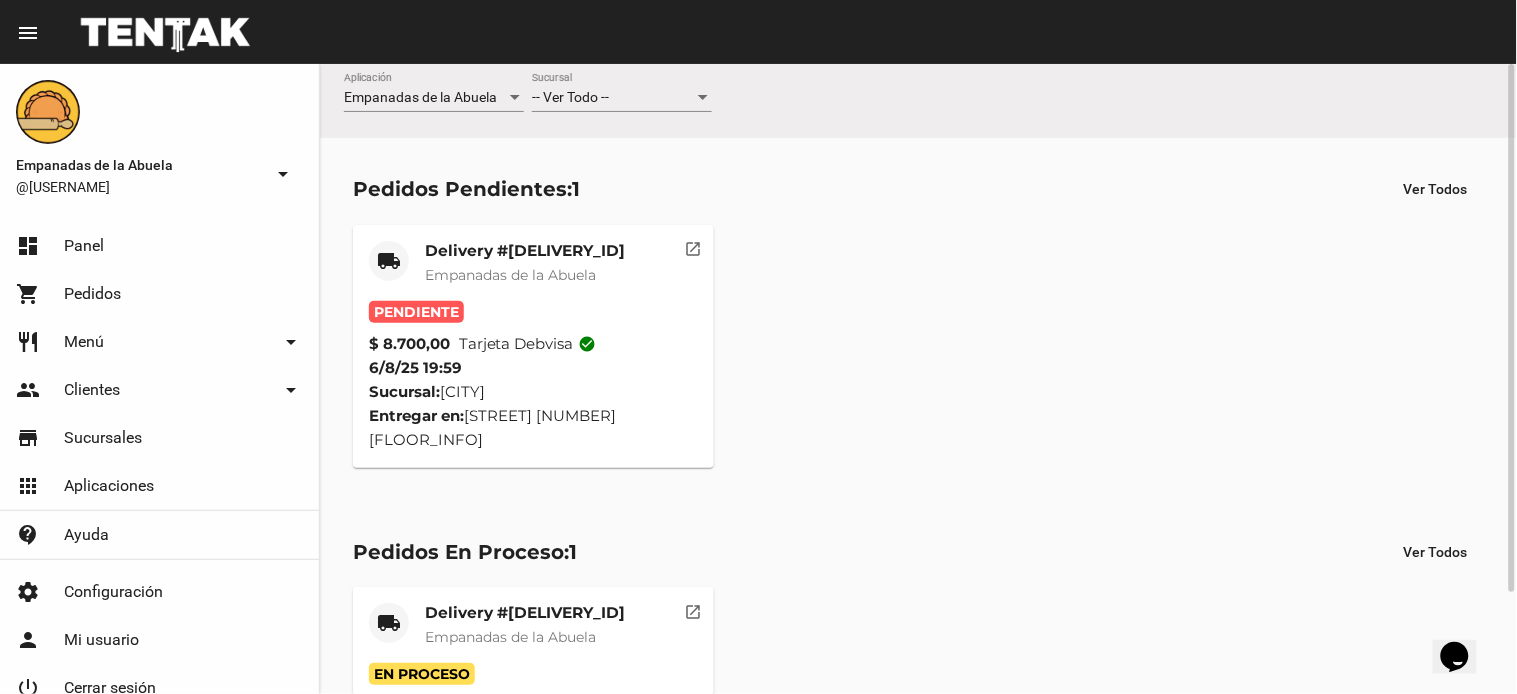 click on "-- Ver Todo -- Sucursal" 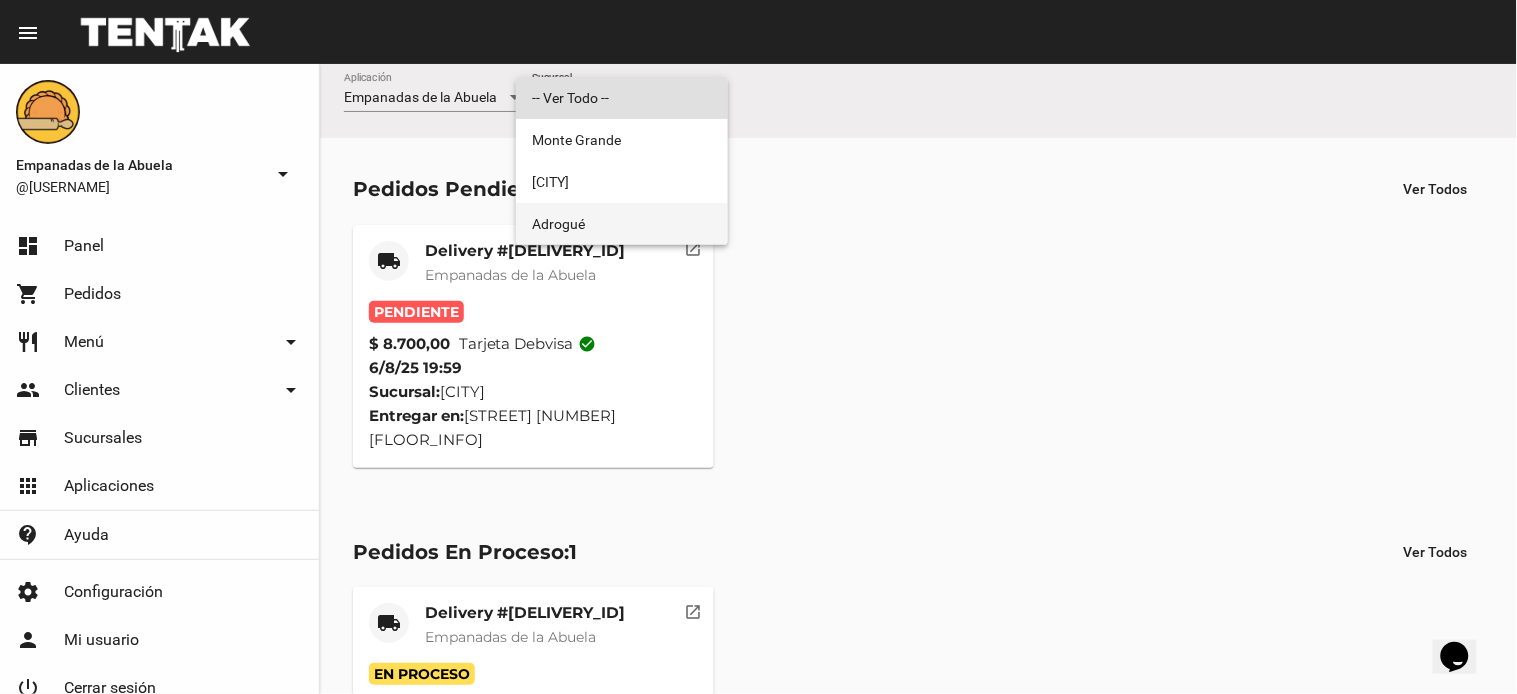 click on "Adrogué" at bounding box center (622, 224) 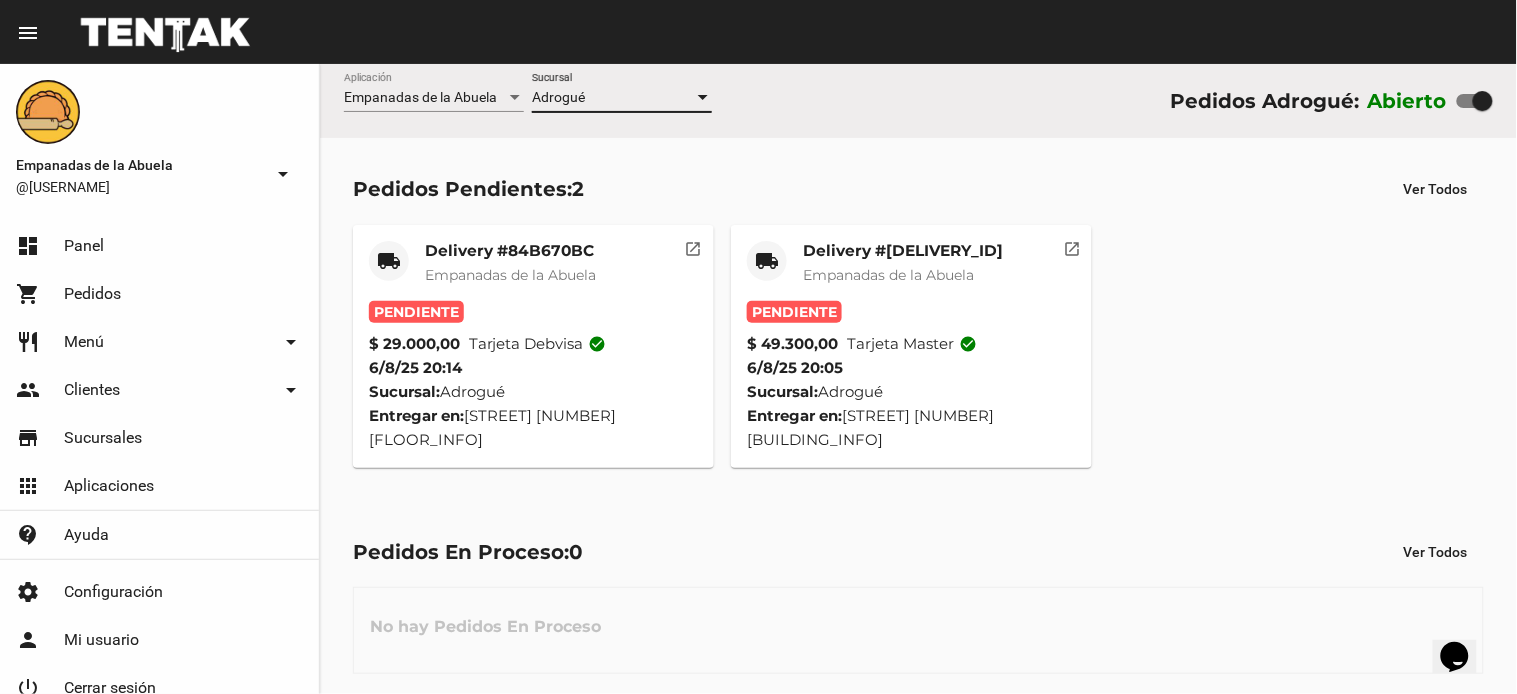 click on "Empanadas de la Abuela" 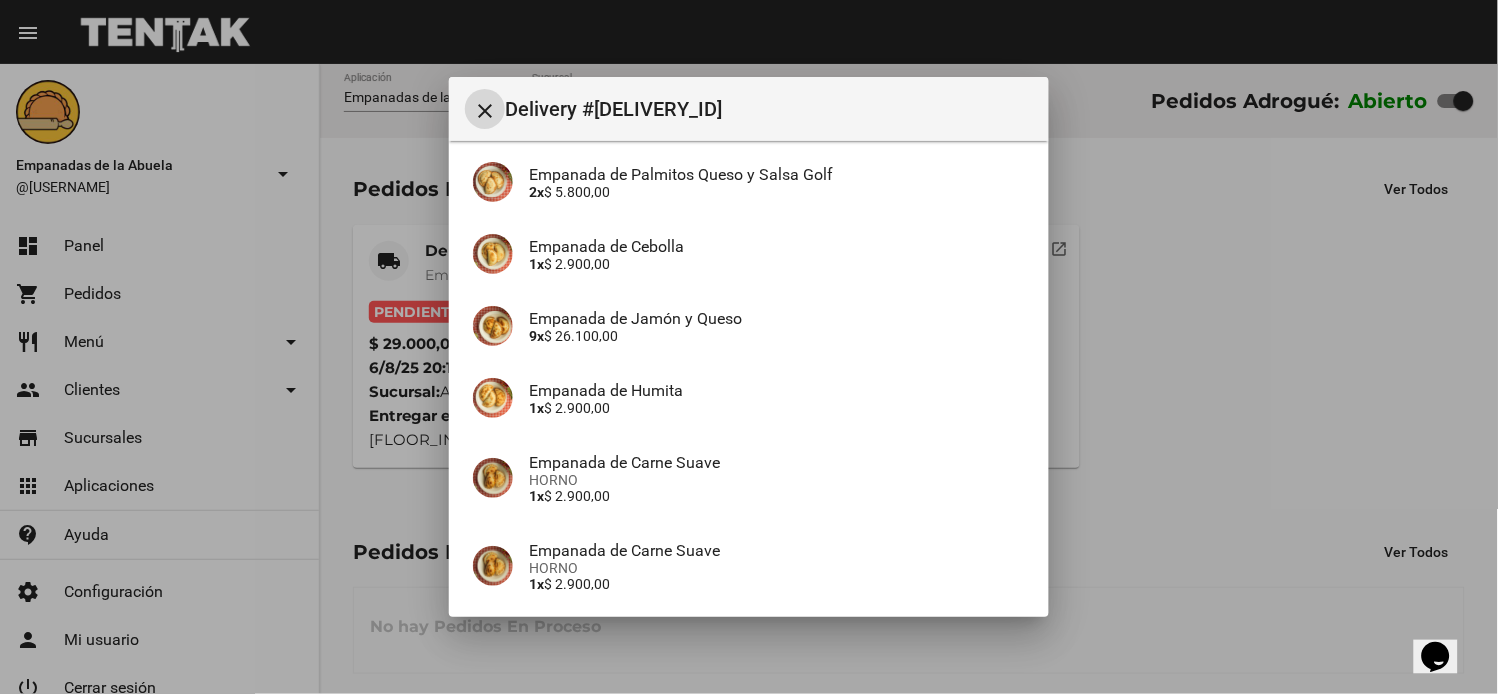 scroll, scrollTop: 425, scrollLeft: 0, axis: vertical 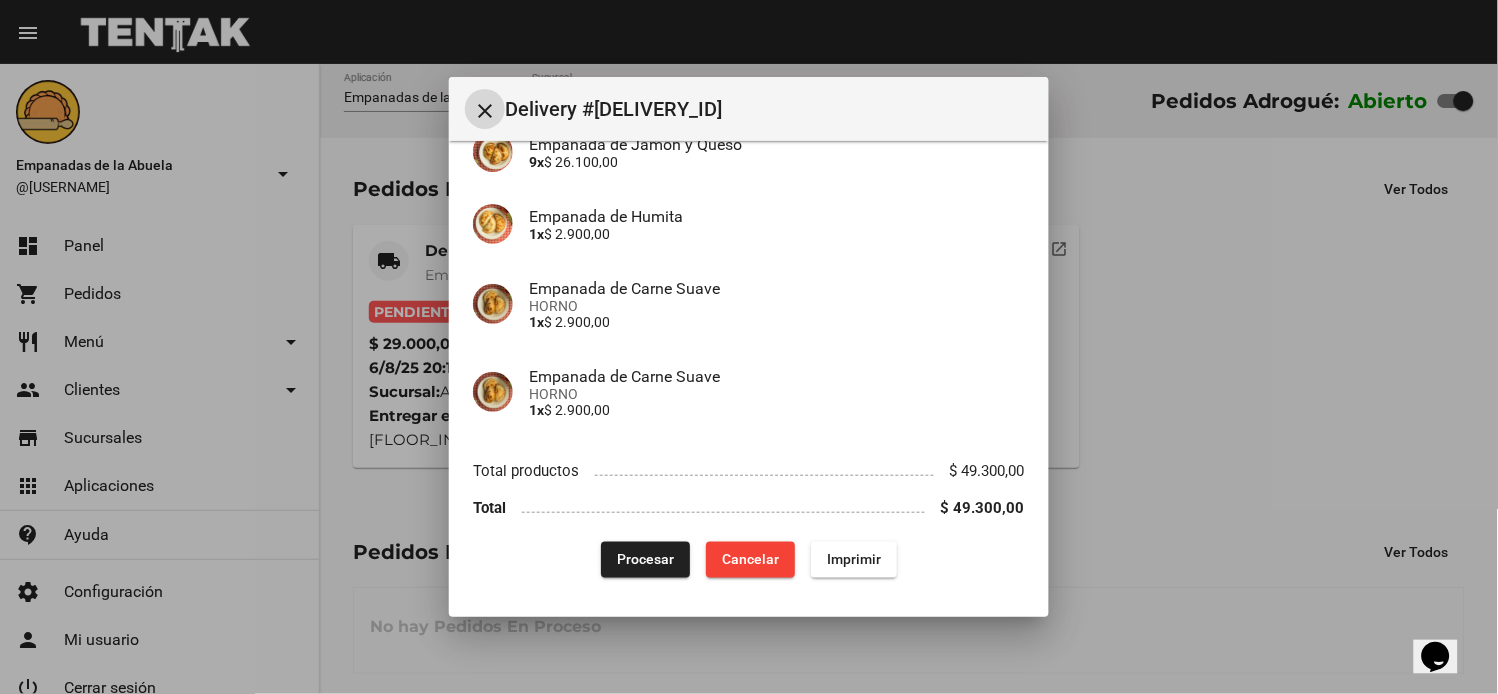 click on "Imprimir" 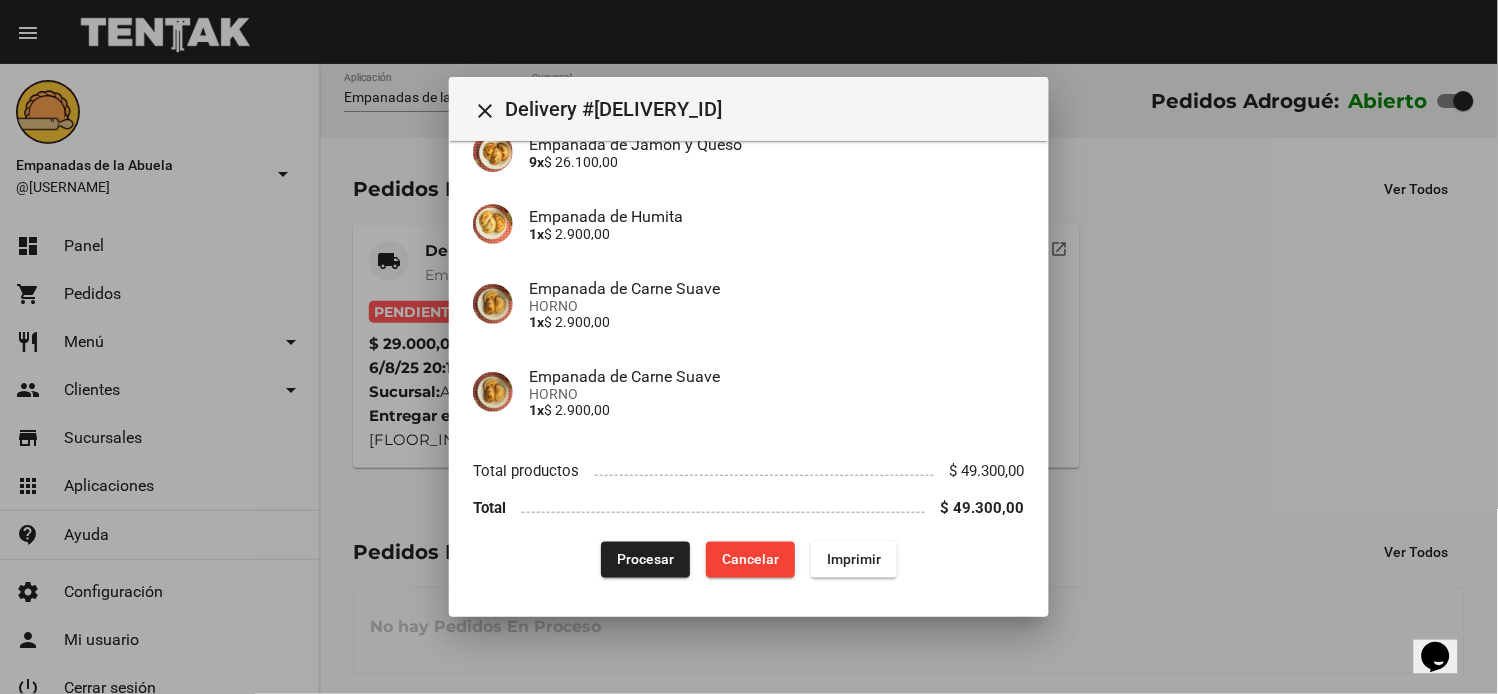 scroll, scrollTop: 425, scrollLeft: 0, axis: vertical 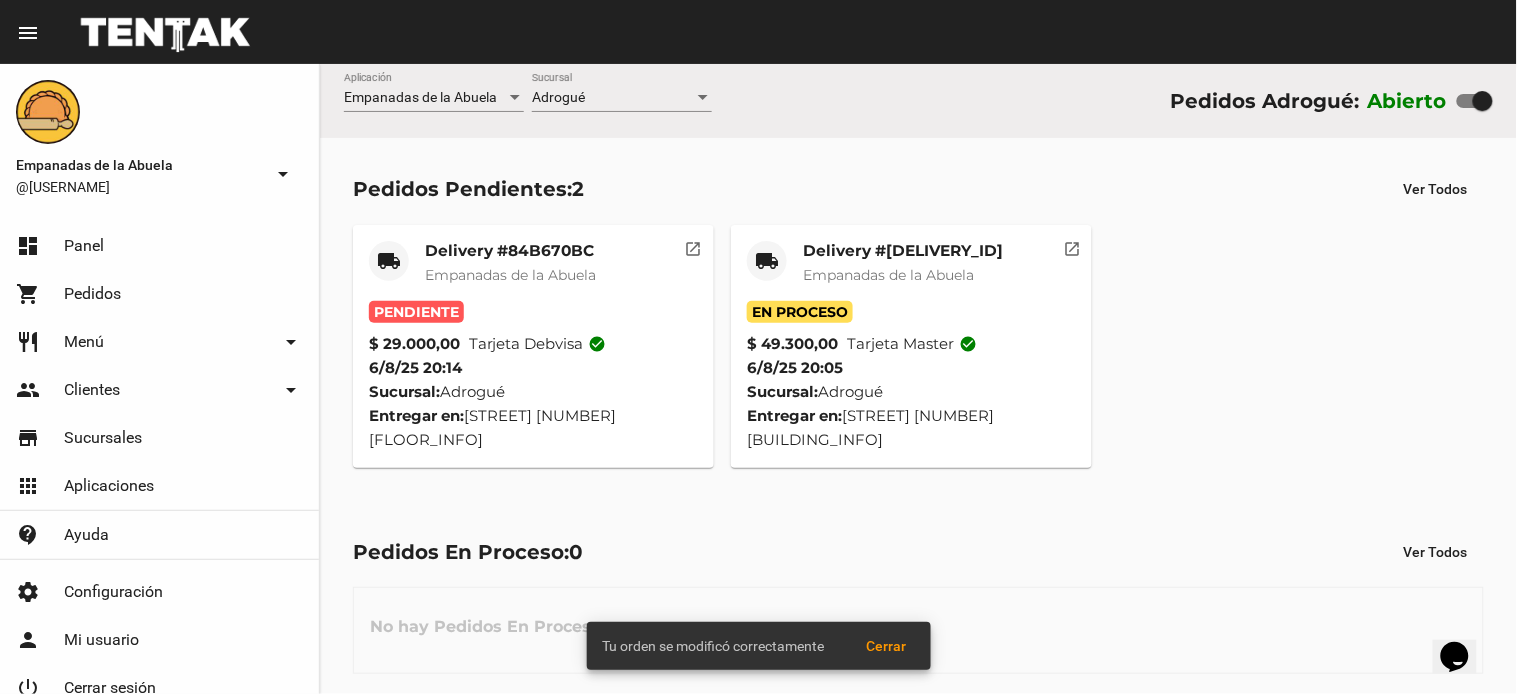 click on "local_shipping Delivery #84B670BC Empanadas de la Abuela Pendiente $ 29.000,00 Tarjeta debvisa check_circle 6/8/25 20:14 Sucursal:  Adrogué  Entregar en:  Frías 1703 1a  open_in_new" 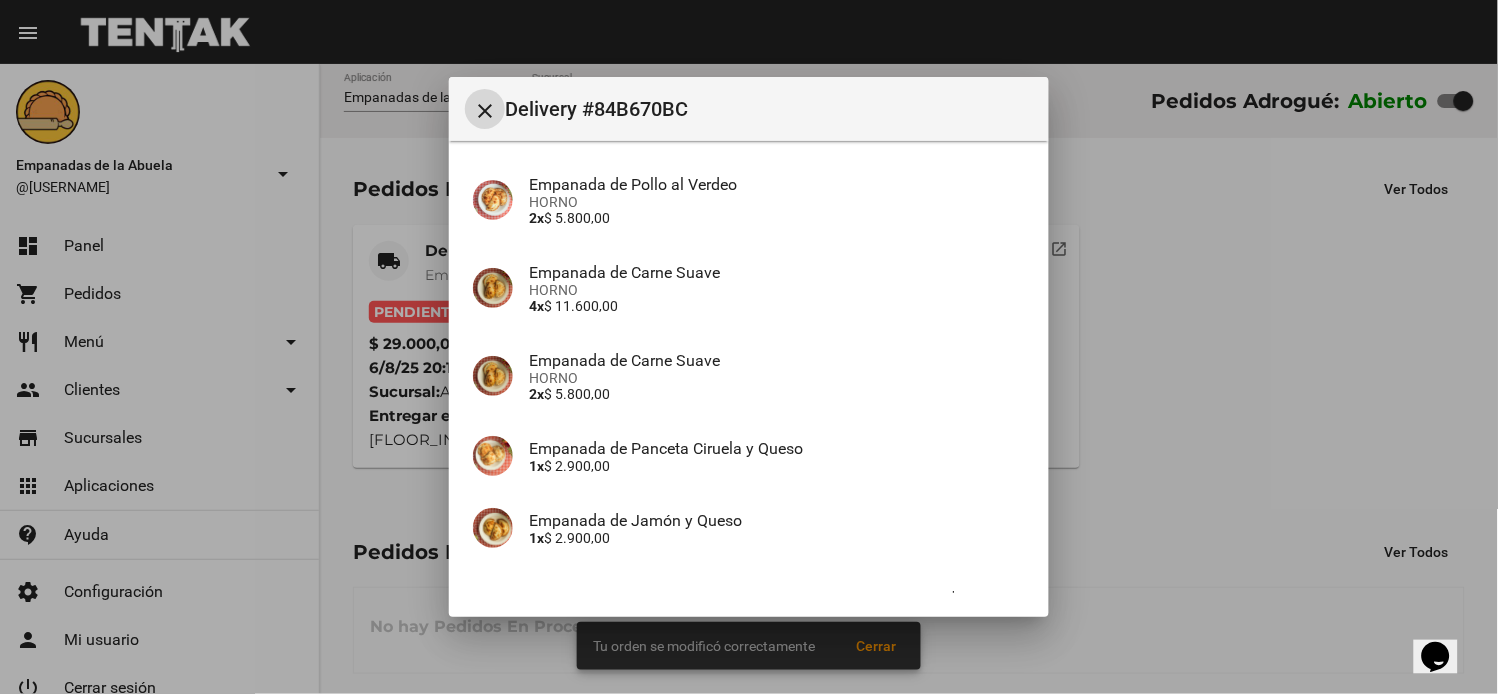 scroll, scrollTop: 281, scrollLeft: 0, axis: vertical 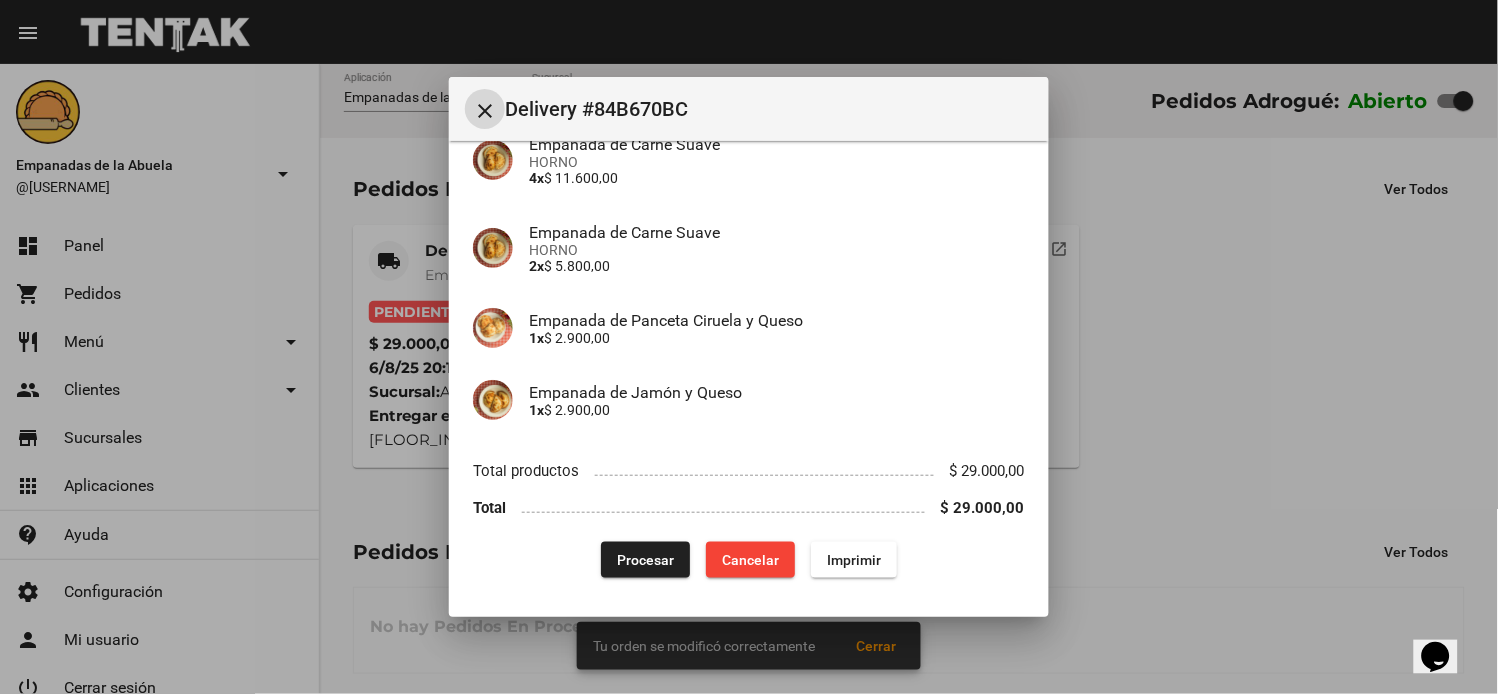 click on "App:  Empanadas de la Abuela  Sucursal:  Adrogué  Cuenta:  Anabella  Villagra ( +54 1130596140 )  Fecha:  6/8/25 20:14  Entregar en:  Frías 1703 1a, Adrogué  Medio de Pago: Tarjeta debvisa  check_circle Empanada de Pollo al Verdeo HORNO 2x  $ 5.800,00 Empanada de Carne Suave HORNO 4x  $ 11.600,00 Empanada de Carne Suave HORNO 2x  $ 5.800,00 Empanada de Panceta Ciruela y Queso 1x  $ 2.900,00 Empanada de Jamón y Queso 1x  $ 2.900,00 Total productos $ 29.000,00 Total $ 29.000,00  Procesar  Cancelar Imprimir" 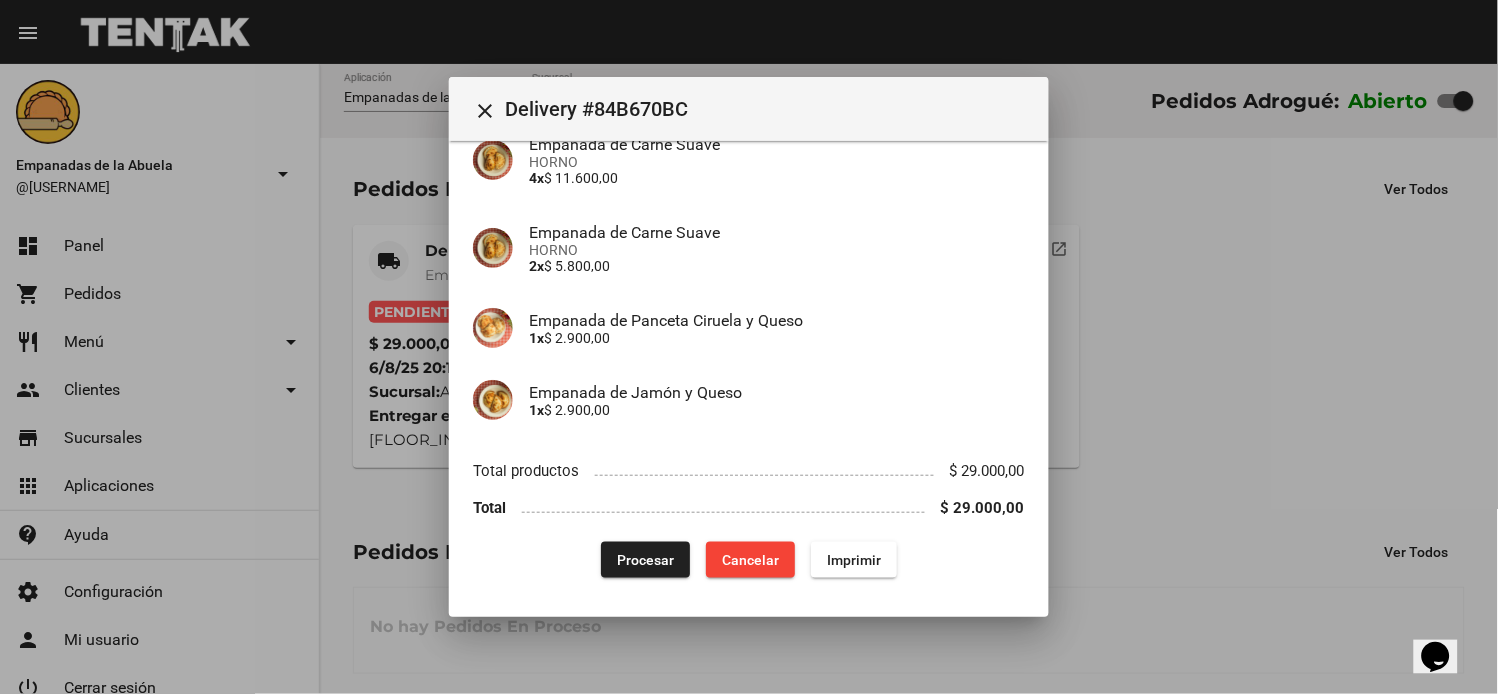 drag, startPoint x: 843, startPoint y: 561, endPoint x: 754, endPoint y: 395, distance: 188.3534 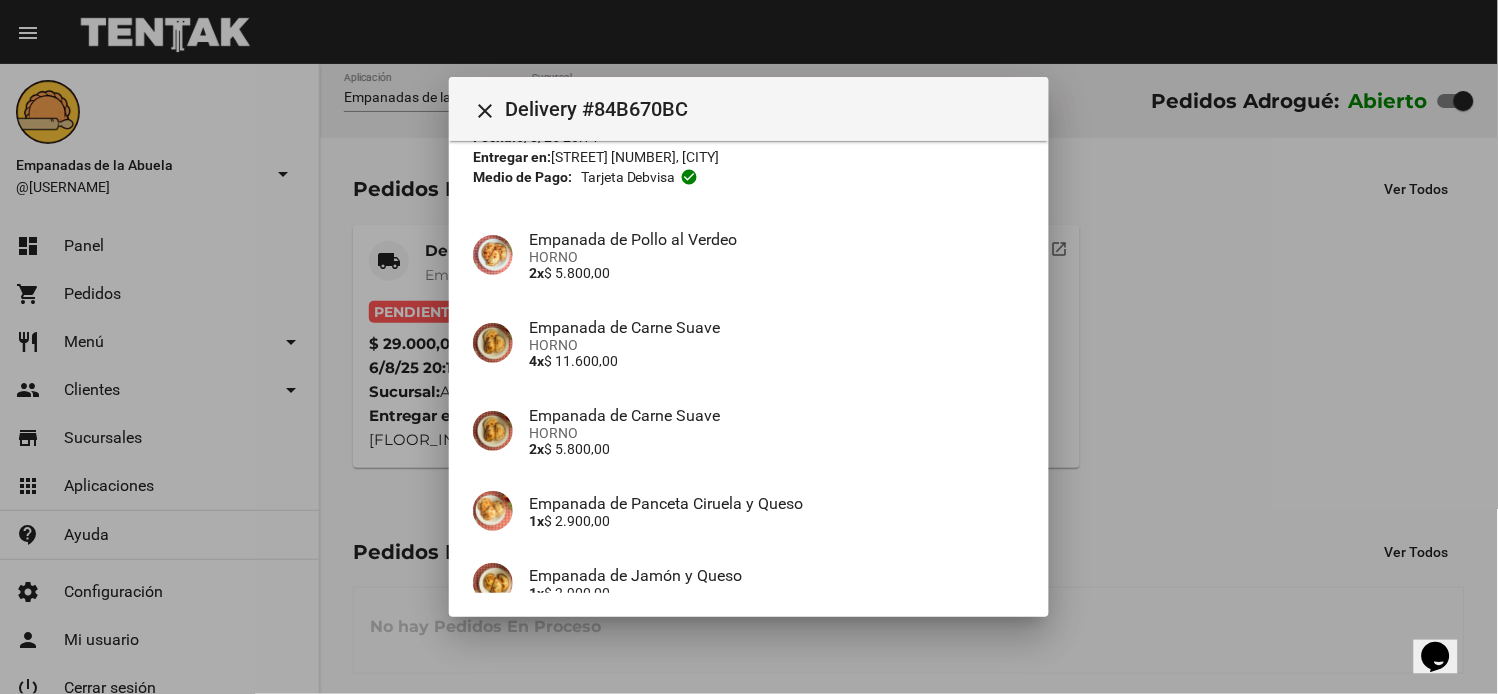 scroll, scrollTop: 281, scrollLeft: 0, axis: vertical 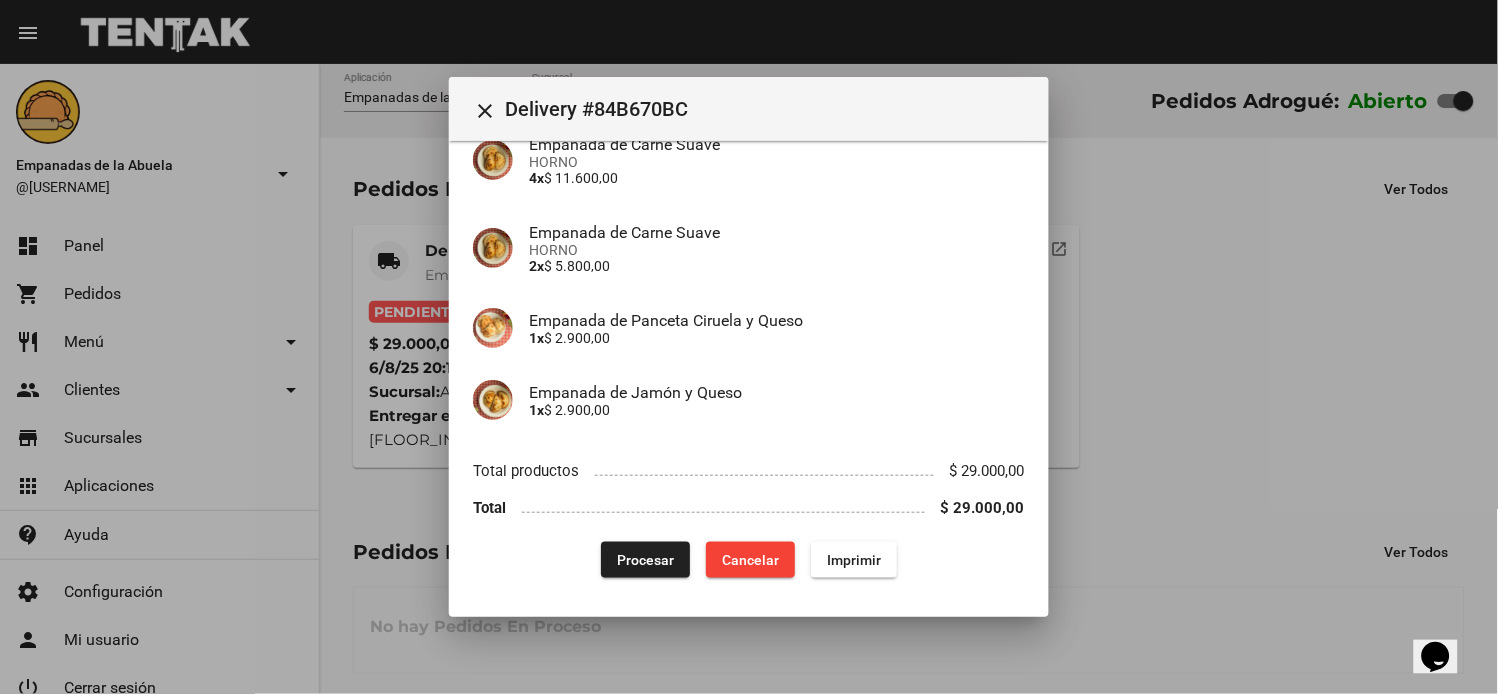 drag, startPoint x: 610, startPoint y: 557, endPoint x: 554, endPoint y: 671, distance: 127.01181 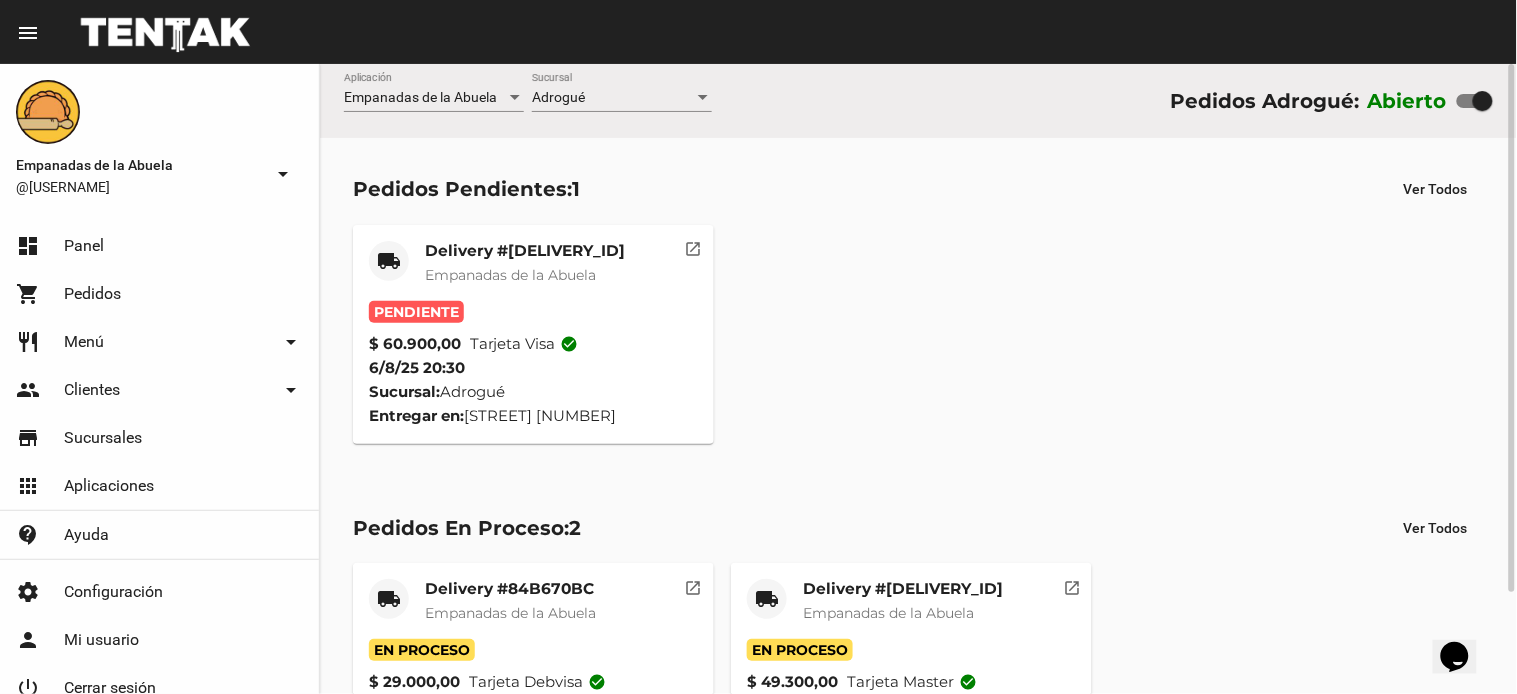 click on "Empanadas de la Abuela" 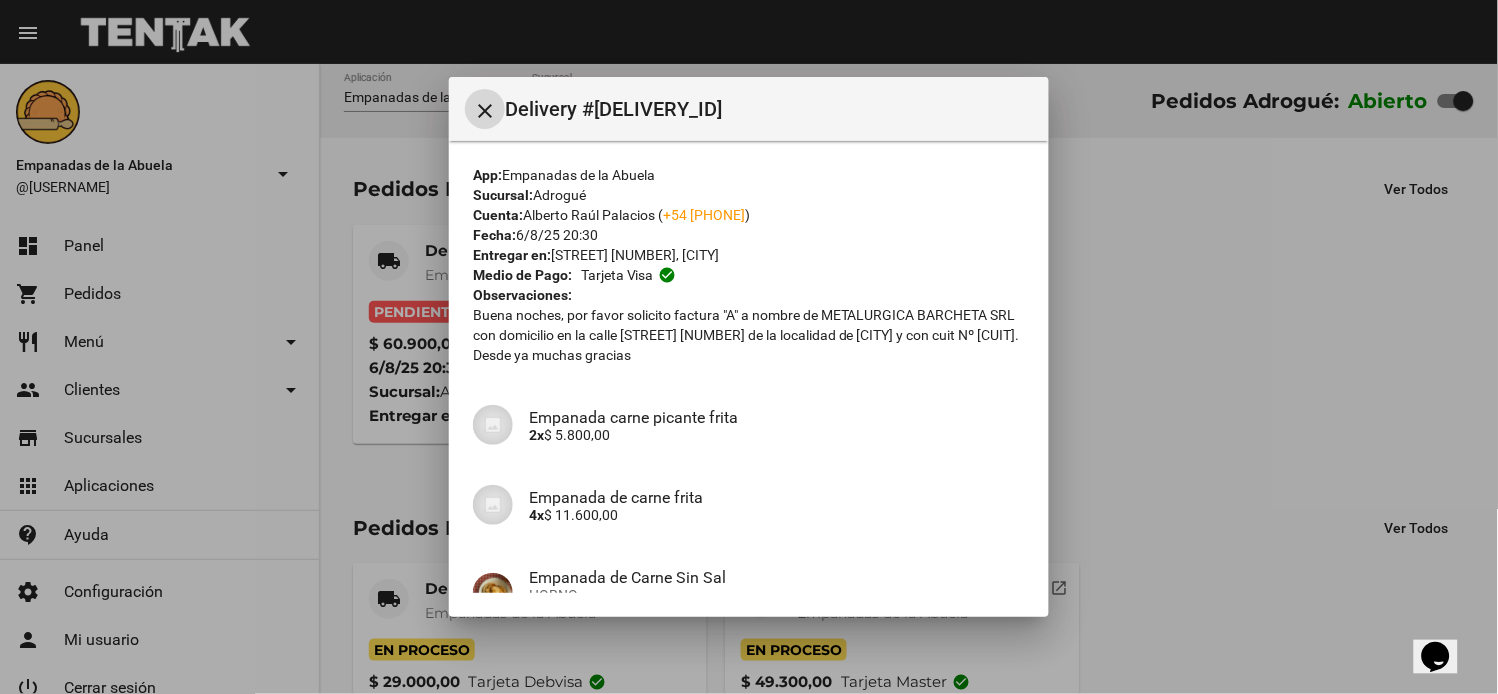 scroll, scrollTop: 577, scrollLeft: 0, axis: vertical 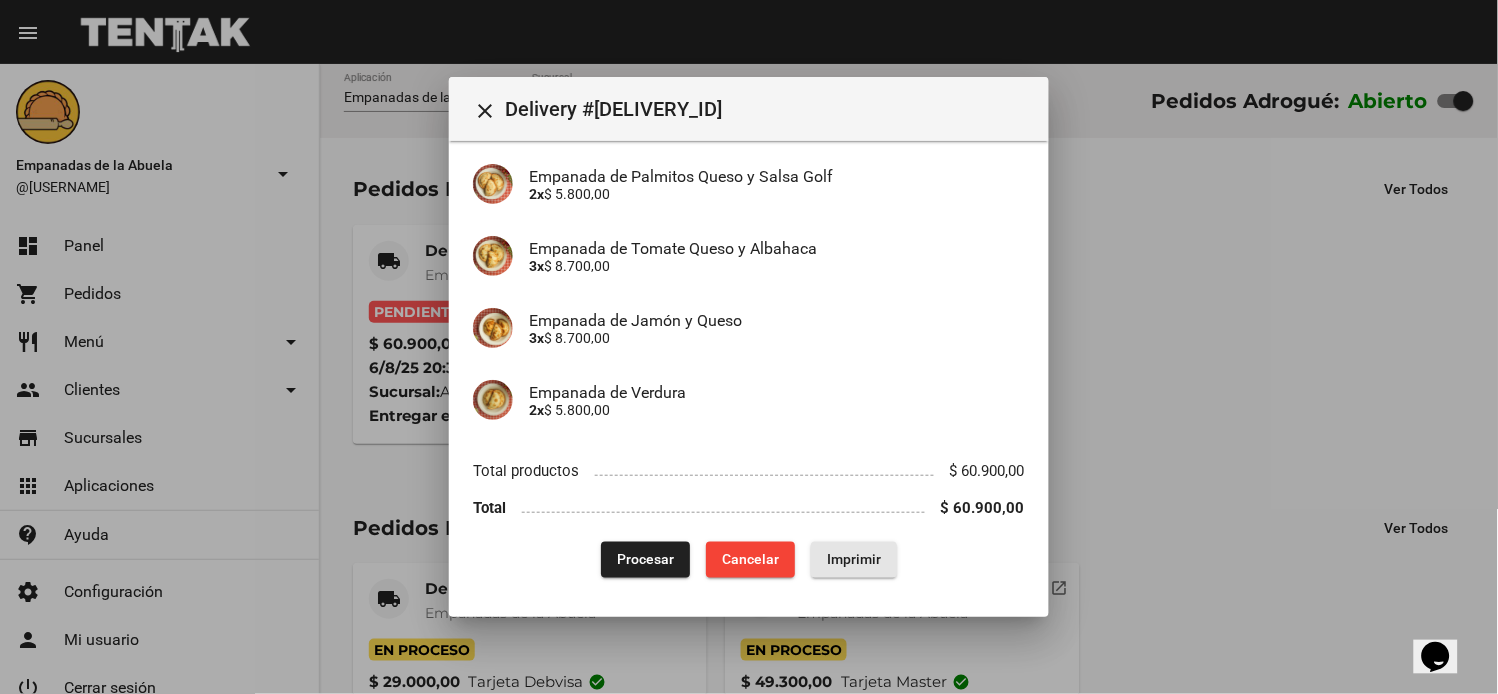 click on "Imprimir" 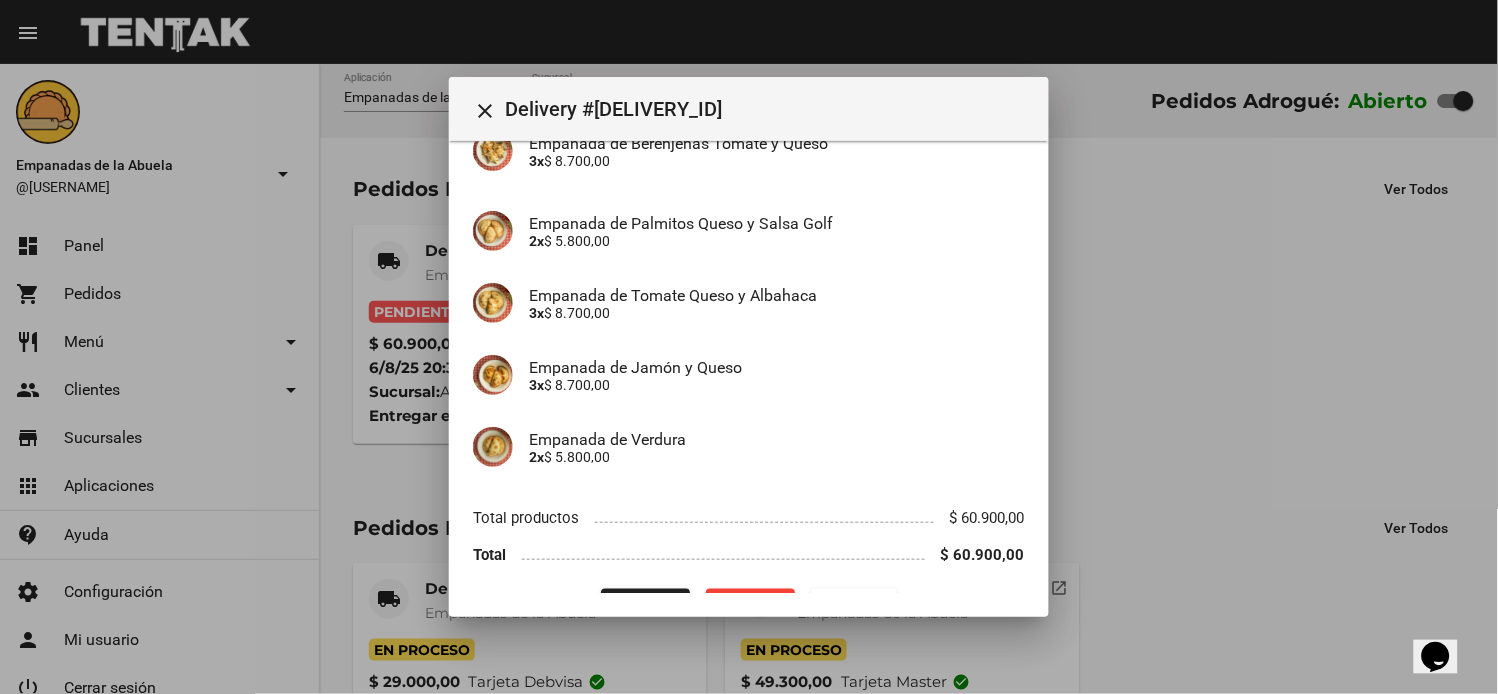 scroll, scrollTop: 577, scrollLeft: 0, axis: vertical 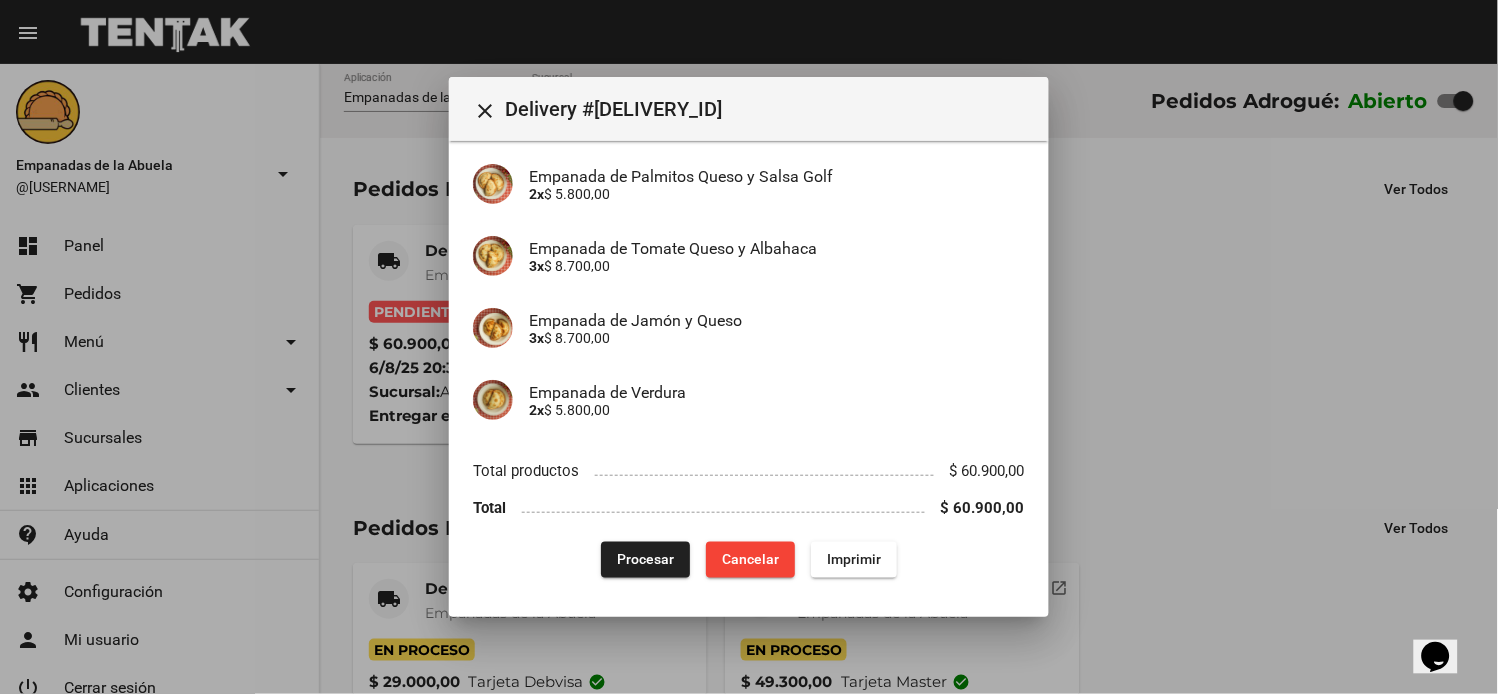click on "Procesar" 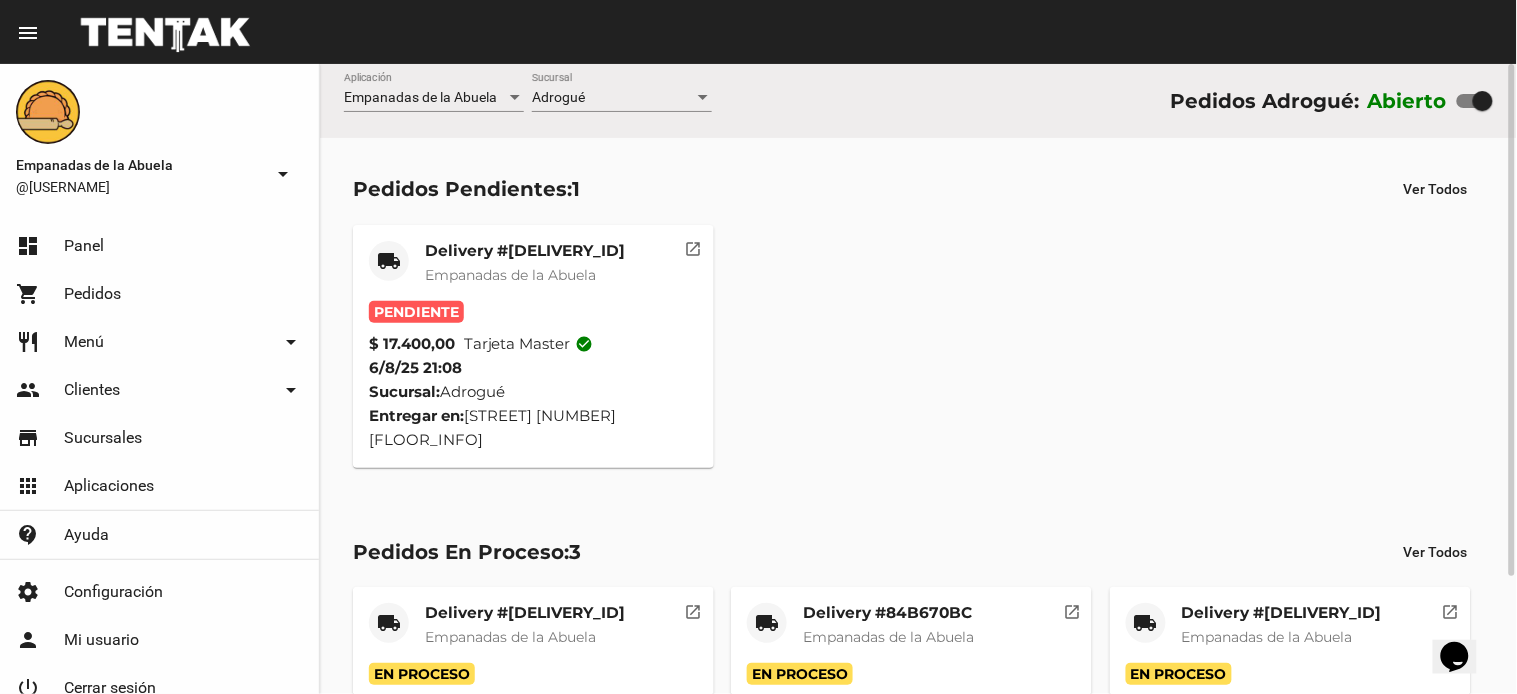 click on "Delivery #88B44858 Empanadas de la Abuela" 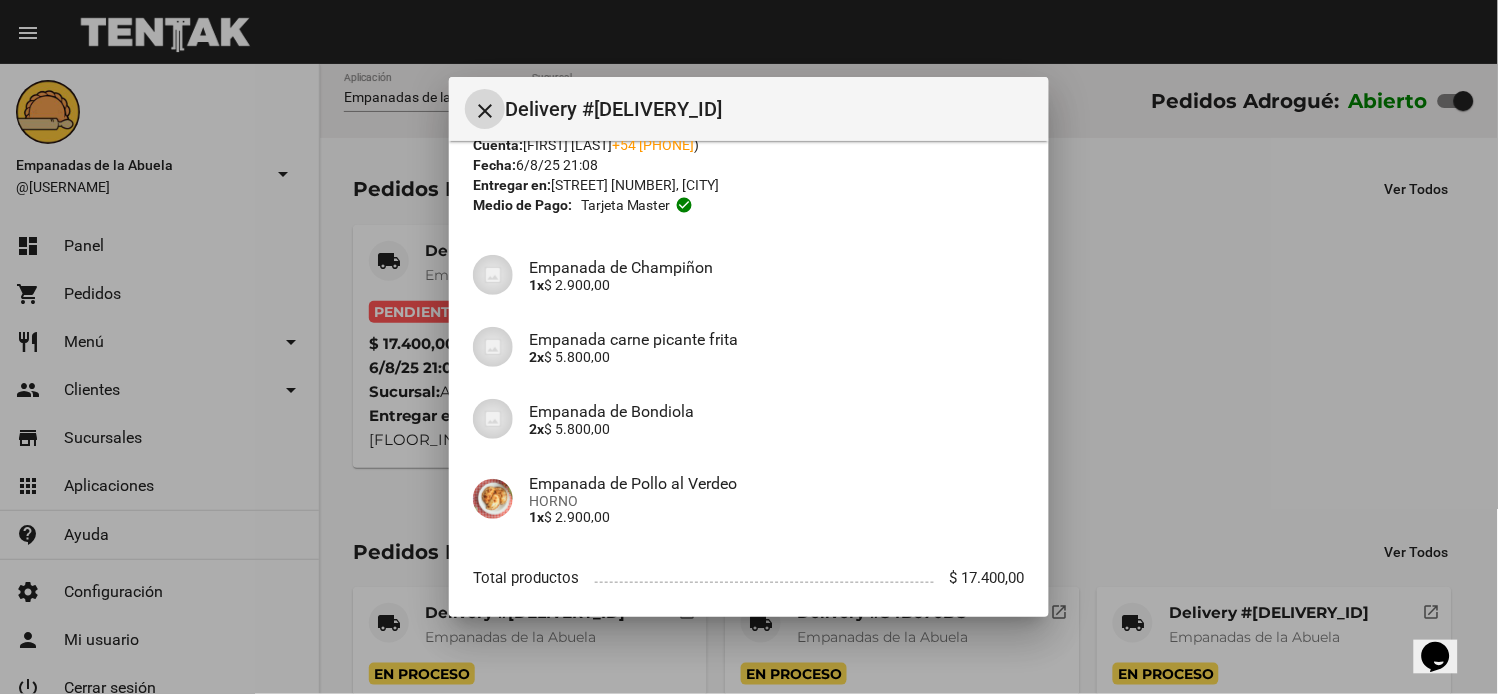 scroll, scrollTop: 177, scrollLeft: 0, axis: vertical 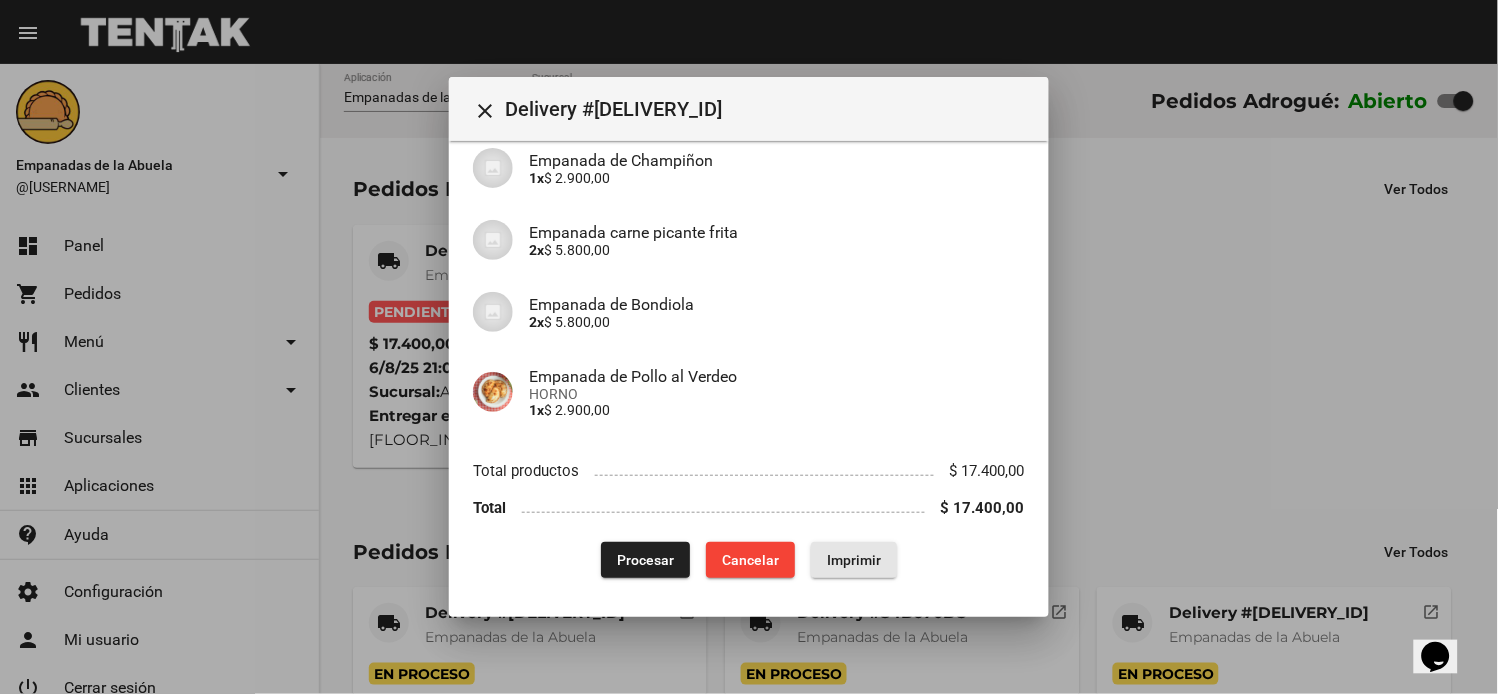 drag, startPoint x: 846, startPoint y: 563, endPoint x: 811, endPoint y: 680, distance: 122.12289 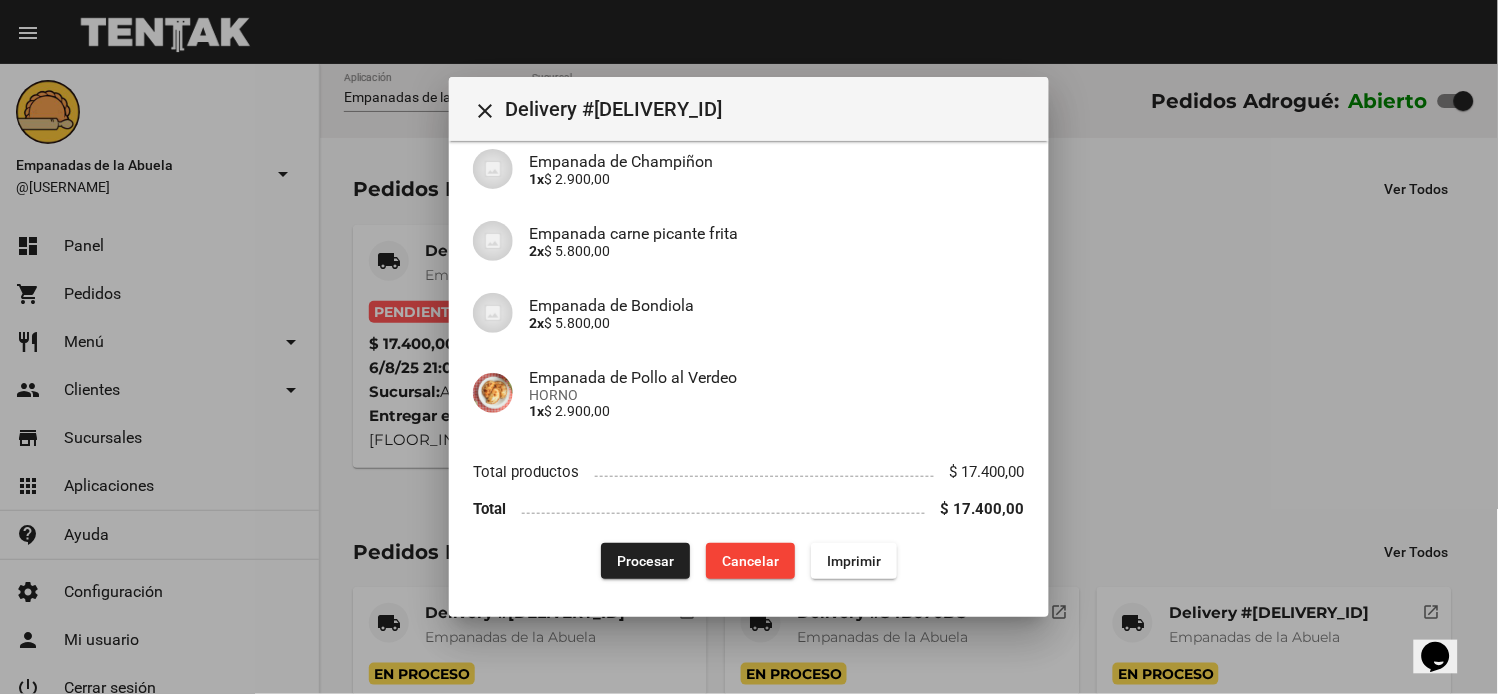 scroll, scrollTop: 177, scrollLeft: 0, axis: vertical 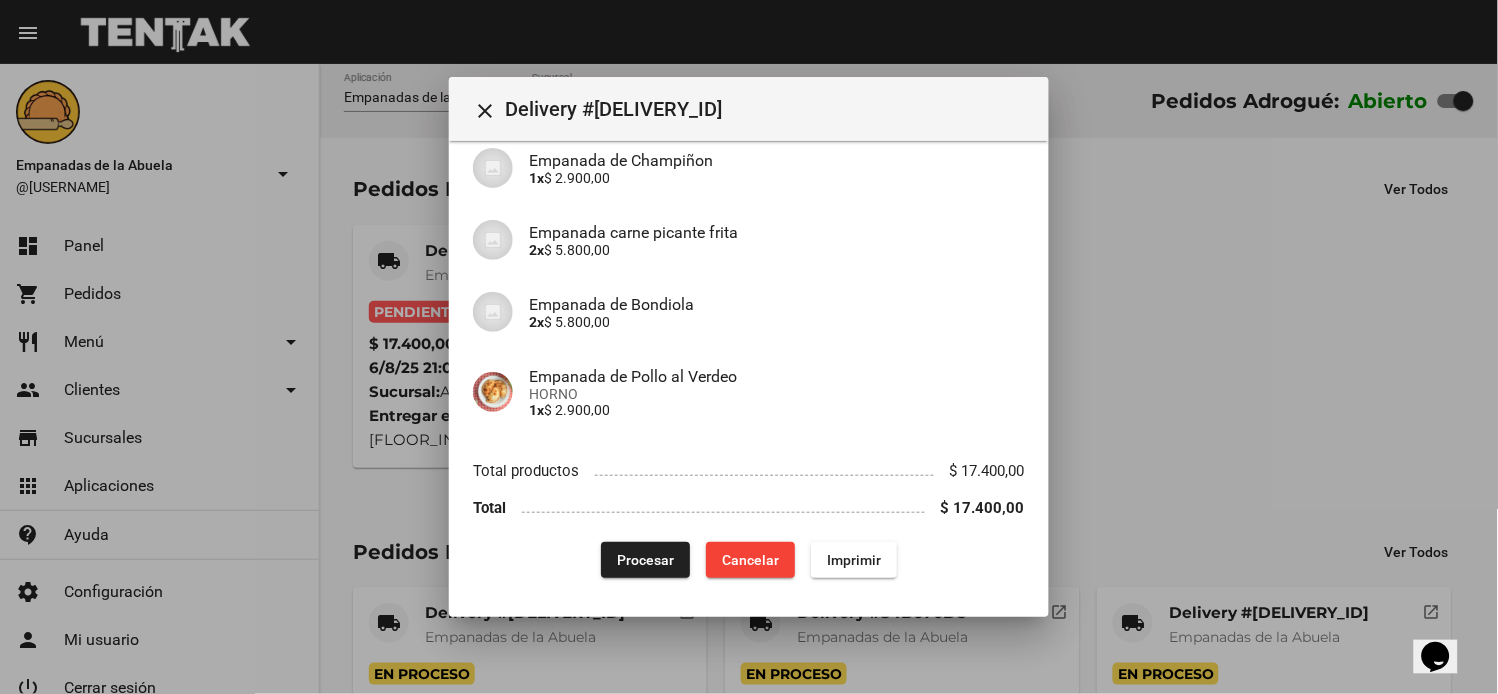 drag, startPoint x: 644, startPoint y: 554, endPoint x: 631, endPoint y: 595, distance: 43.011627 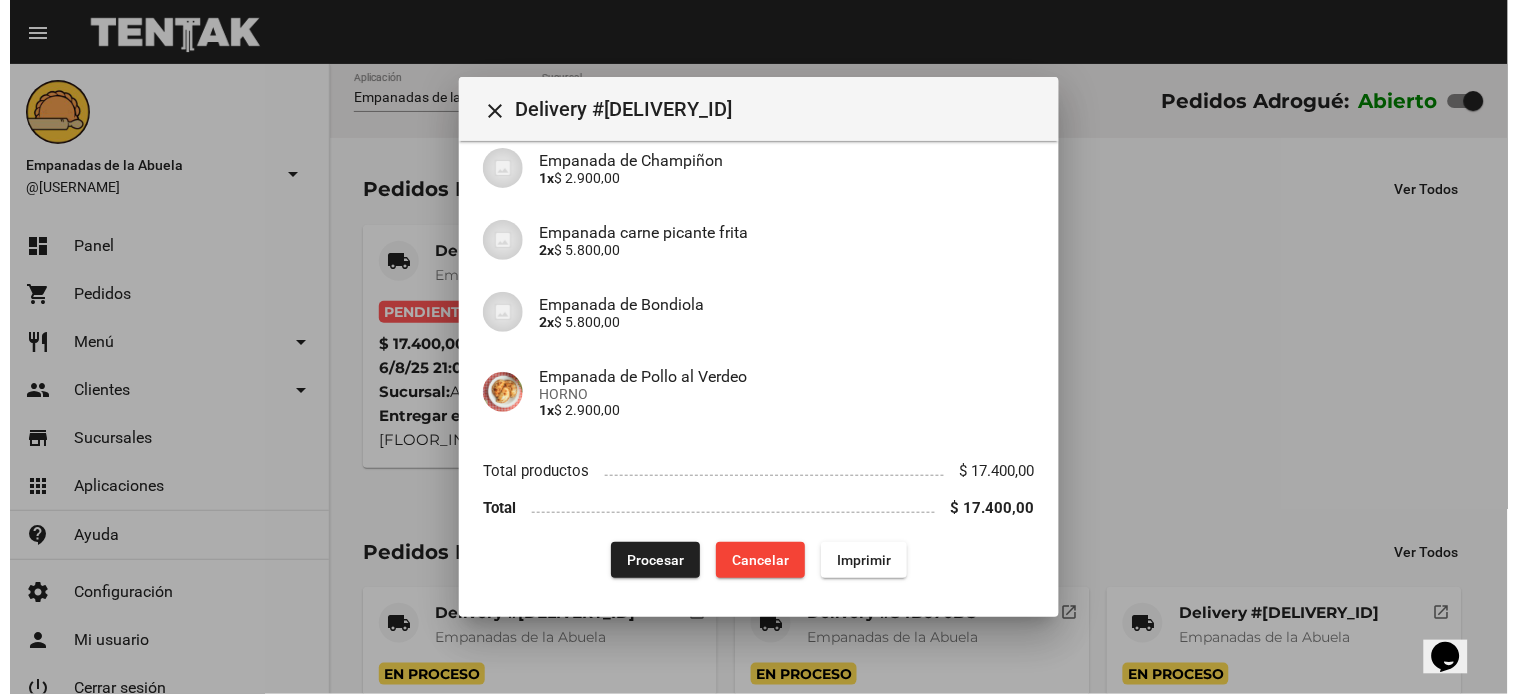scroll, scrollTop: 0, scrollLeft: 0, axis: both 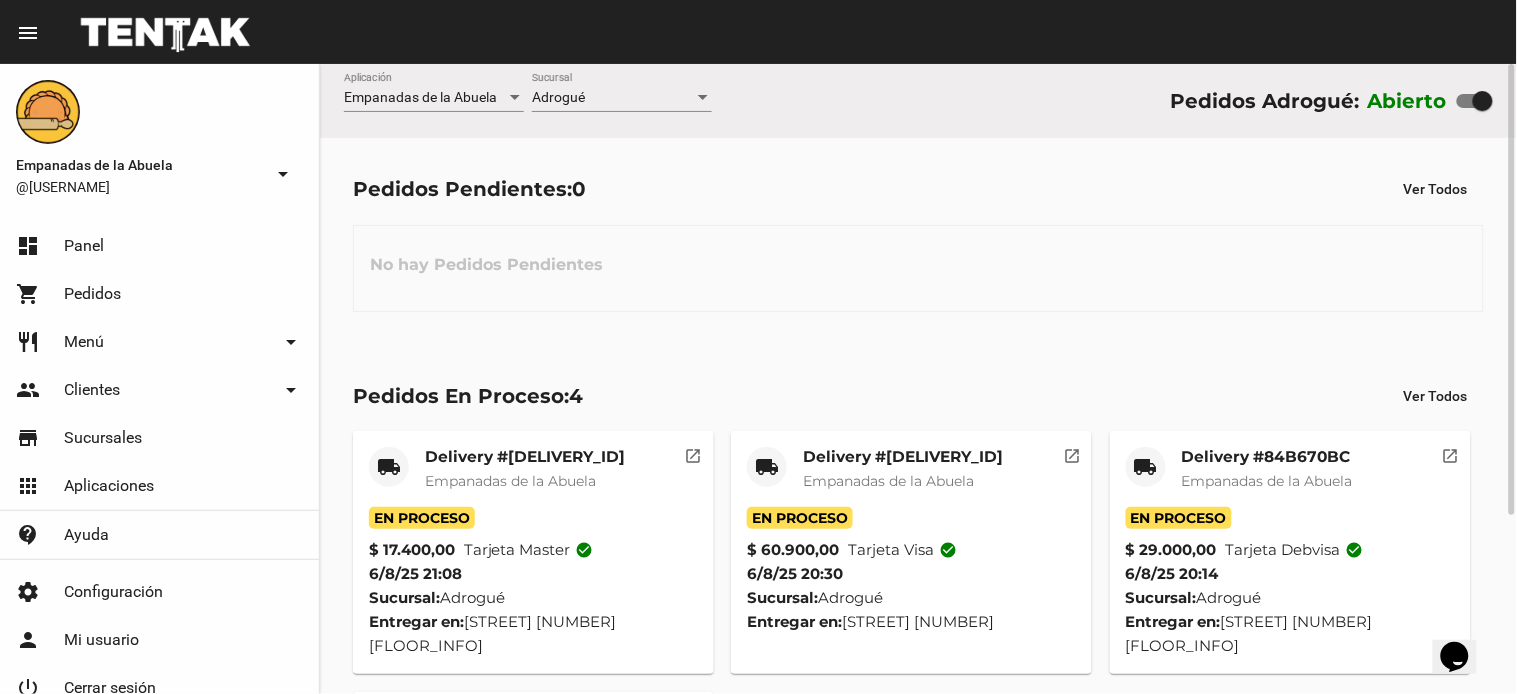 click on "Adrogué Sucursal" 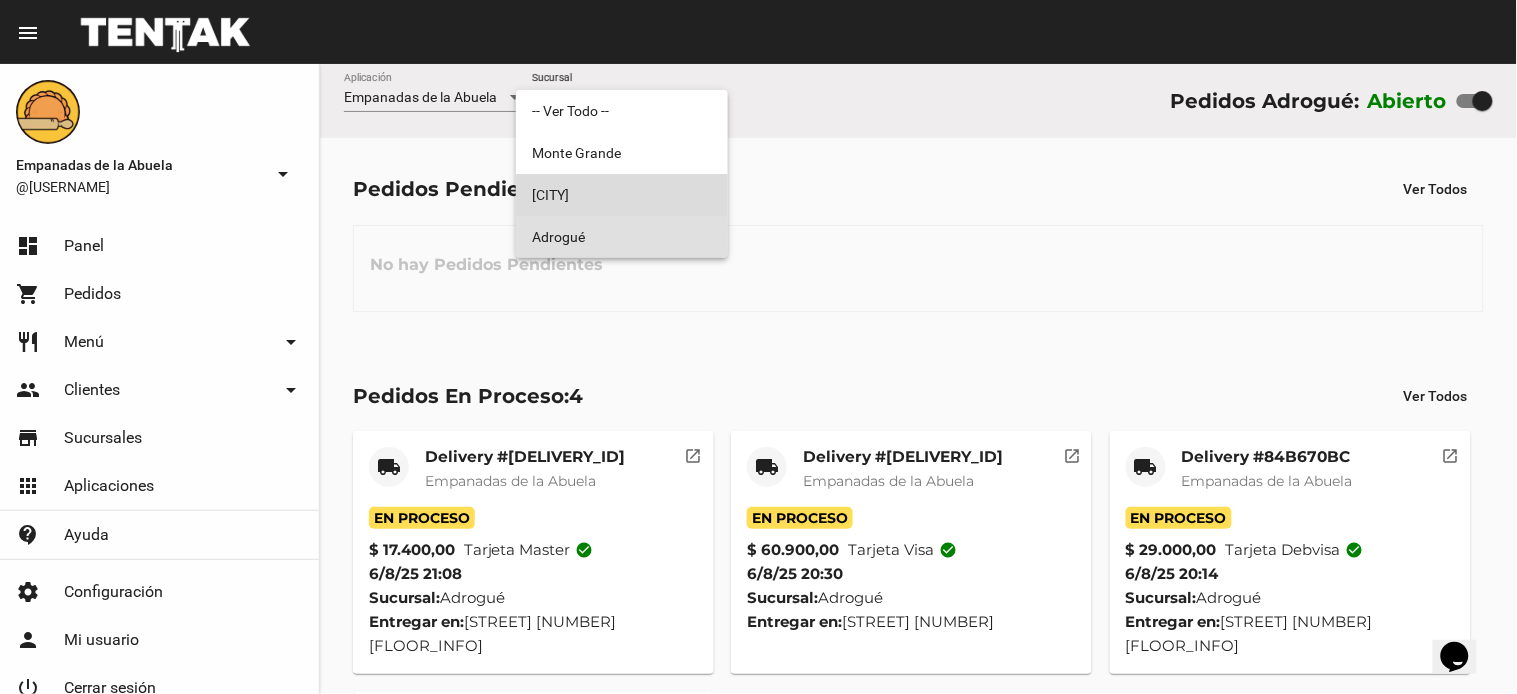 click on "Lomas de Zamora" at bounding box center (622, 195) 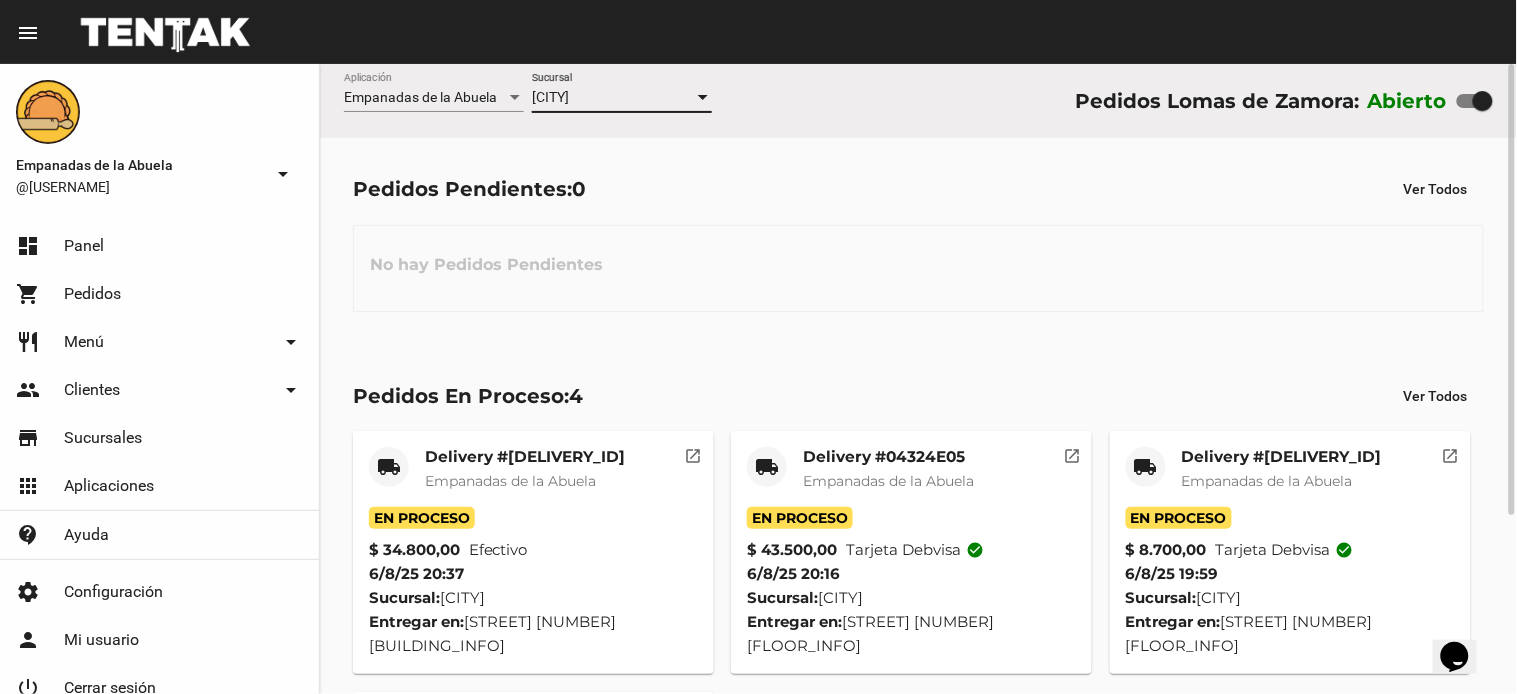click on "Lomas de Zamora Sucursal" 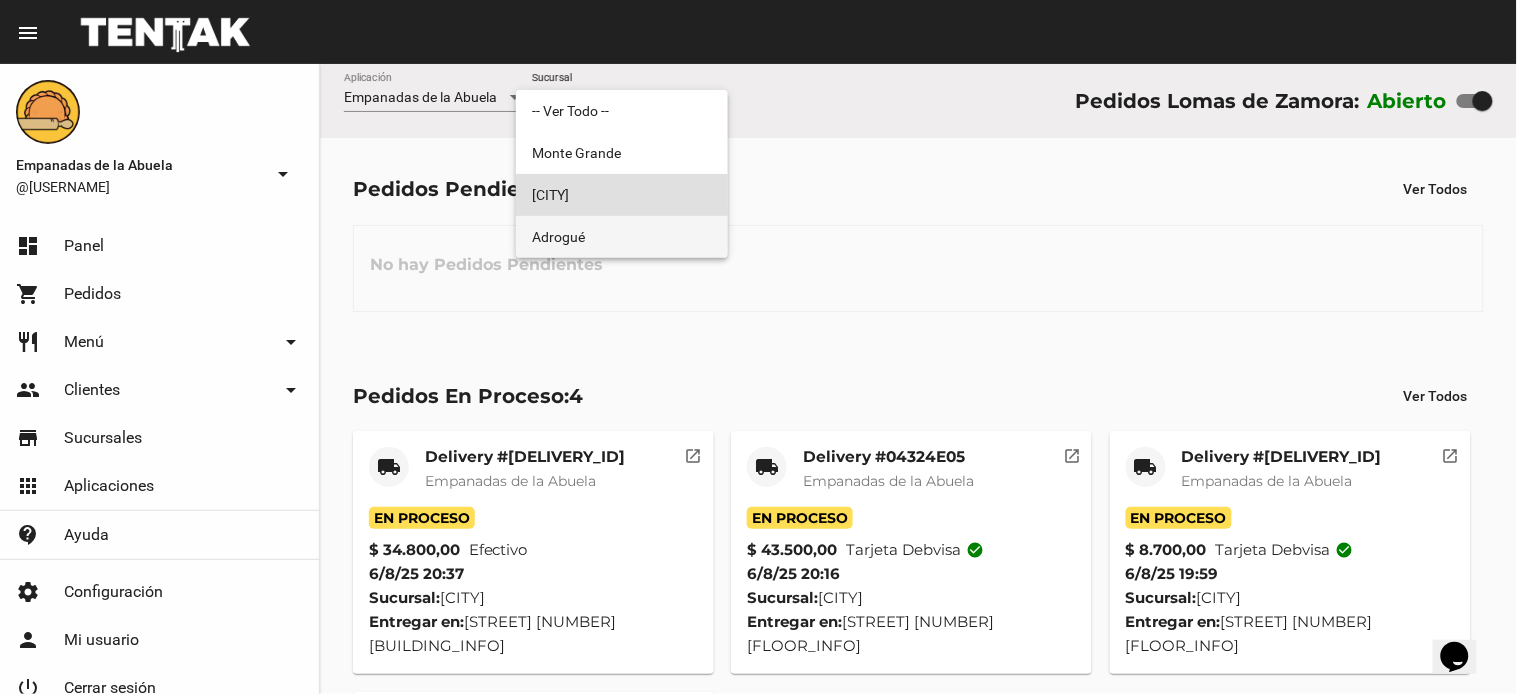 click on "Adrogué" at bounding box center [622, 237] 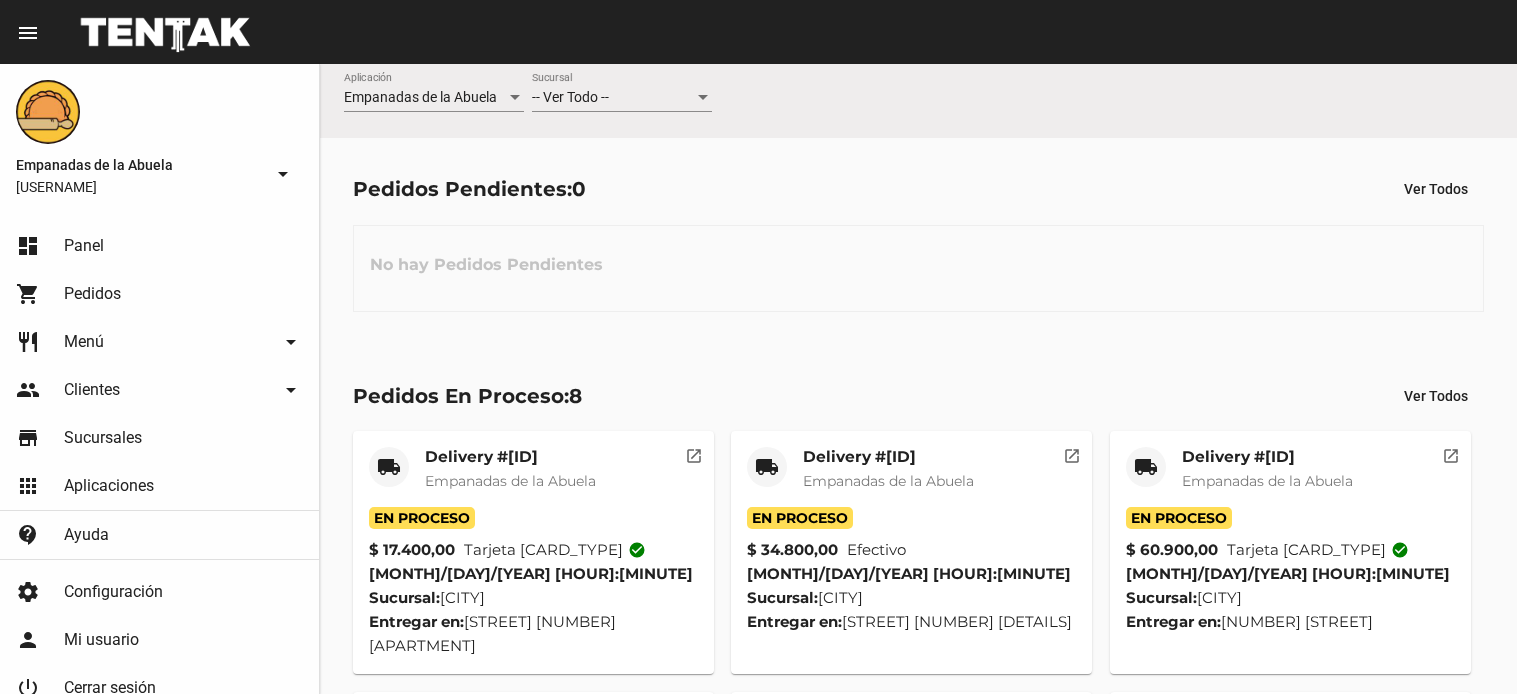 scroll, scrollTop: 0, scrollLeft: 0, axis: both 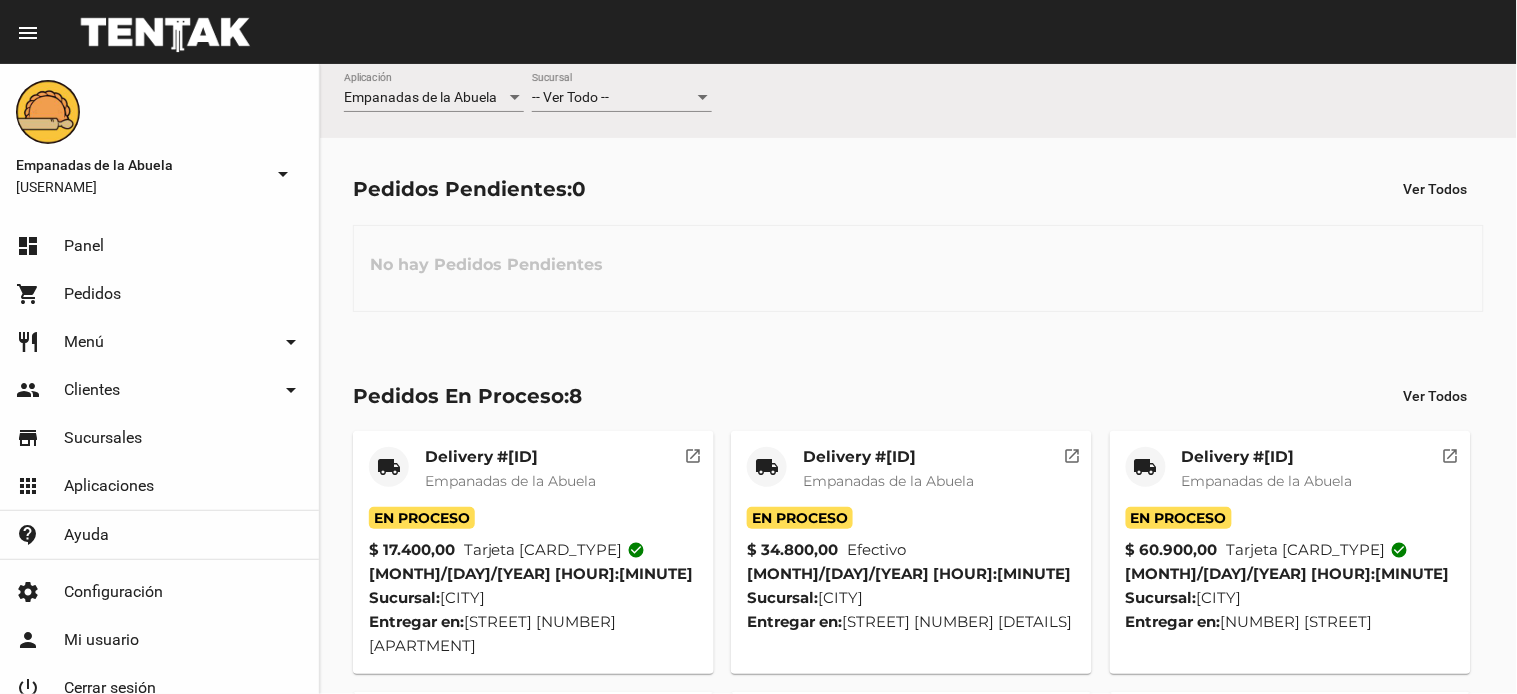 click on "-- Ver Todo --" at bounding box center [613, 98] 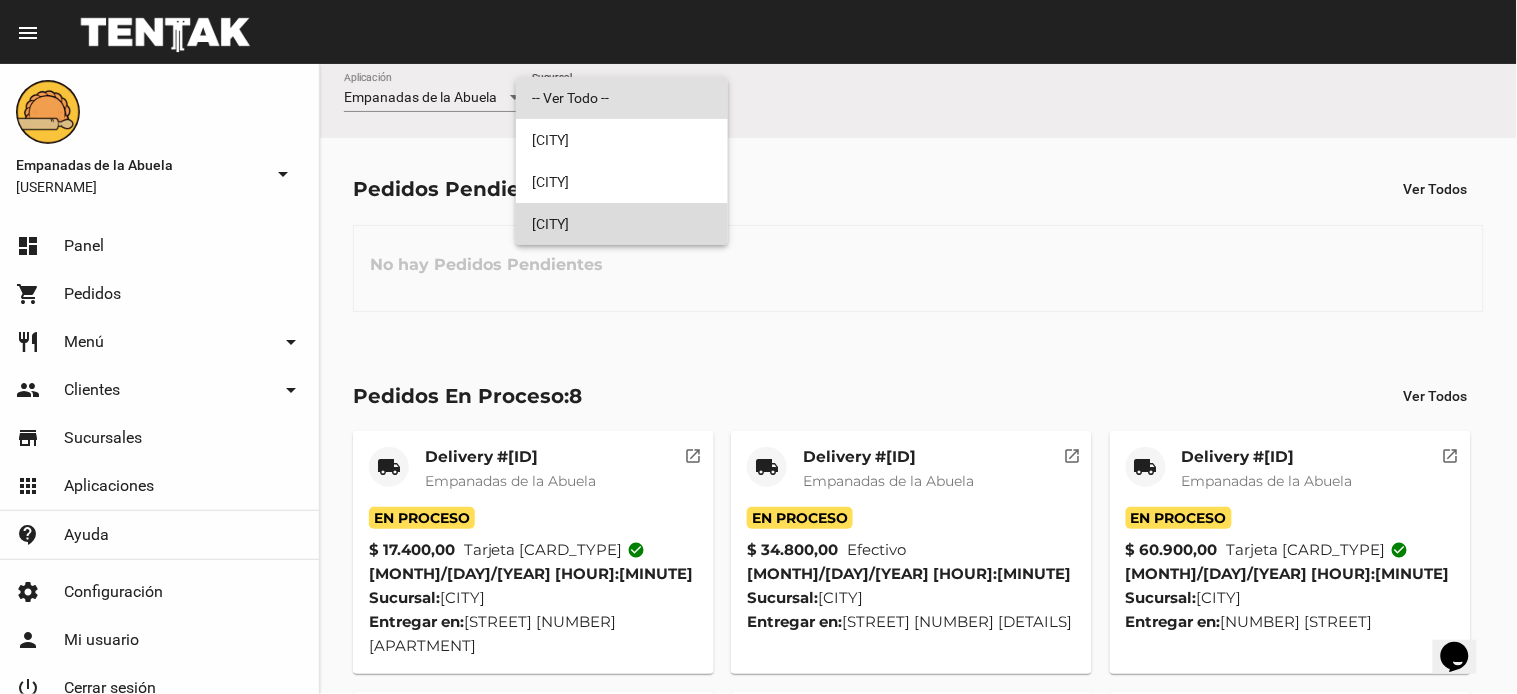 scroll, scrollTop: 0, scrollLeft: 0, axis: both 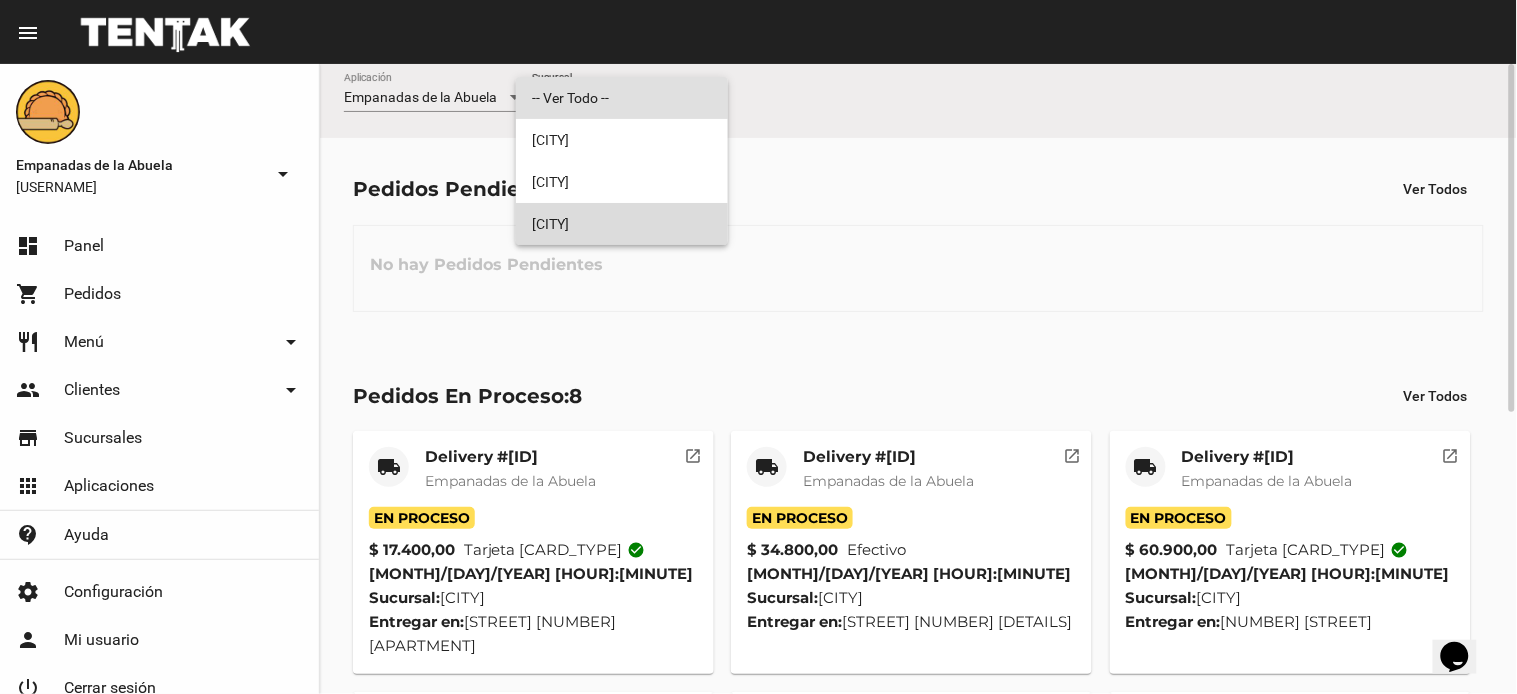 click on "Adrogué" at bounding box center [622, 224] 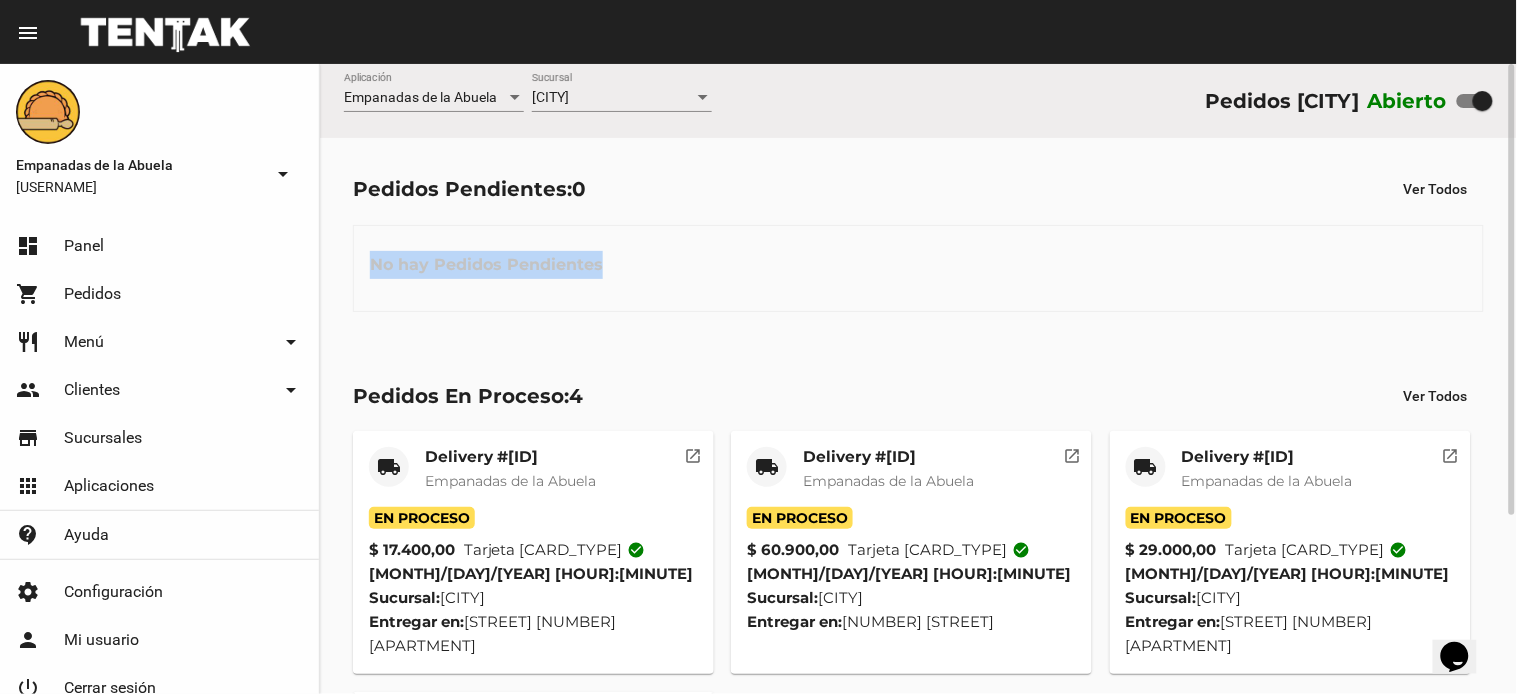 drag, startPoint x: 736, startPoint y: 197, endPoint x: 602, endPoint y: 153, distance: 141.039 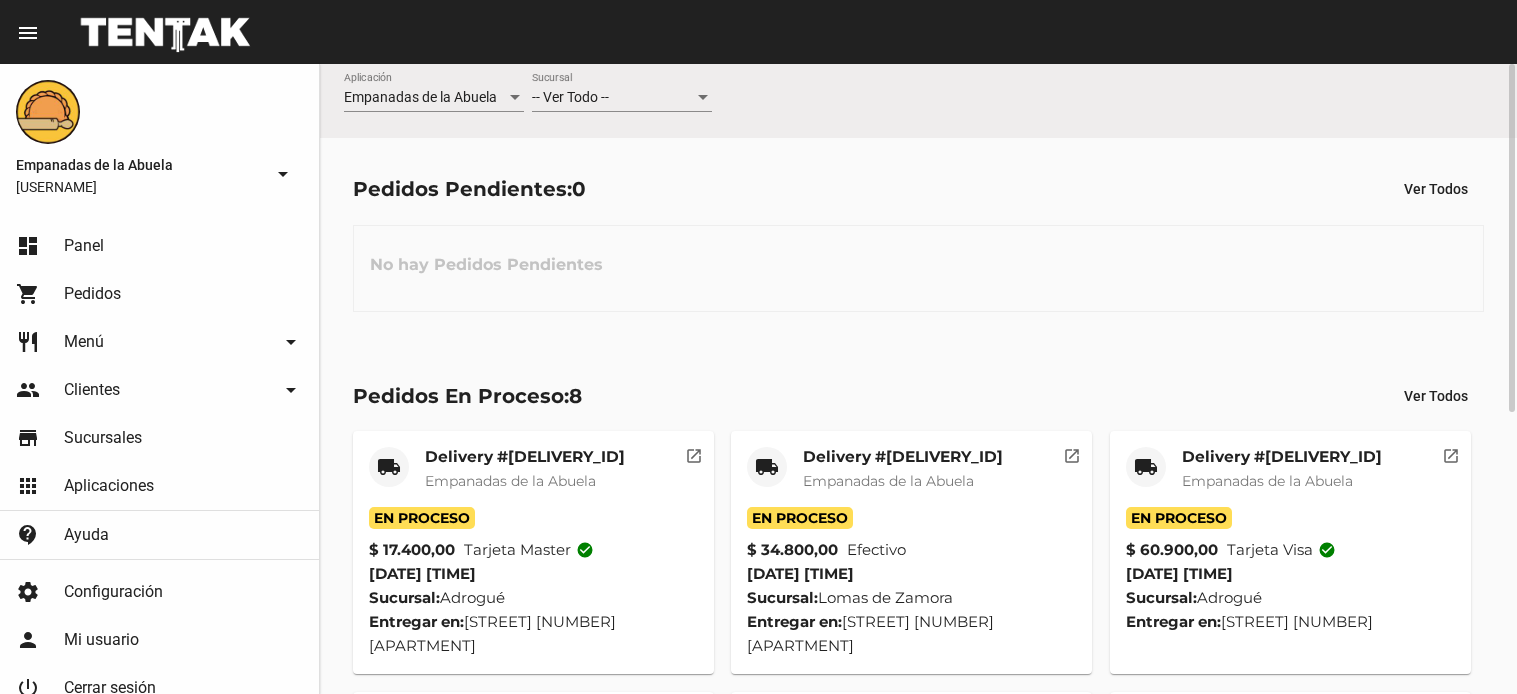scroll, scrollTop: 0, scrollLeft: 0, axis: both 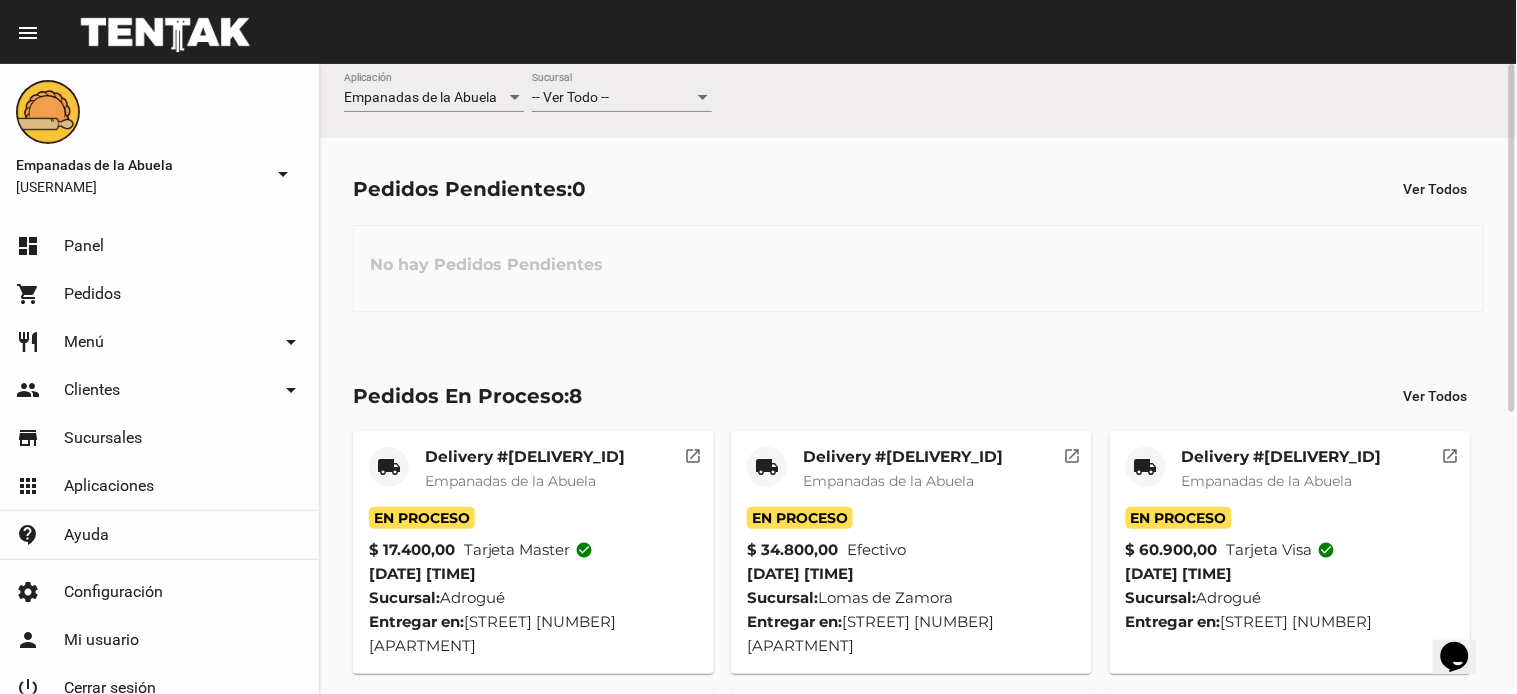 click on "-- Ver Todo --" at bounding box center [570, 97] 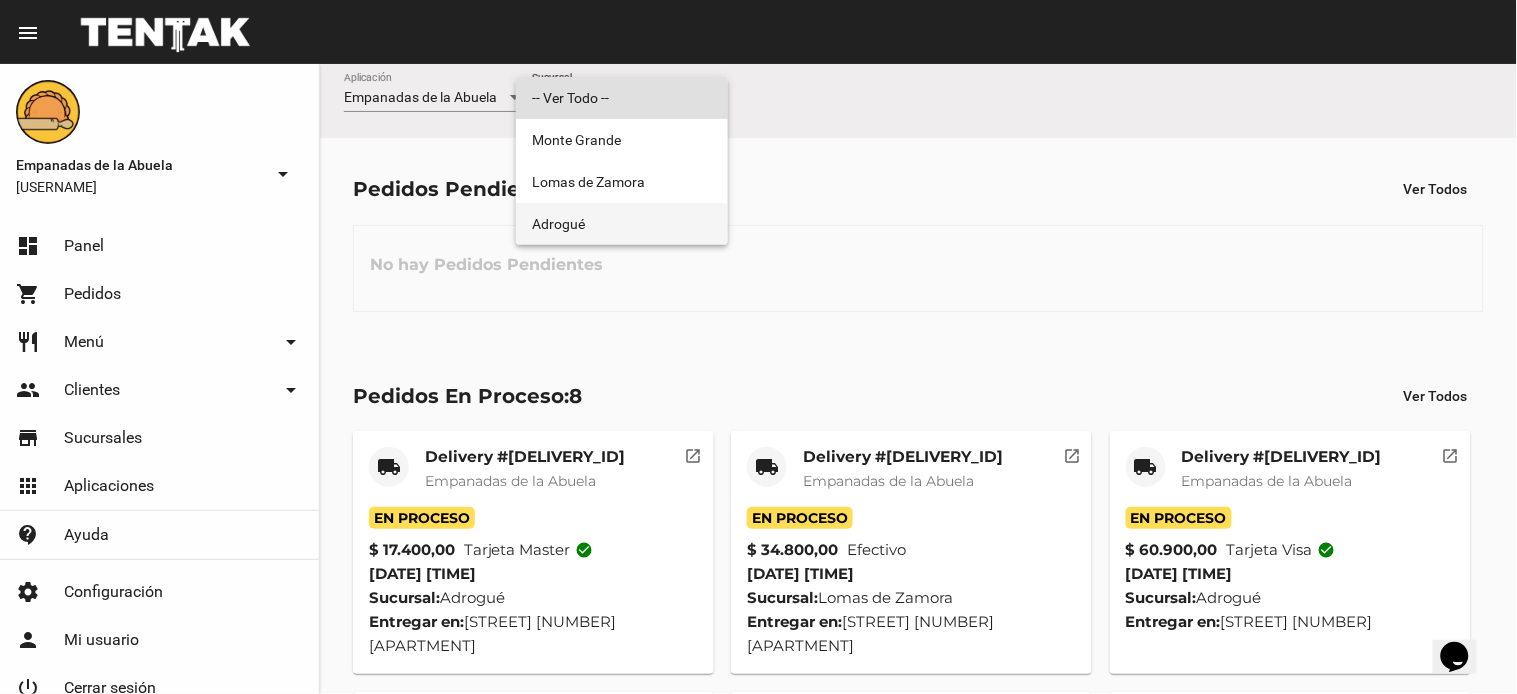 click on "[CITY]" at bounding box center (622, 224) 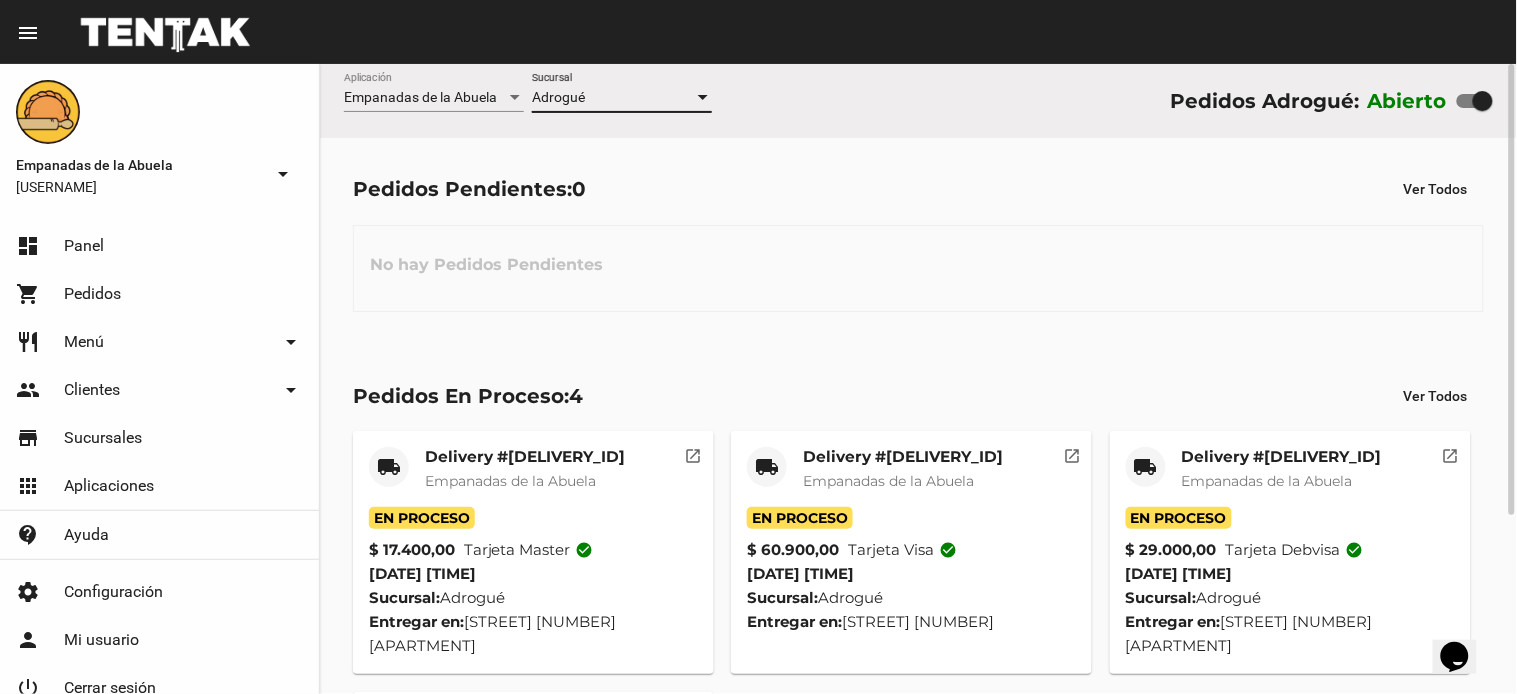 drag, startPoint x: 904, startPoint y: 273, endPoint x: 904, endPoint y: 262, distance: 11 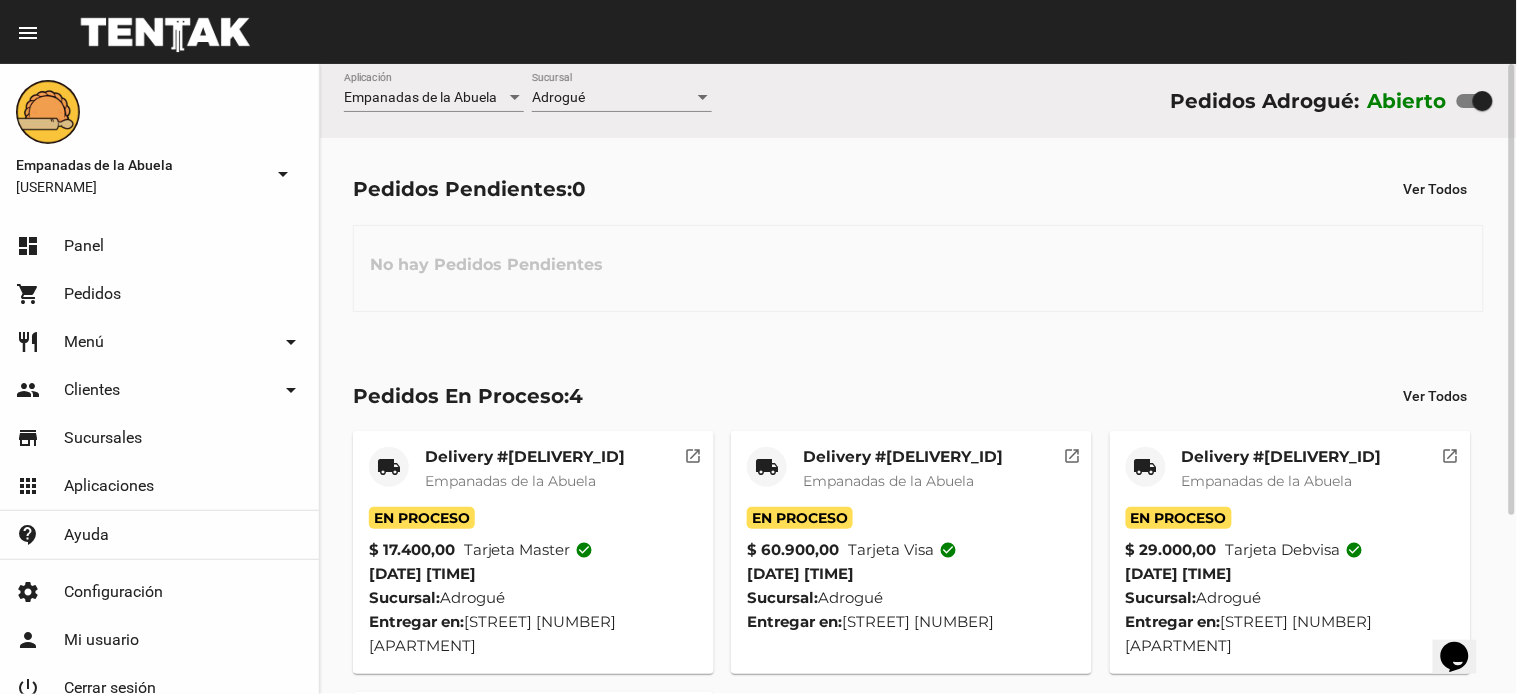 click on "[CITY]" at bounding box center [613, 98] 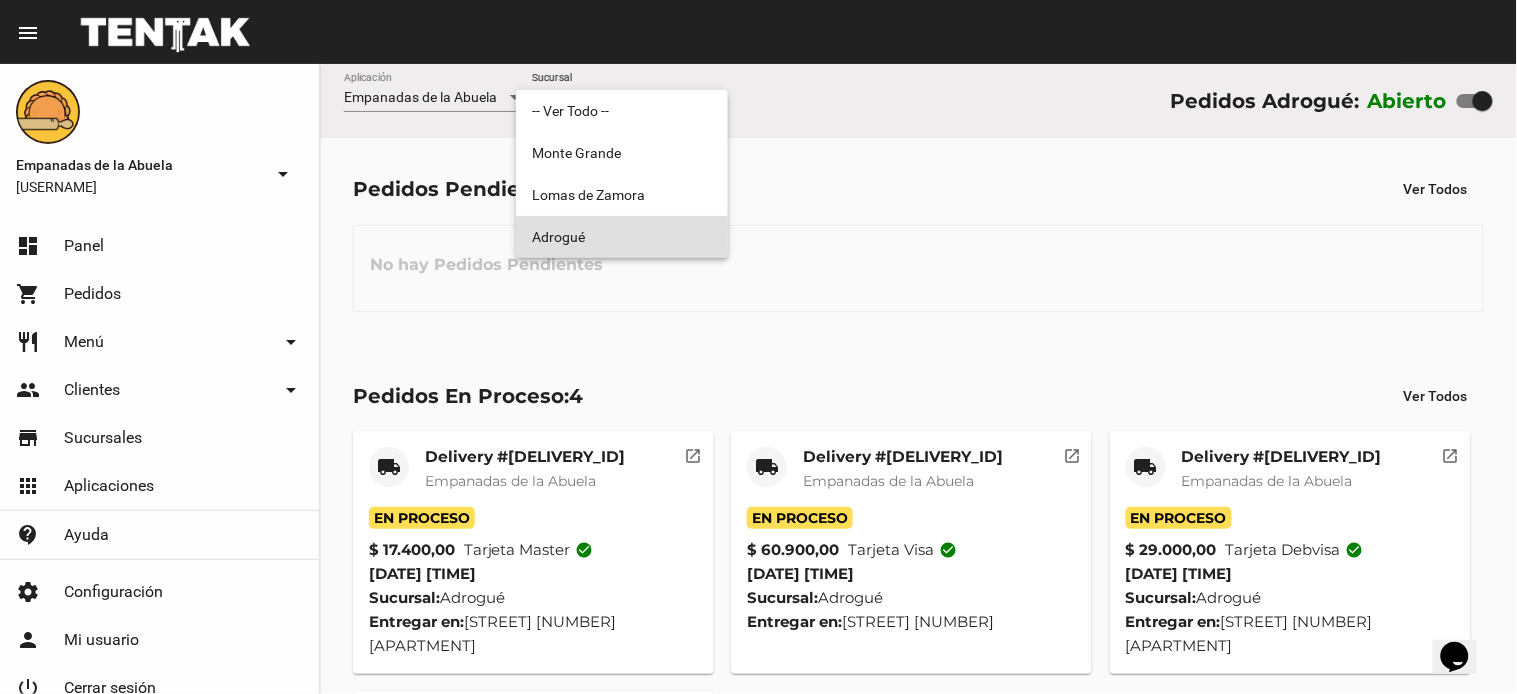 click on "[CITY]" at bounding box center [622, 237] 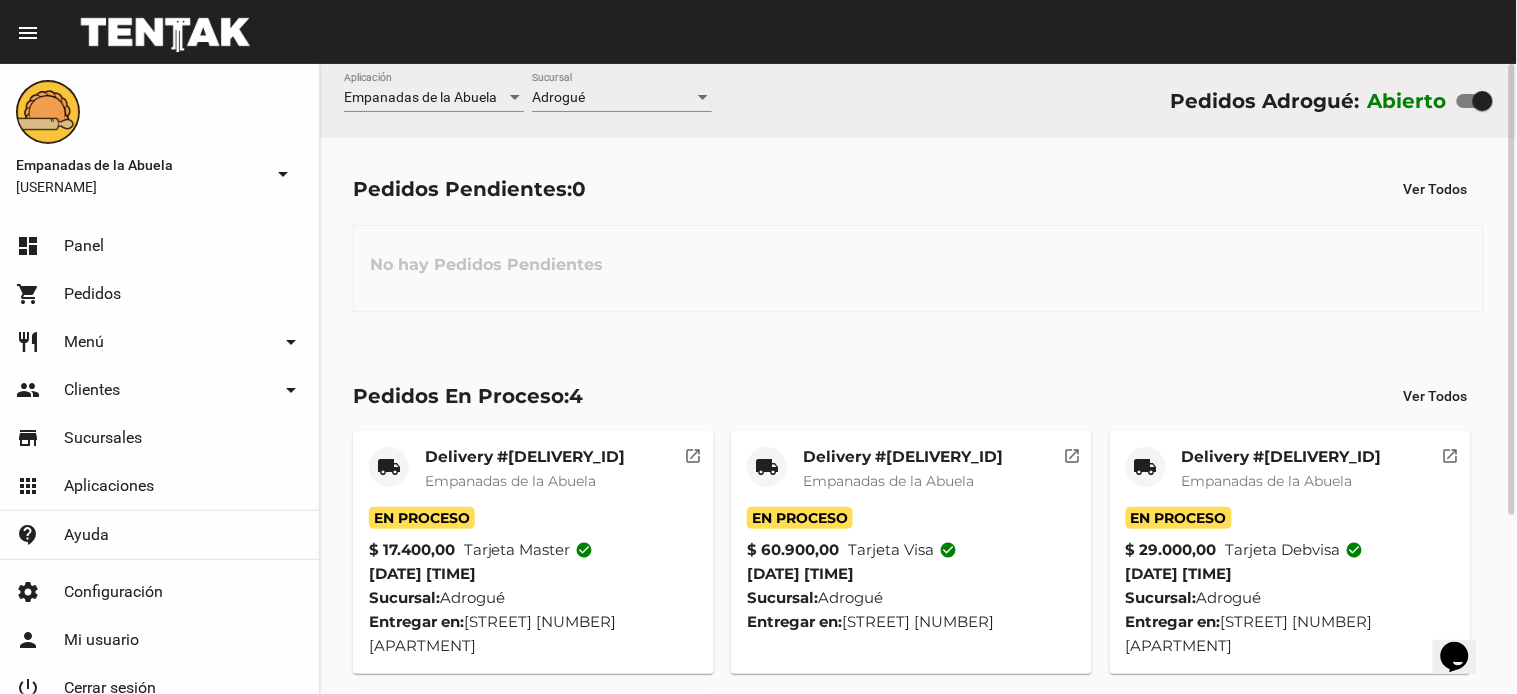 click on "Empanadas de la Abuela" 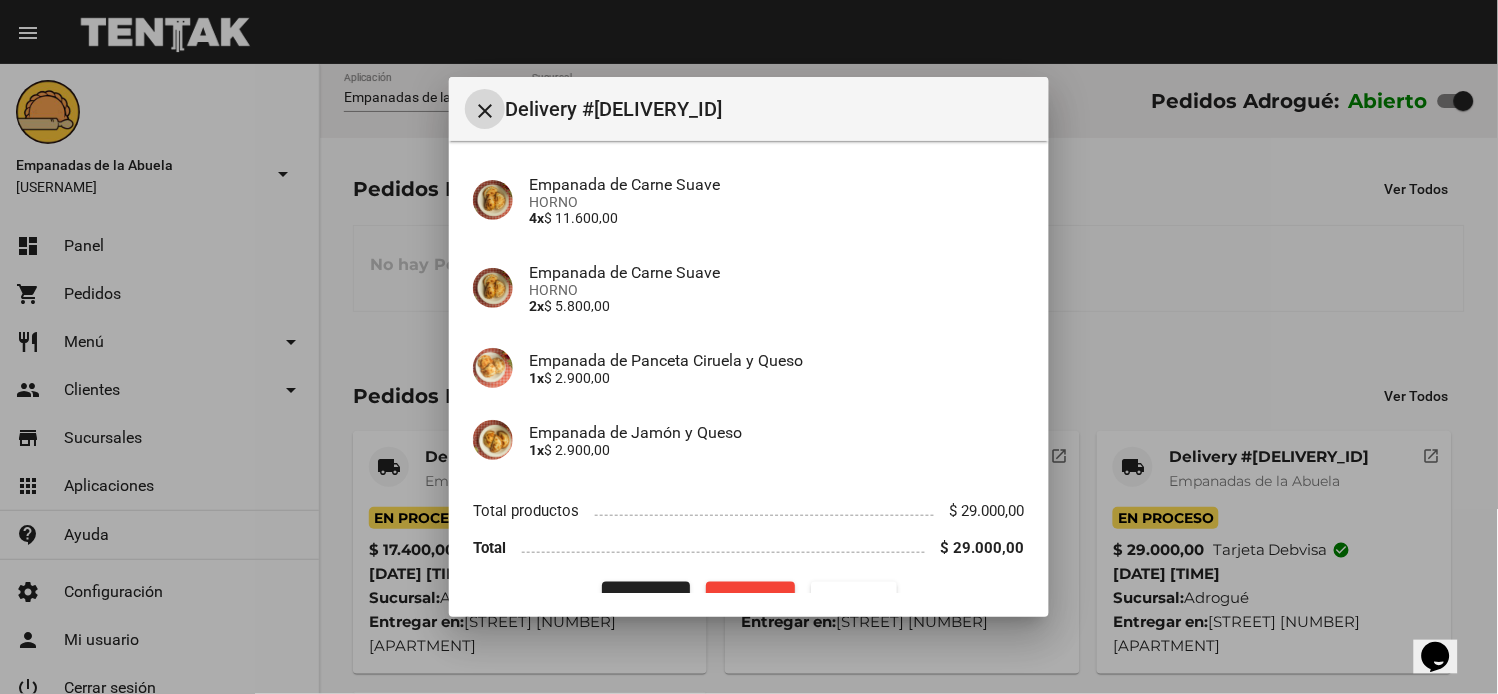 scroll, scrollTop: 281, scrollLeft: 0, axis: vertical 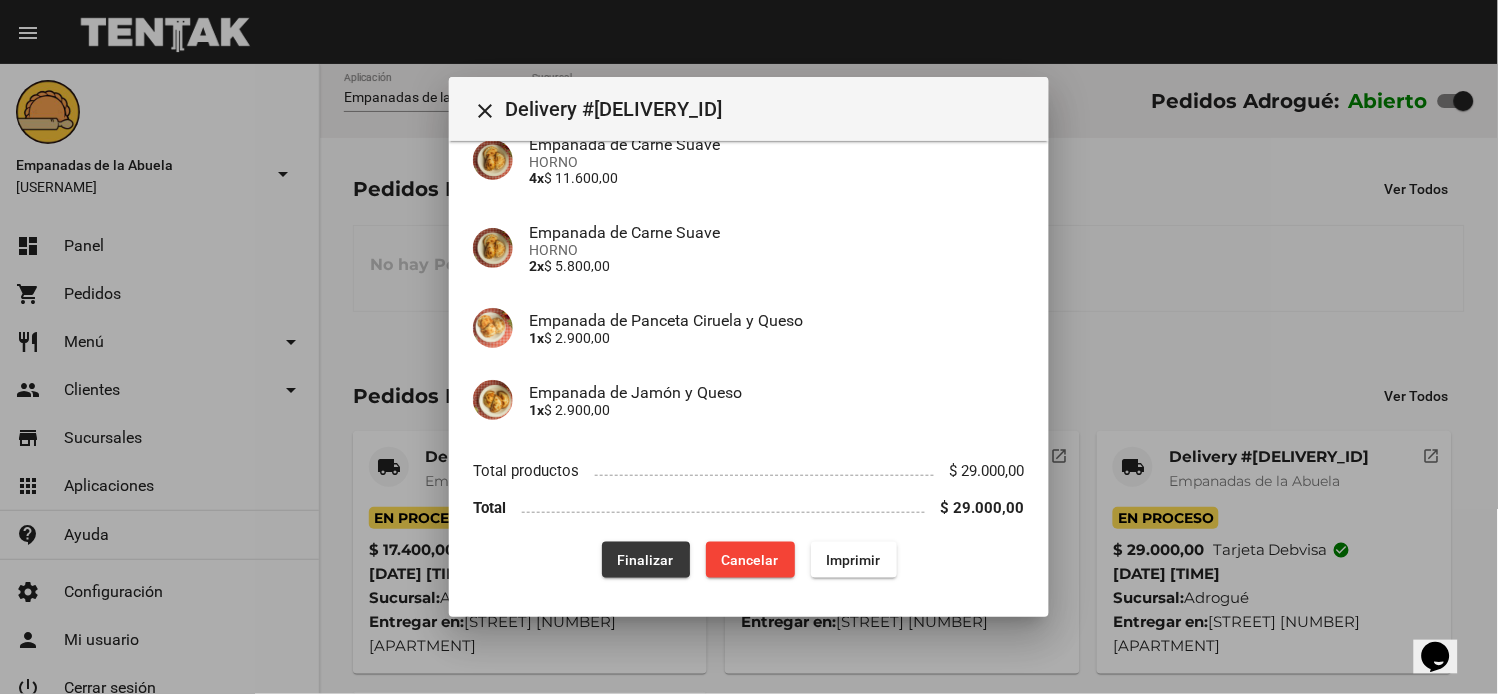 drag, startPoint x: 625, startPoint y: 560, endPoint x: 773, endPoint y: 553, distance: 148.16545 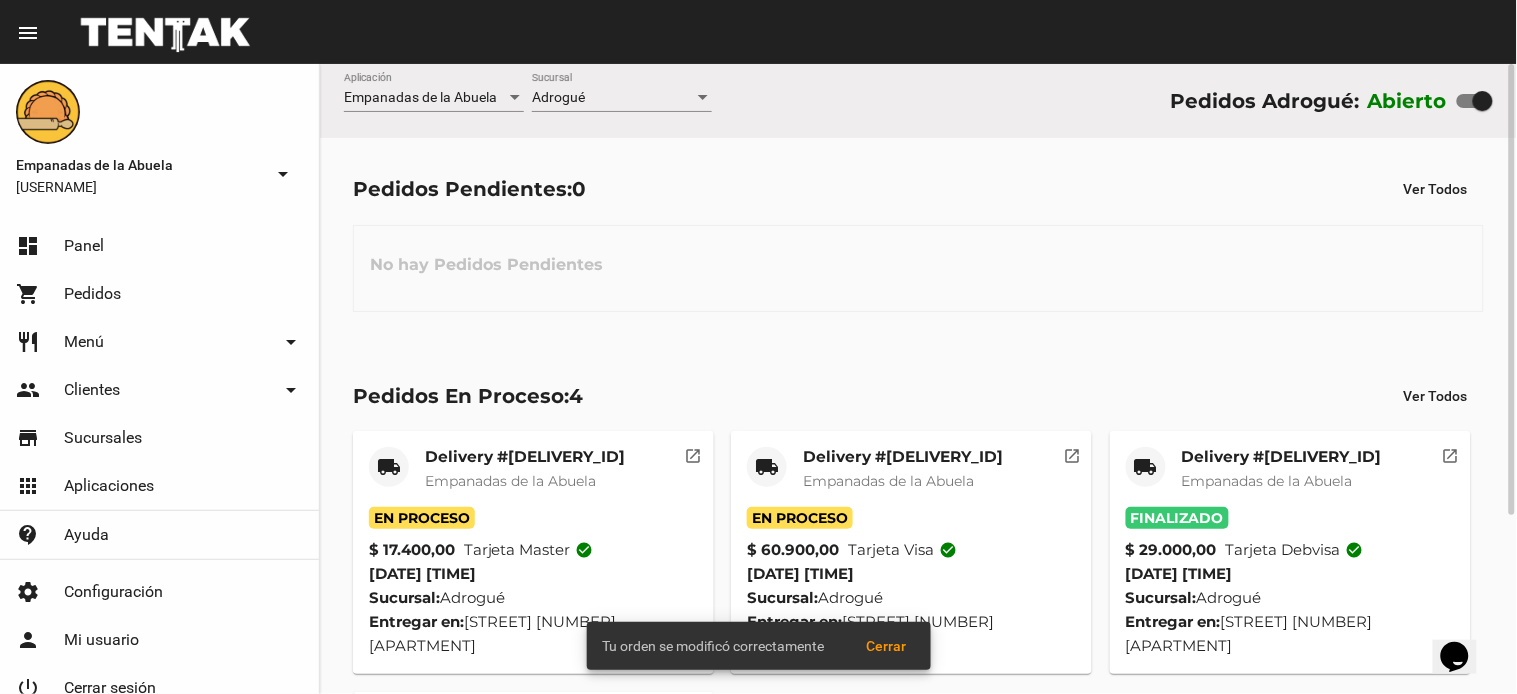 click on "Delivery #[ID]" 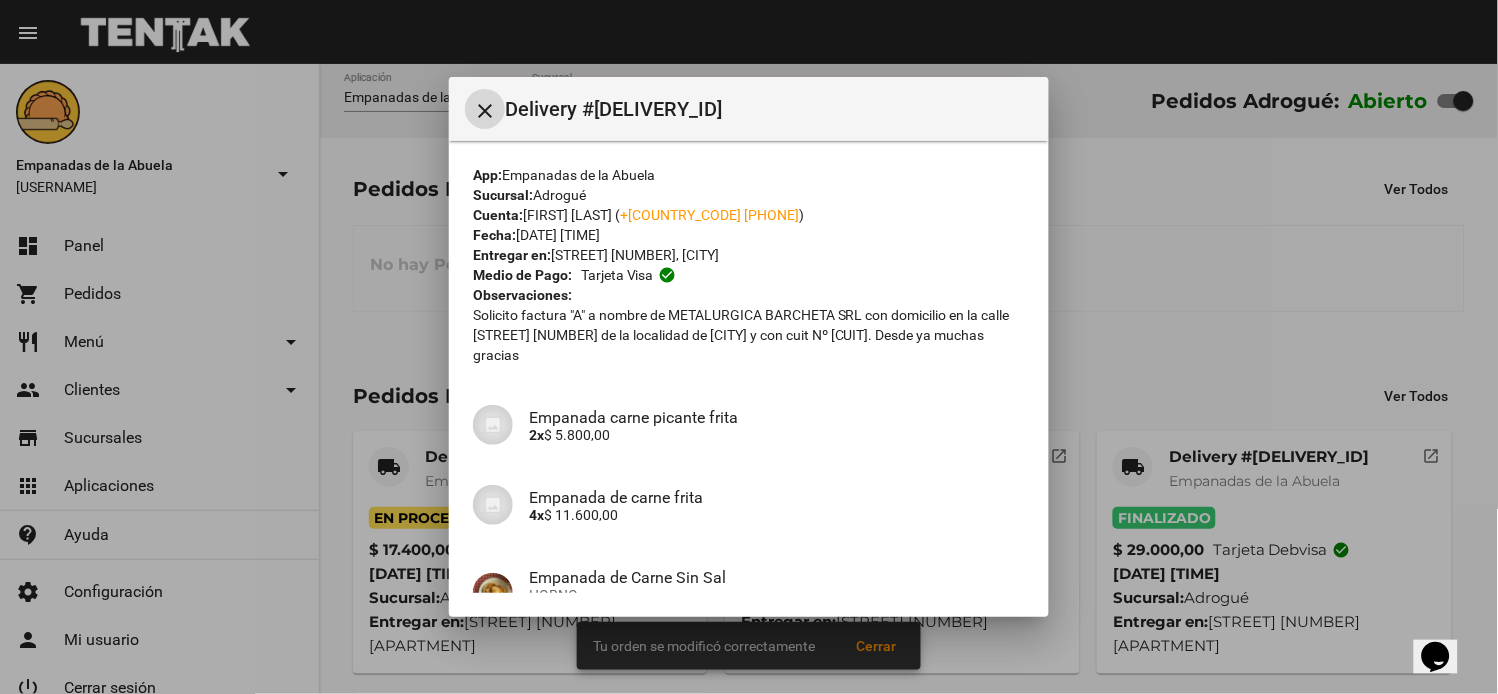 scroll, scrollTop: 555, scrollLeft: 0, axis: vertical 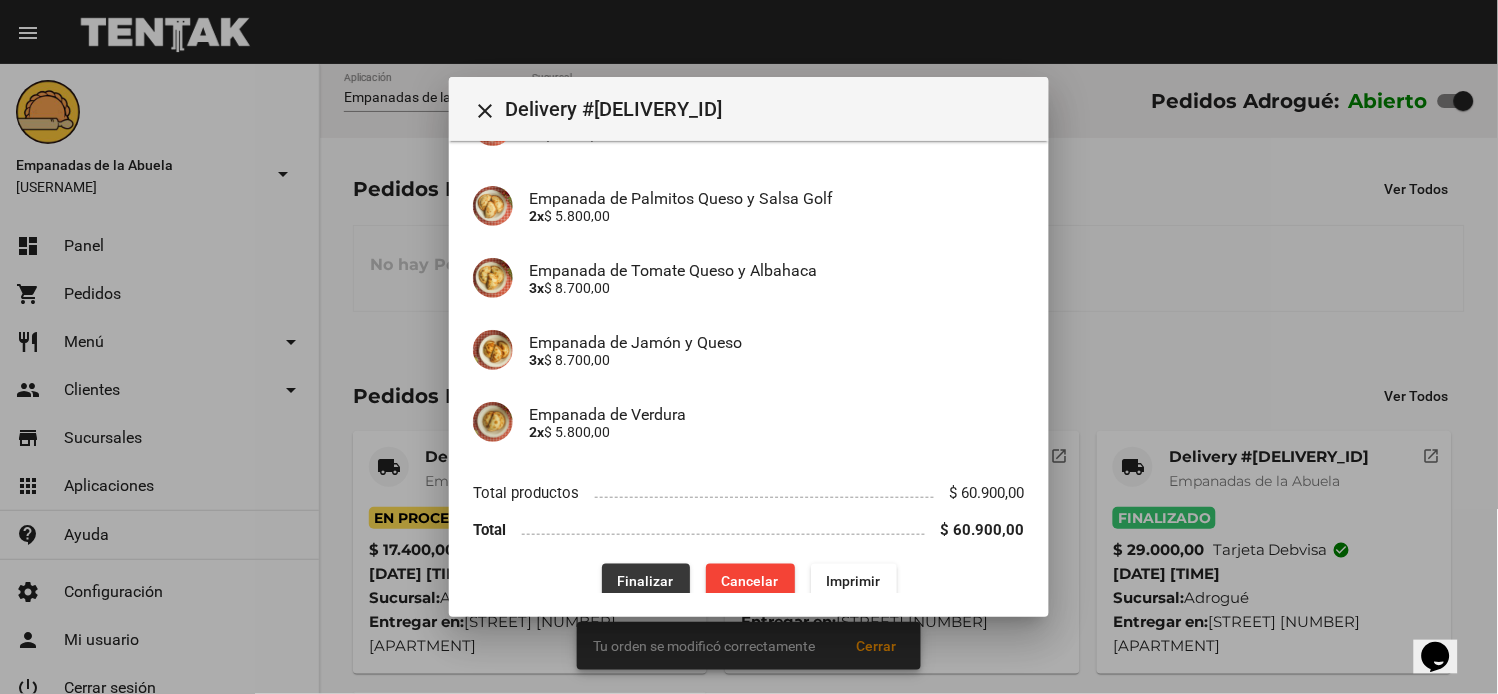 click on "Finalizar" 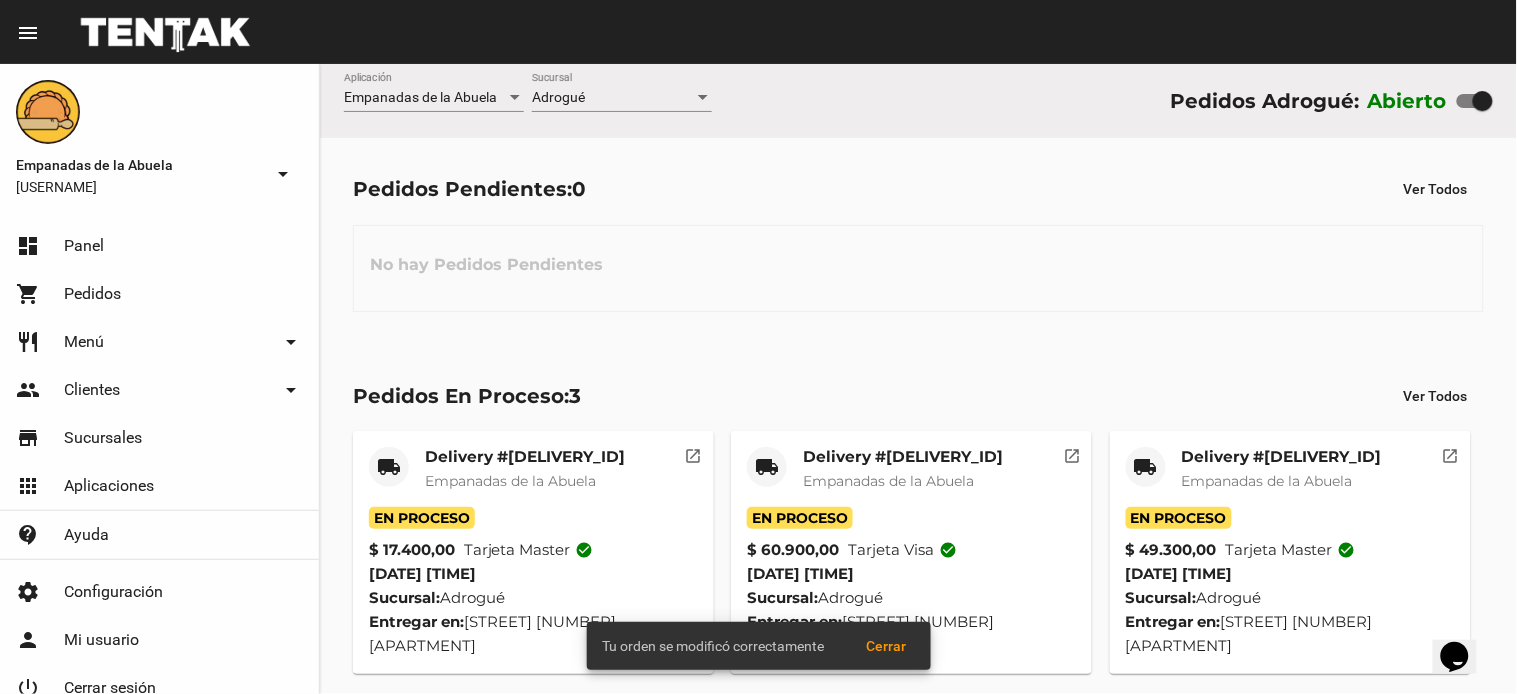 click on "Delivery #88B44858" 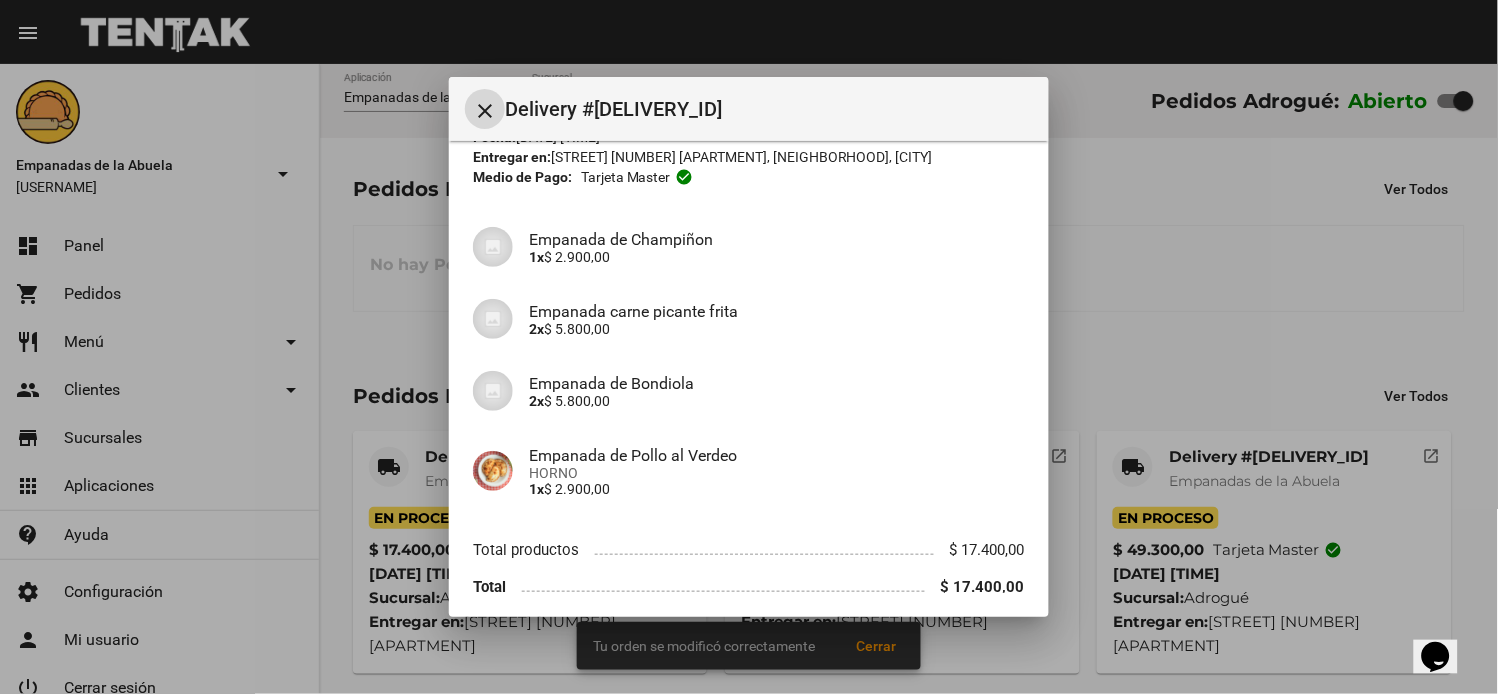 scroll, scrollTop: 177, scrollLeft: 0, axis: vertical 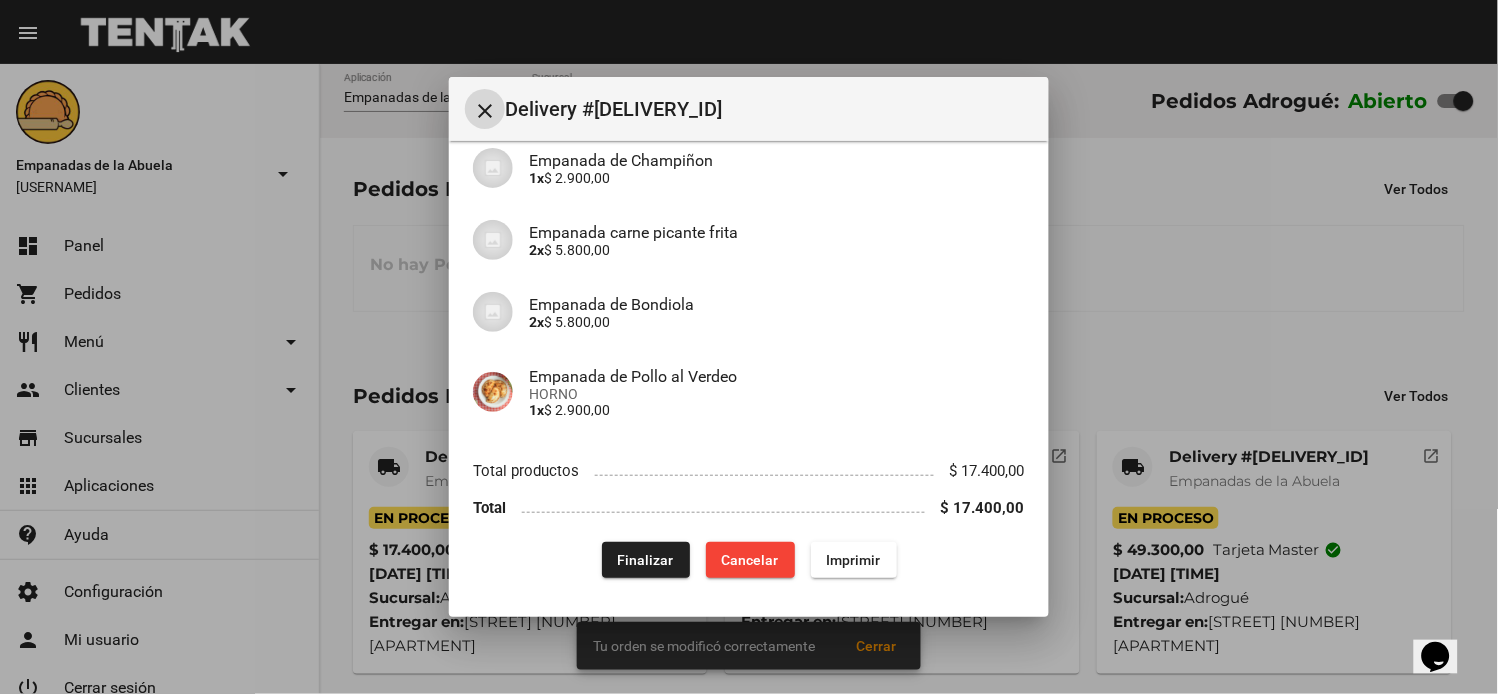 drag, startPoint x: 646, startPoint y: 550, endPoint x: 632, endPoint y: 585, distance: 37.696156 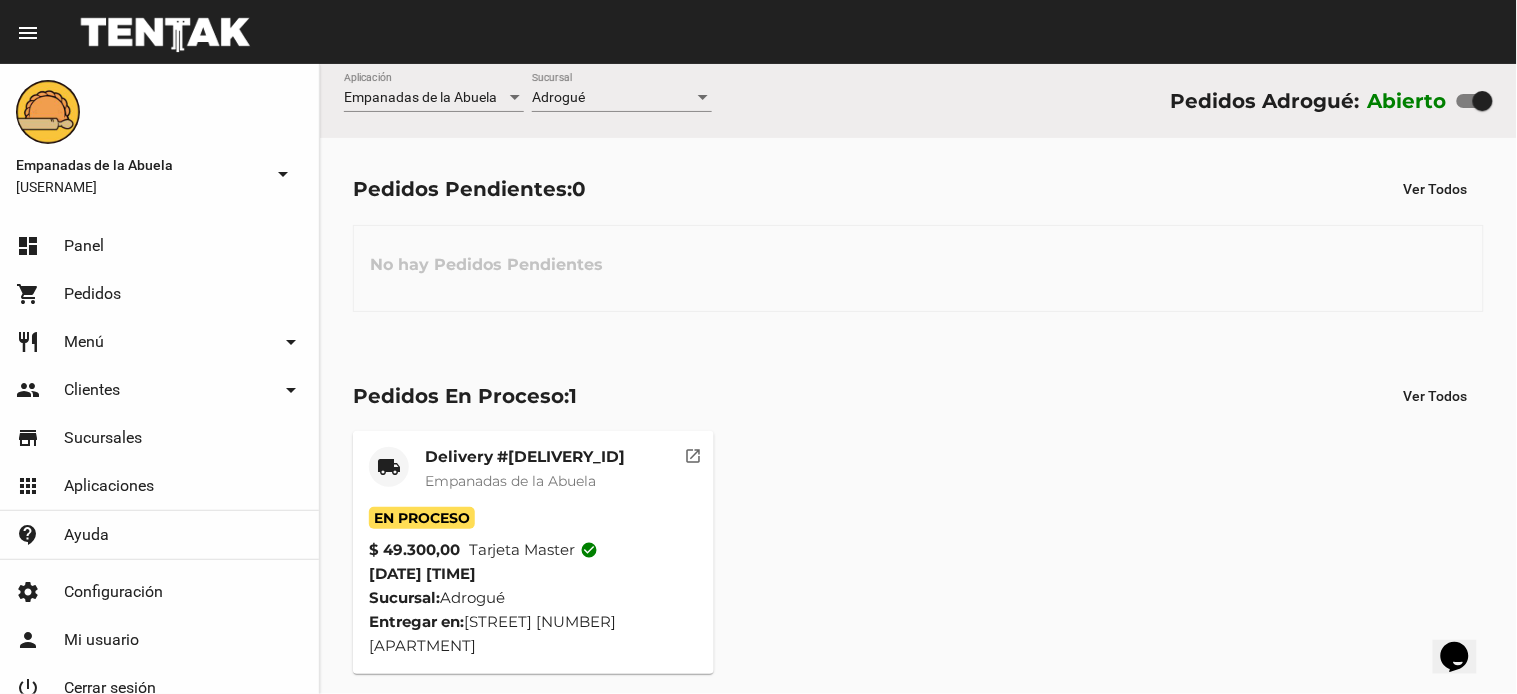 click on "Delivery #DB8F246B" 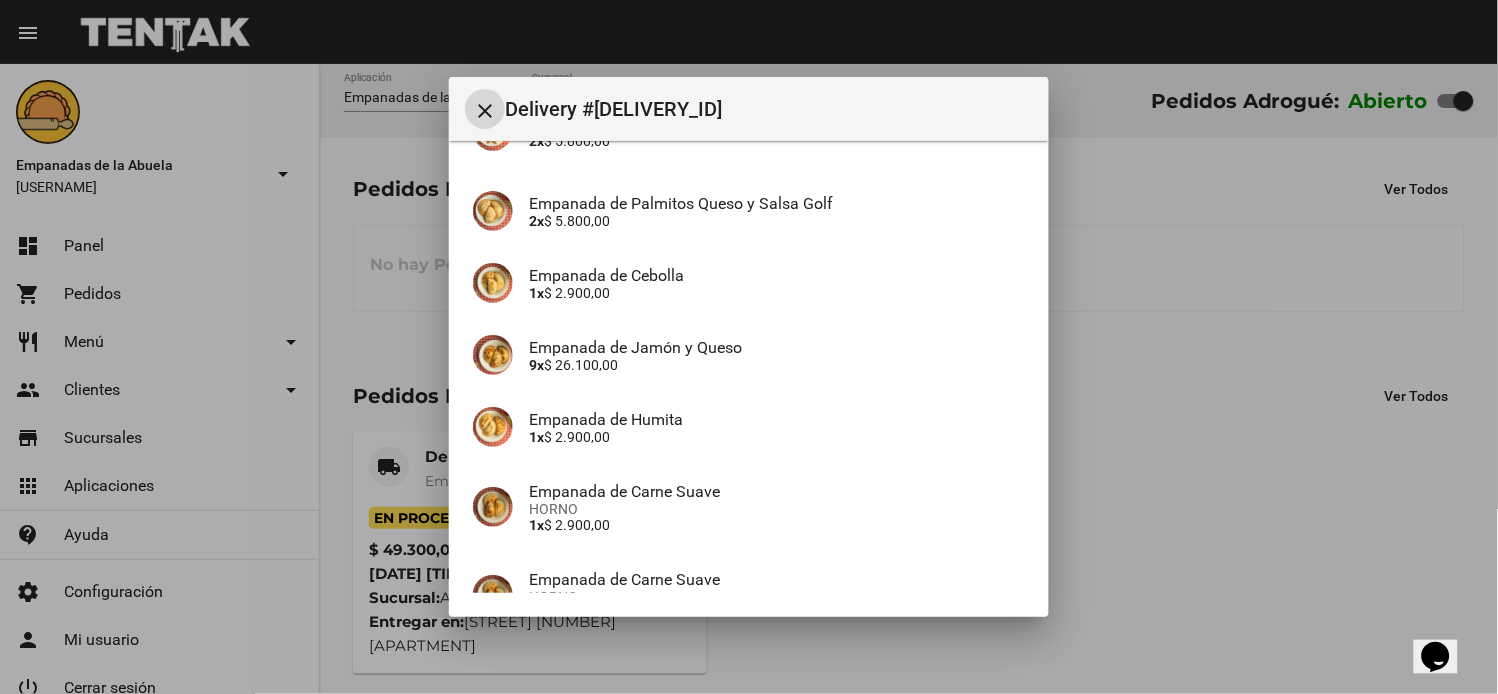 scroll, scrollTop: 425, scrollLeft: 0, axis: vertical 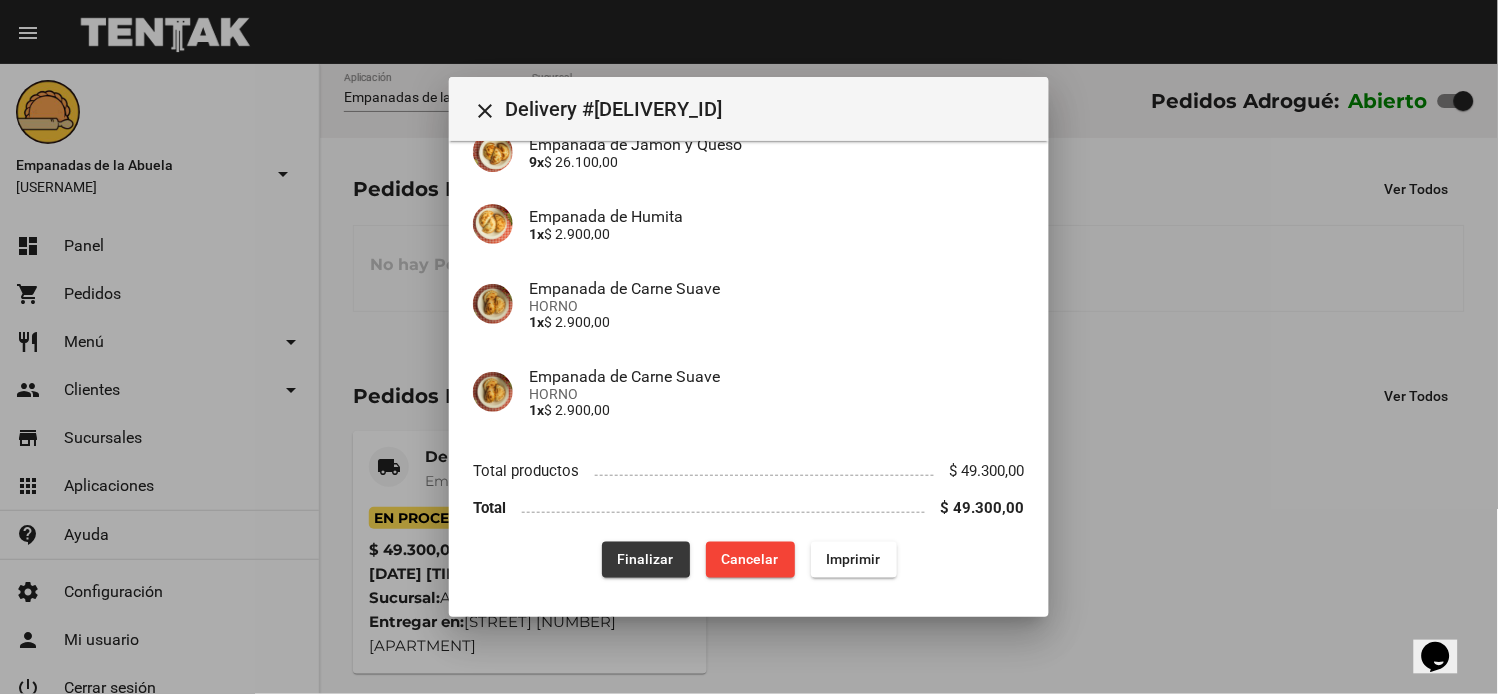 click on "Finalizar" 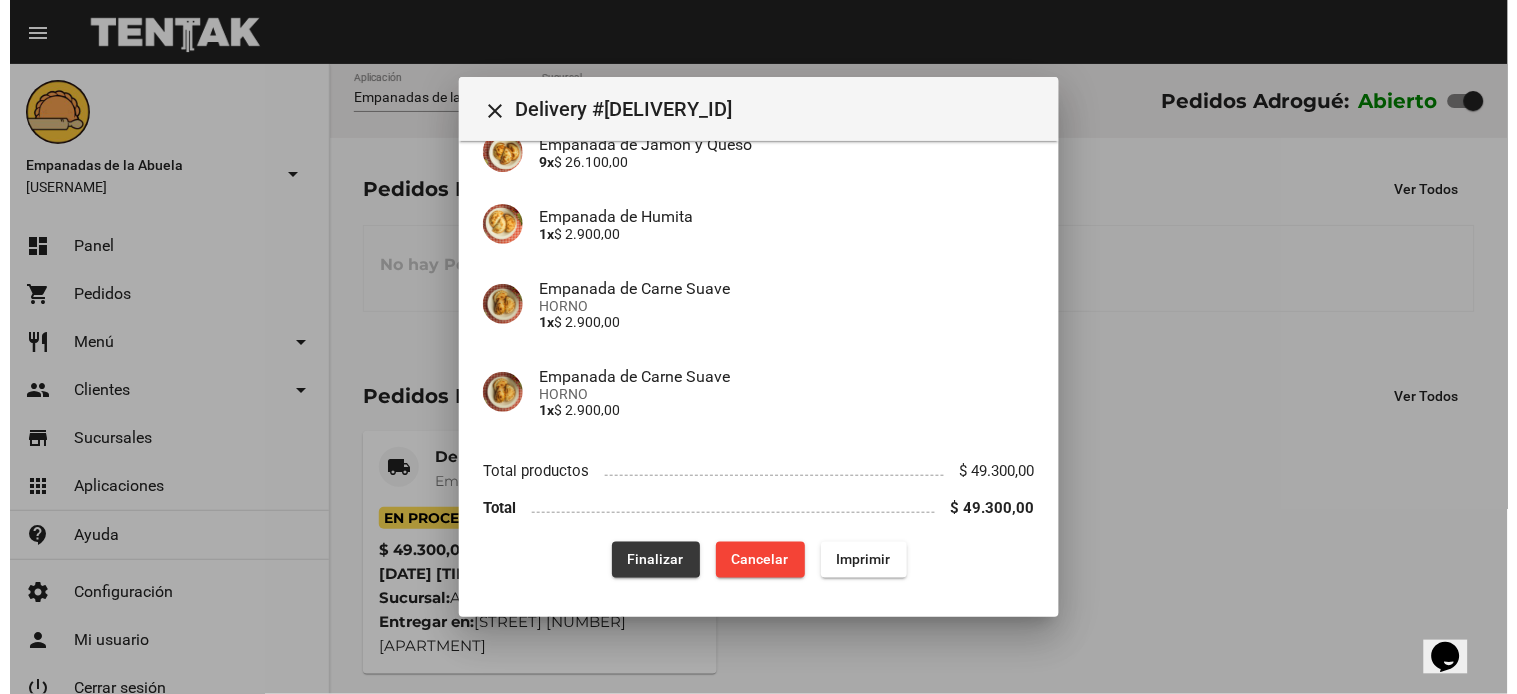 scroll, scrollTop: 0, scrollLeft: 0, axis: both 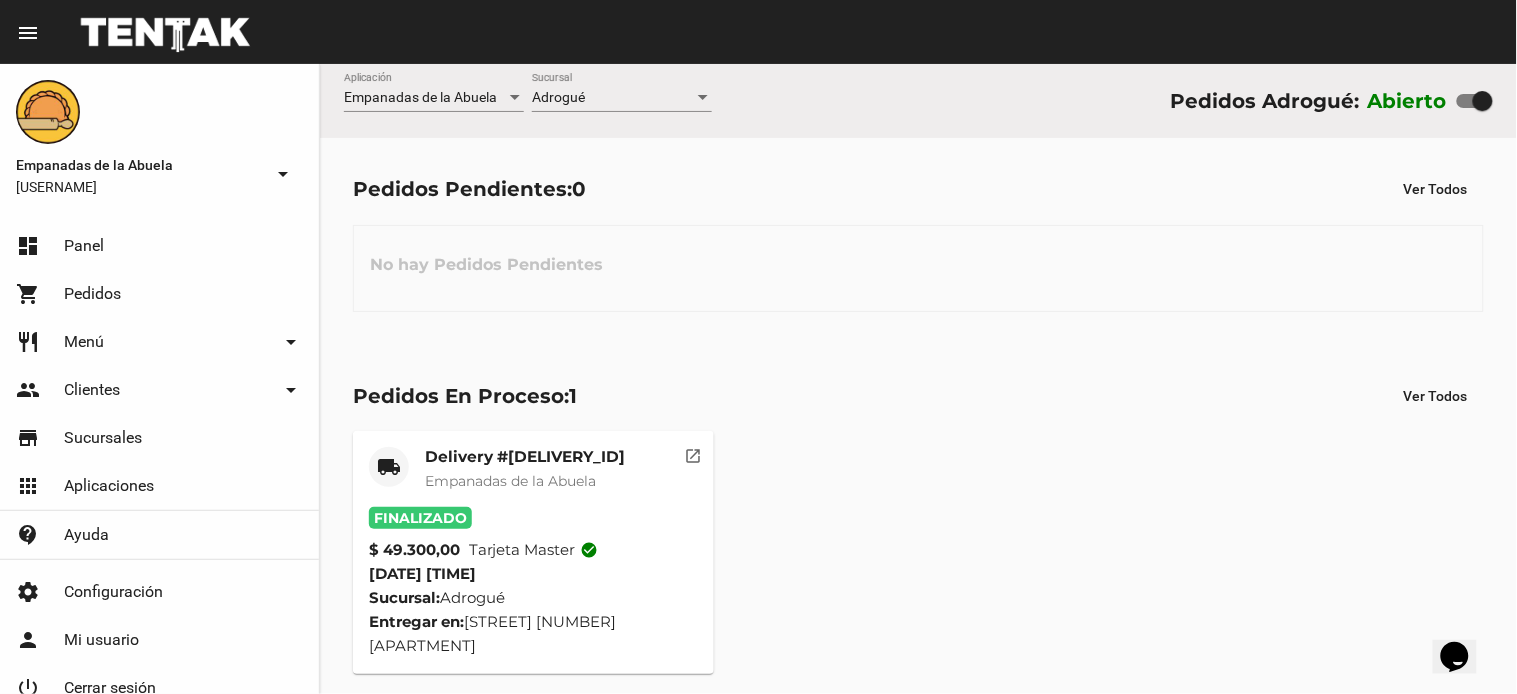 click on "Adrogué Sucursal" 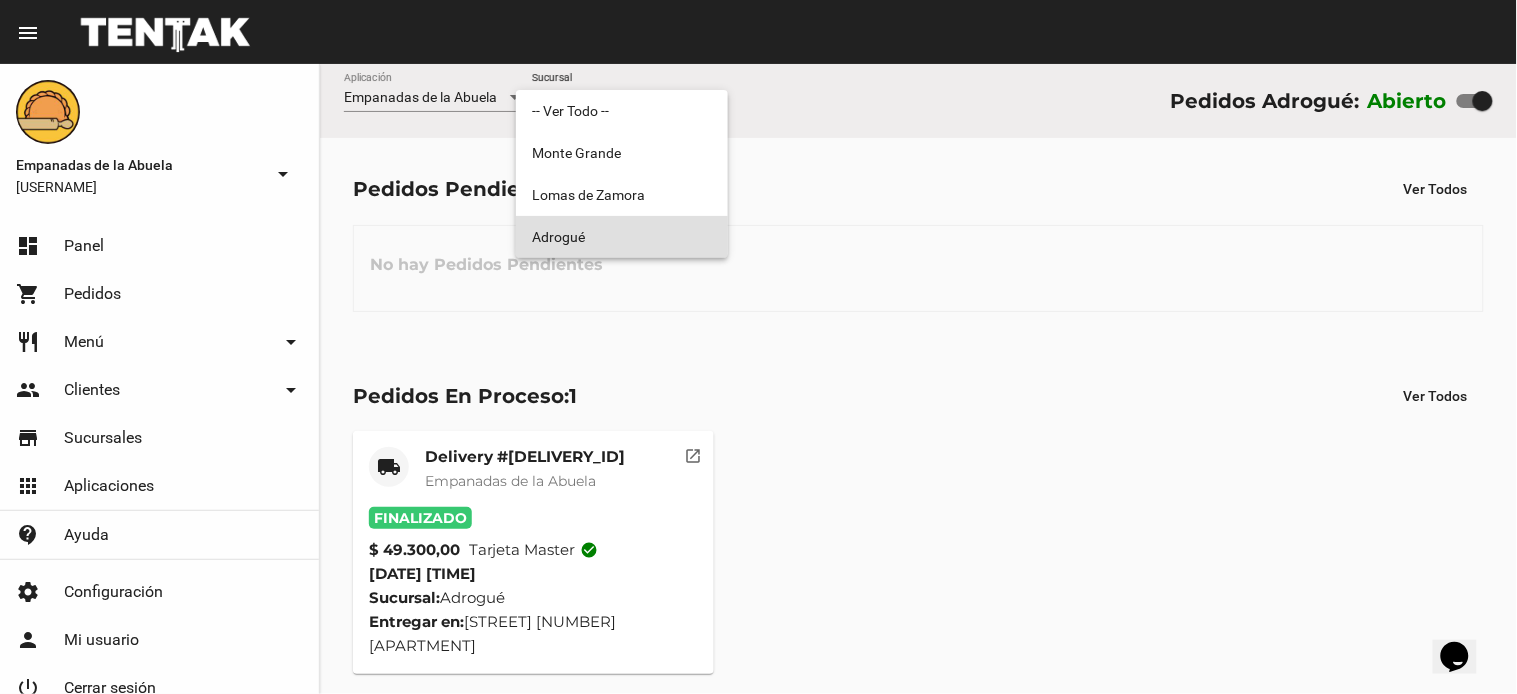 click on "Adrogué" at bounding box center [622, 237] 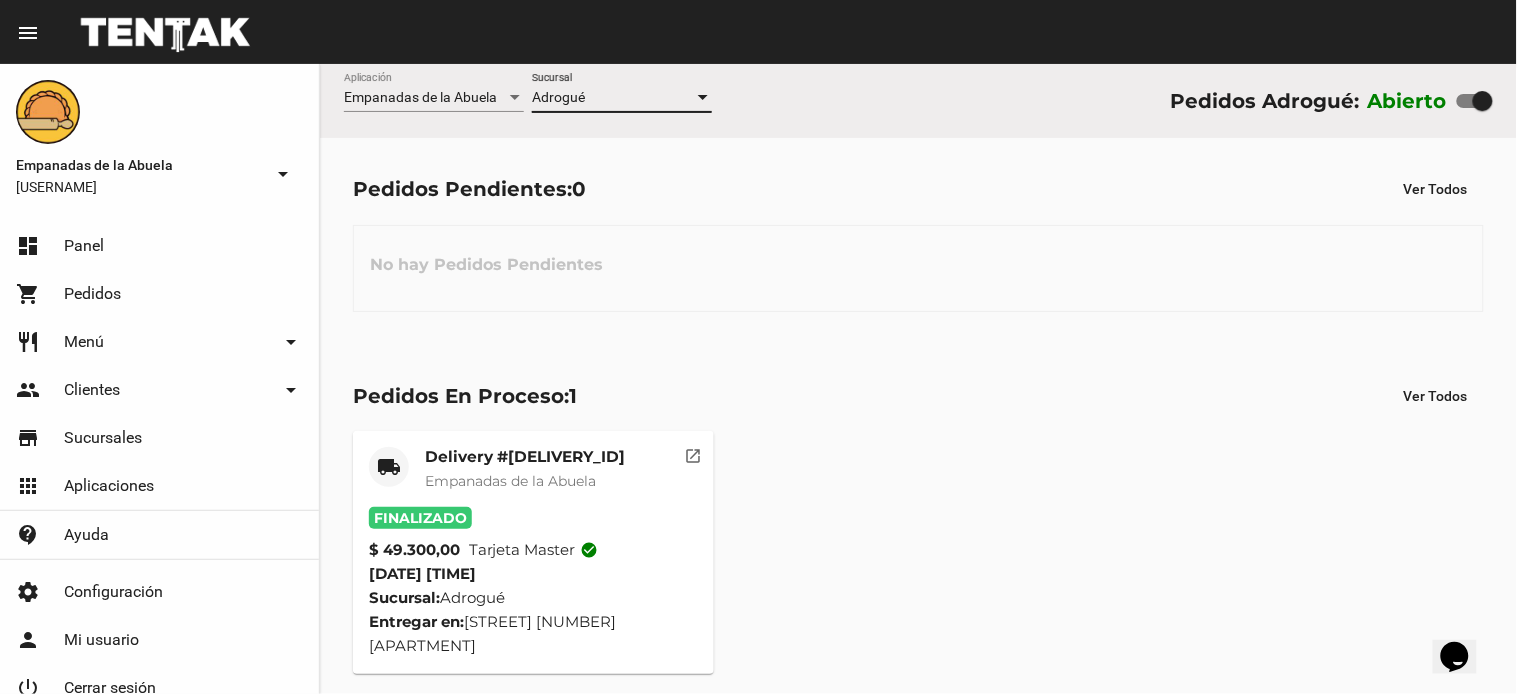 click on "Adrogué Sucursal" 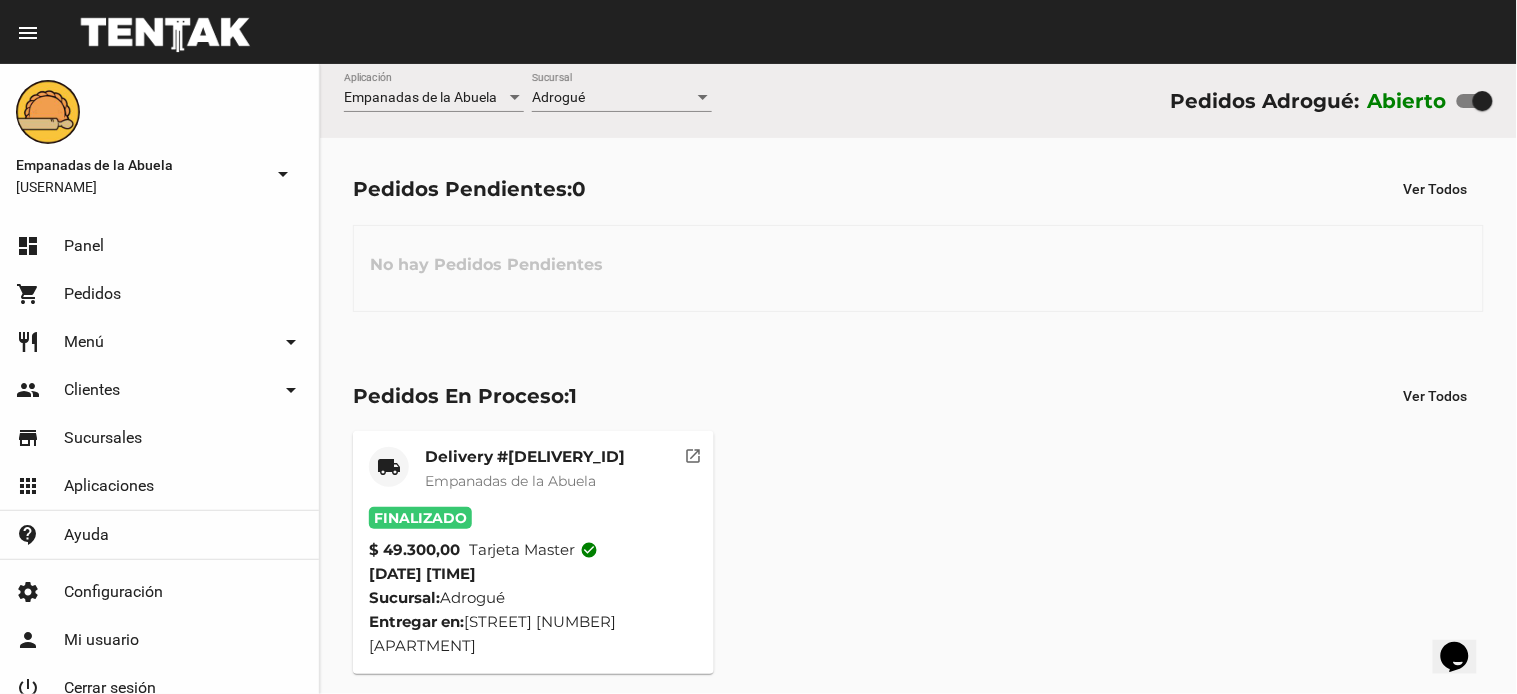 click on "Adrogué Sucursal" 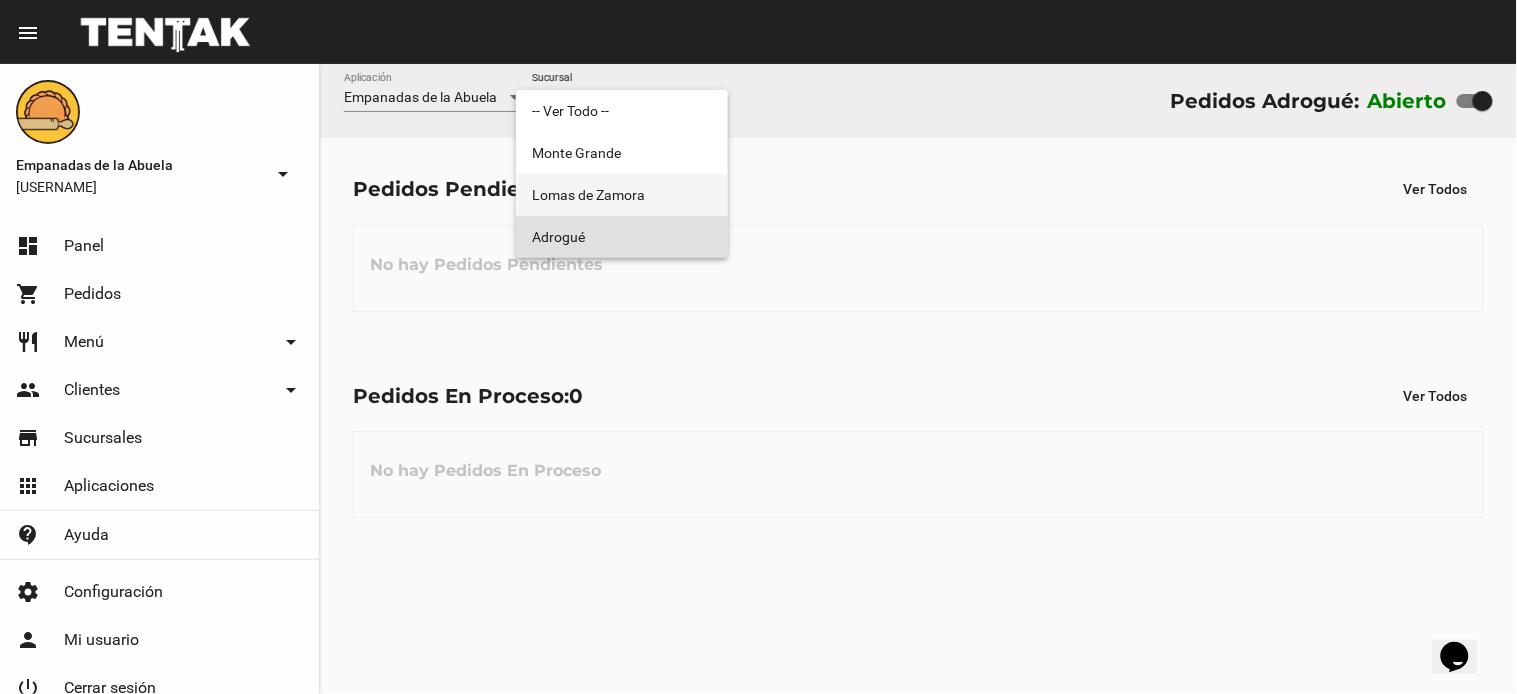 click on "Lomas de Zamora" at bounding box center (622, 195) 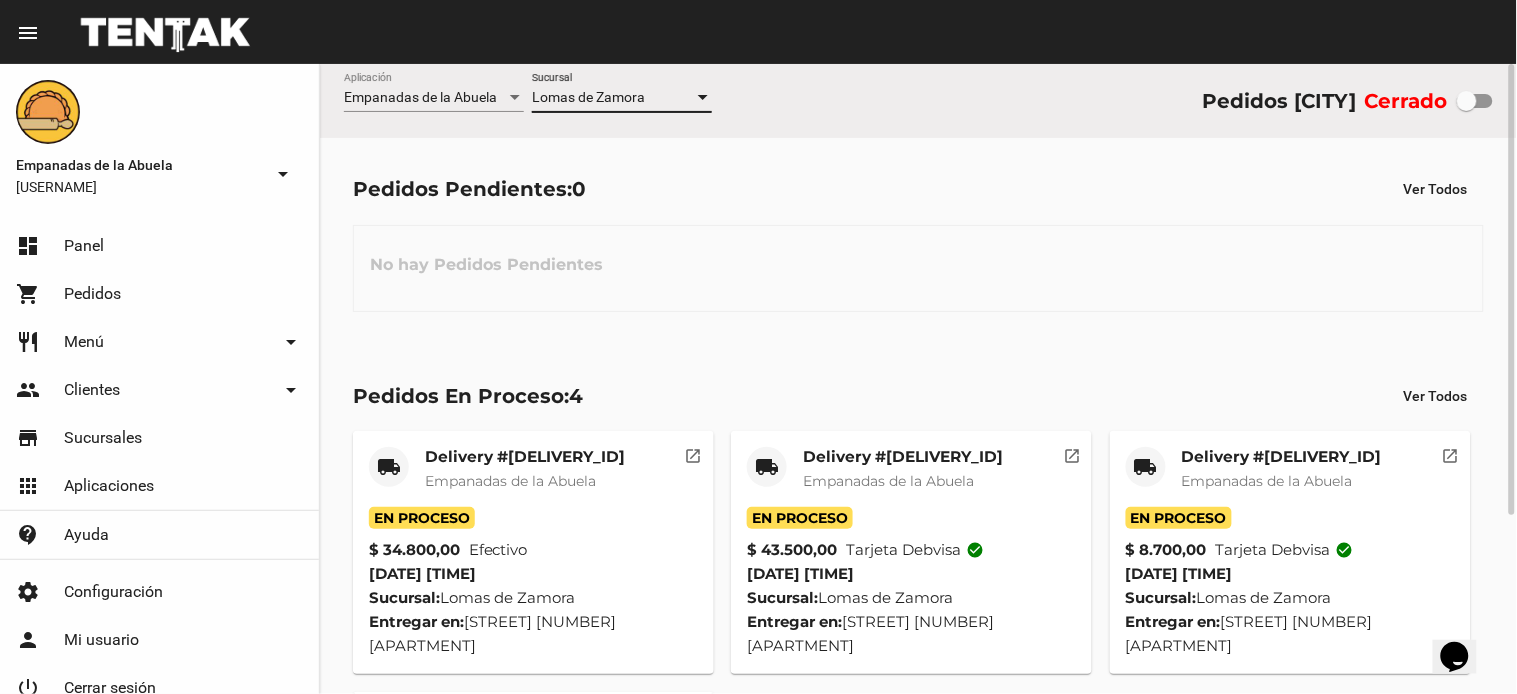 click on "Lomas de Zamora" at bounding box center [588, 97] 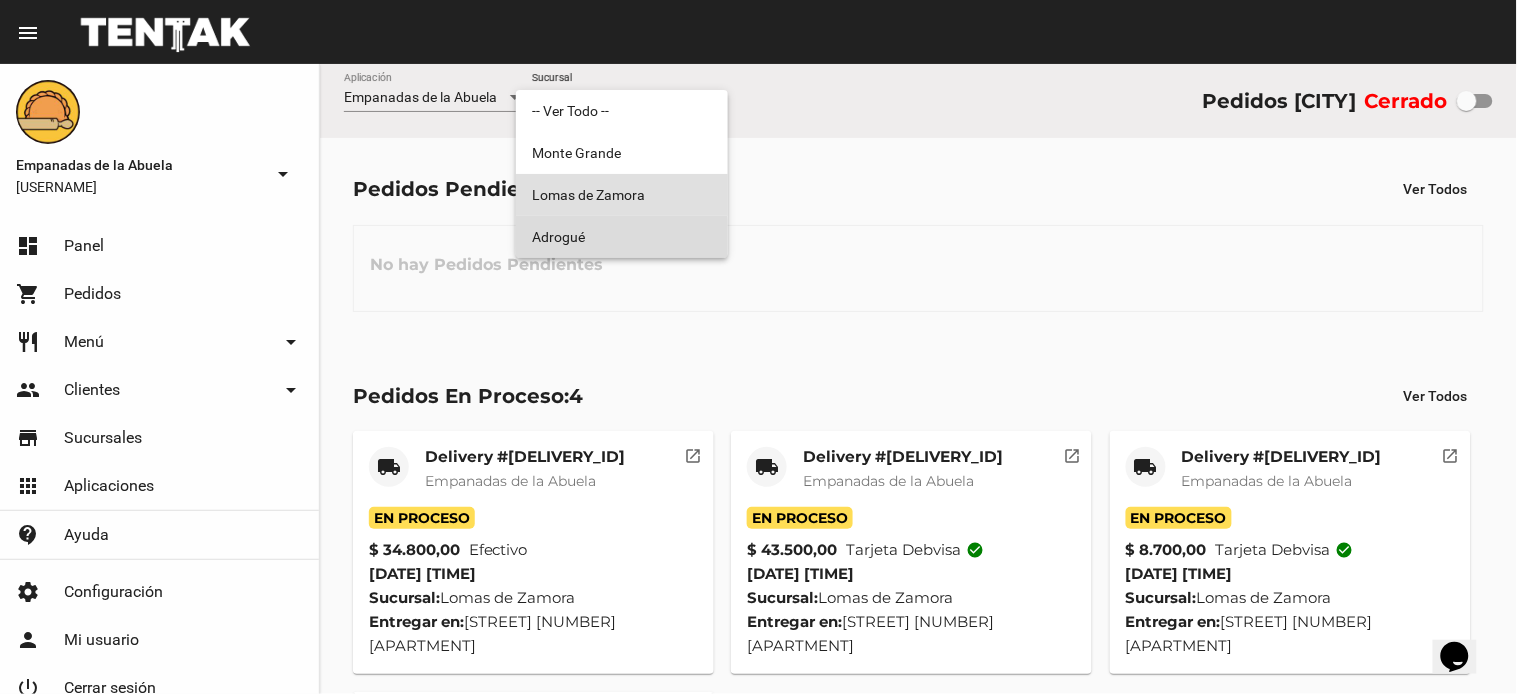 click on "Adrogué" at bounding box center (622, 237) 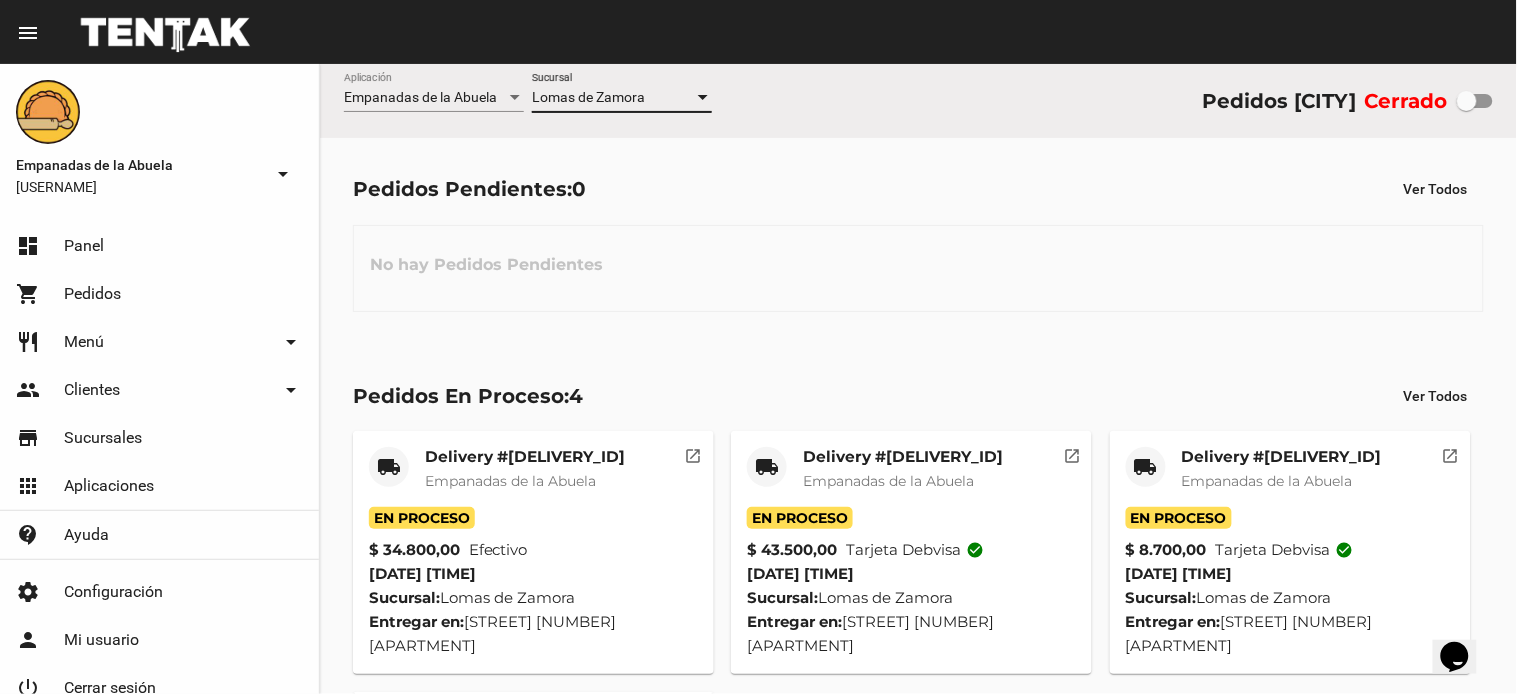 checkbox on "true" 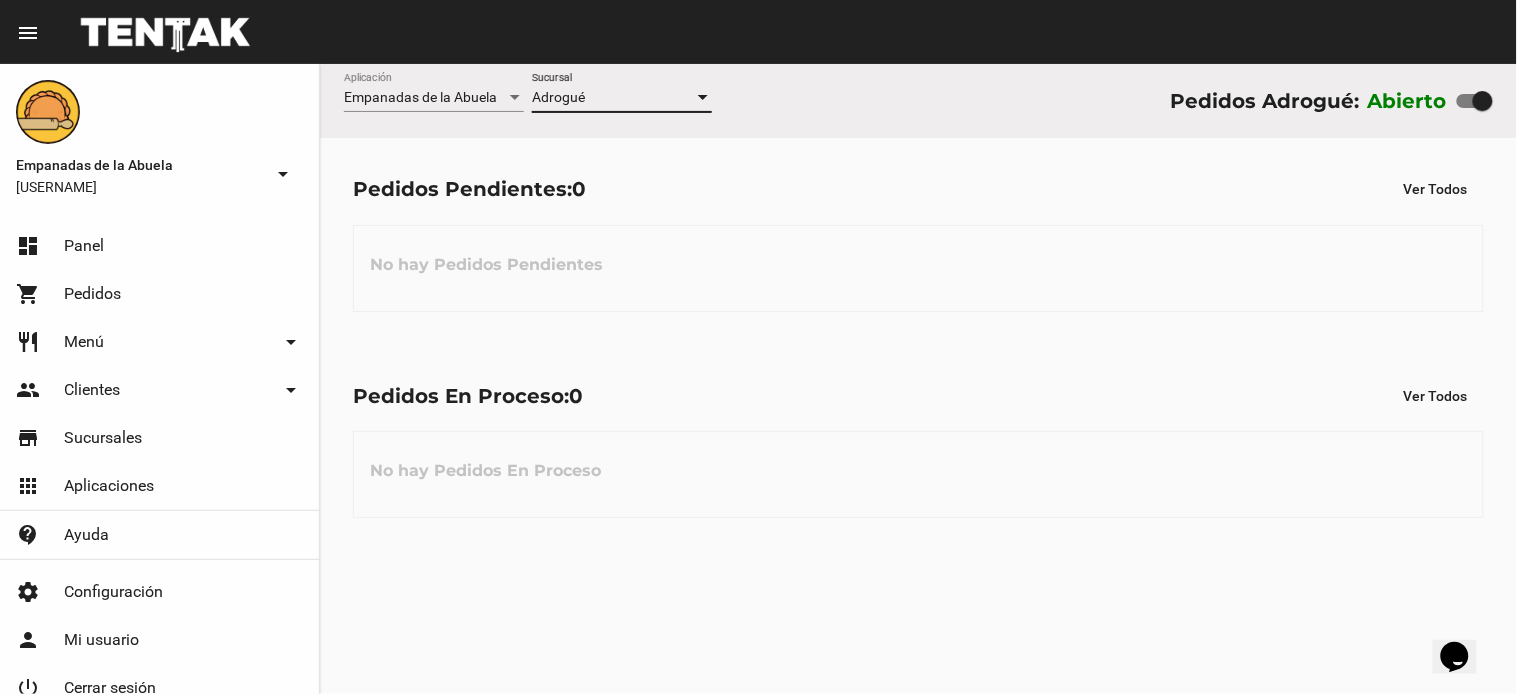 click on "No hay Pedidos En Proceso" 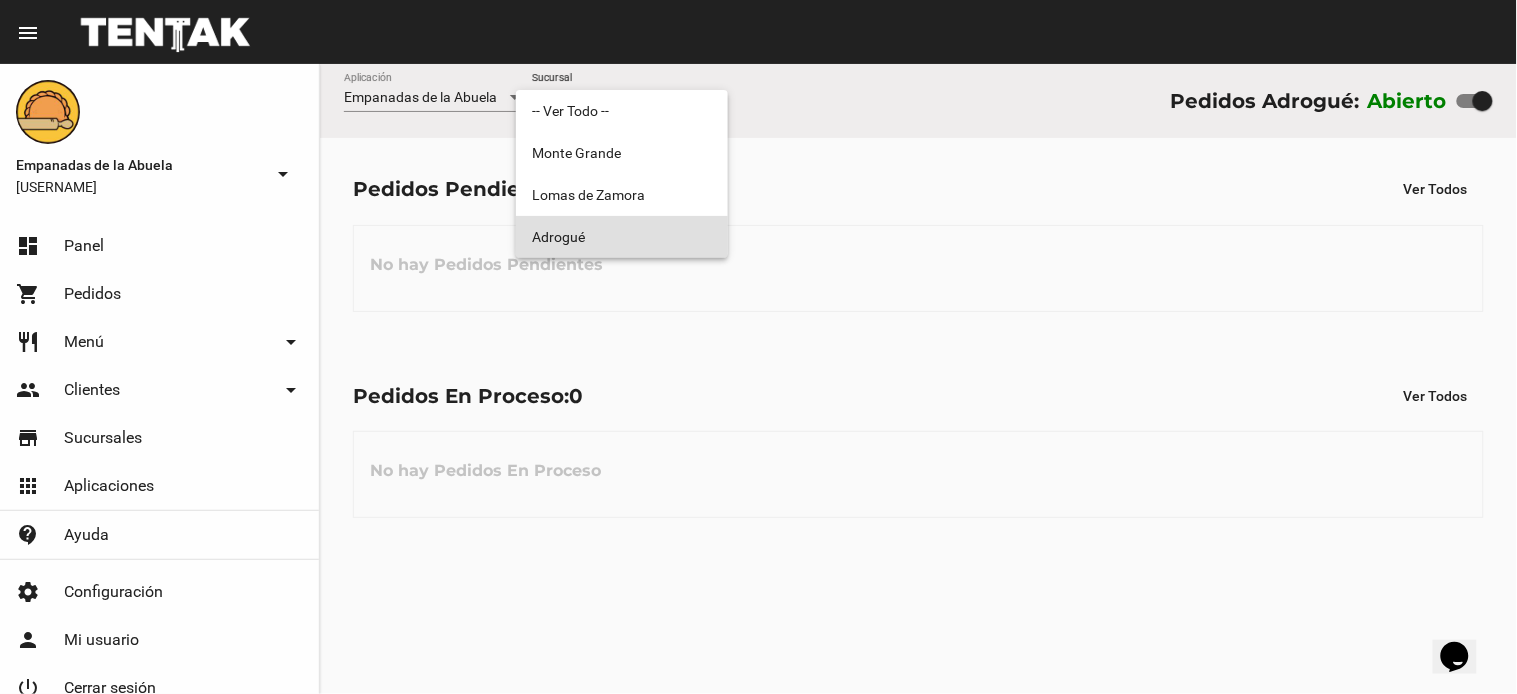 click on "Adrogué" at bounding box center [622, 237] 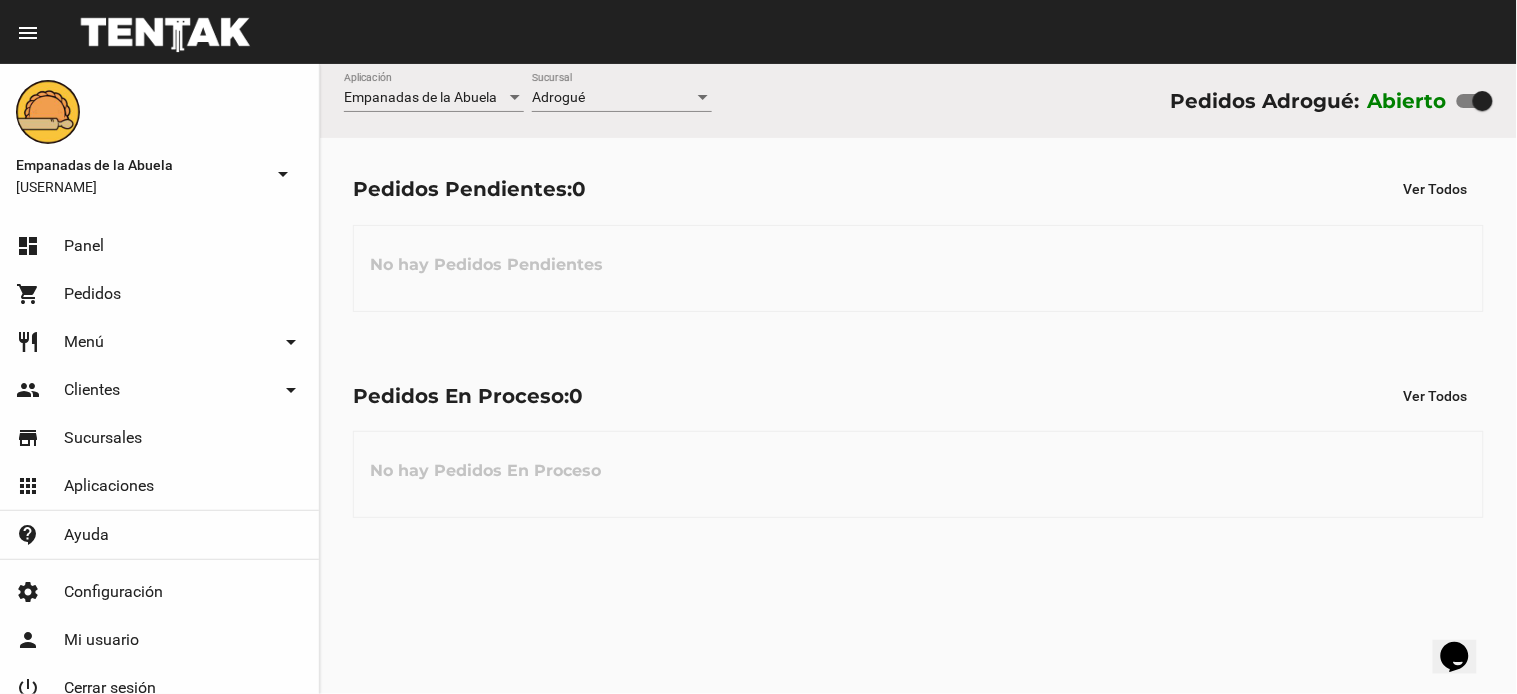 click on "No hay Pedidos En Proceso" 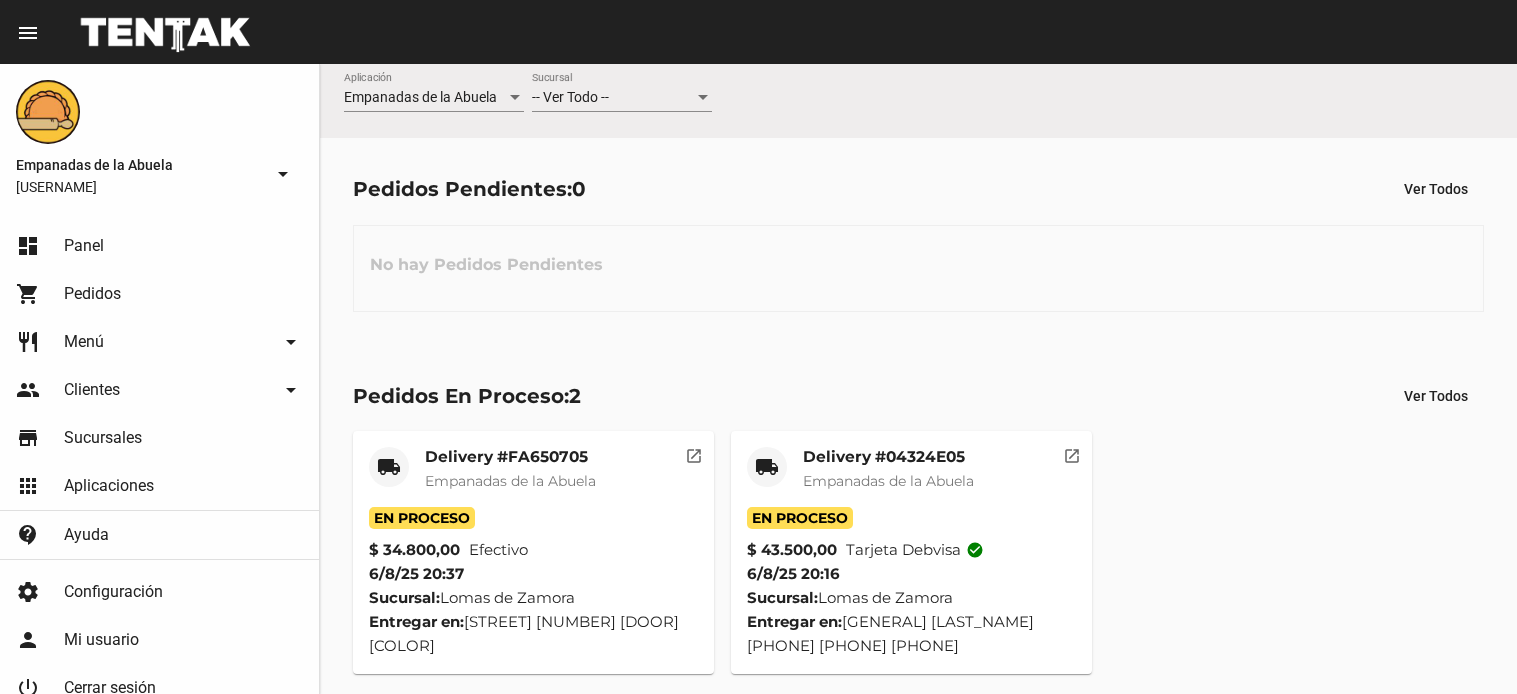 scroll, scrollTop: 0, scrollLeft: 0, axis: both 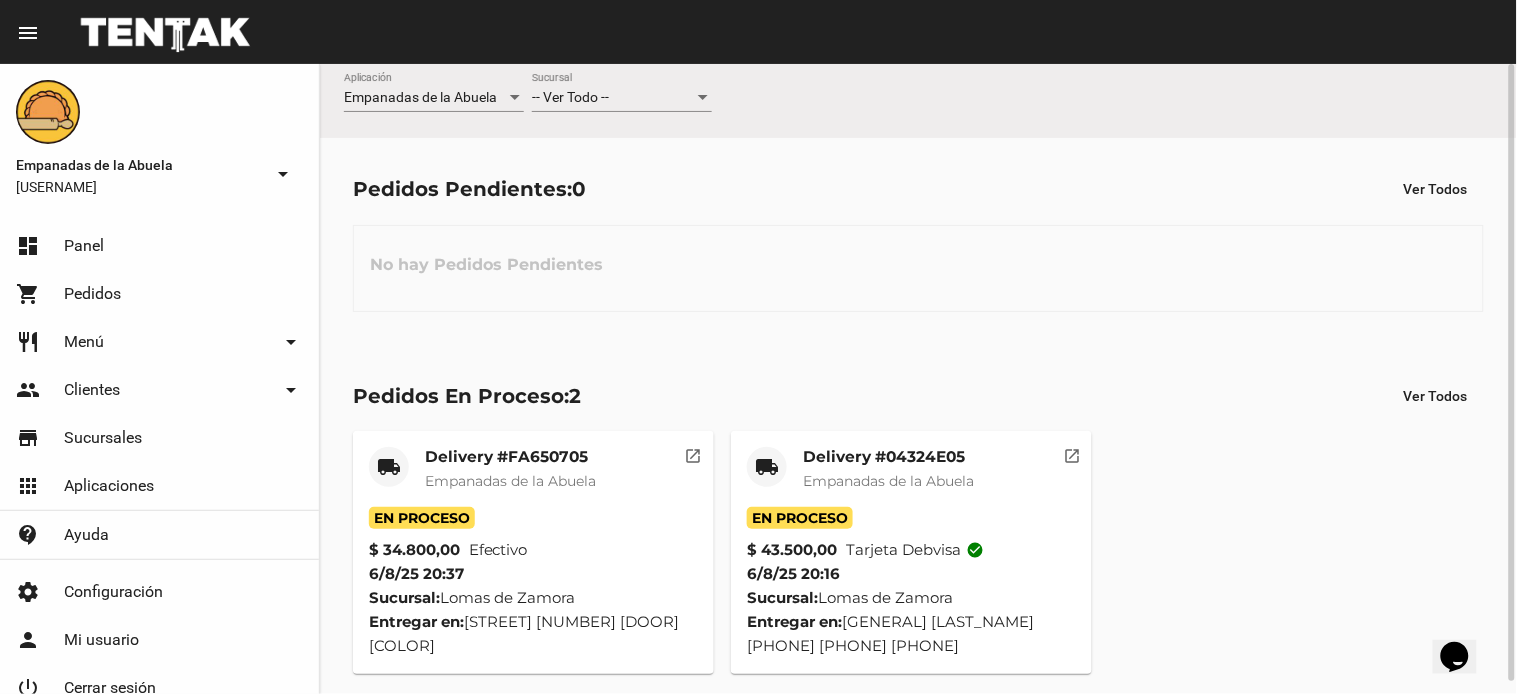 drag, startPoint x: 751, startPoint y: 232, endPoint x: 738, endPoint y: 217, distance: 19.849434 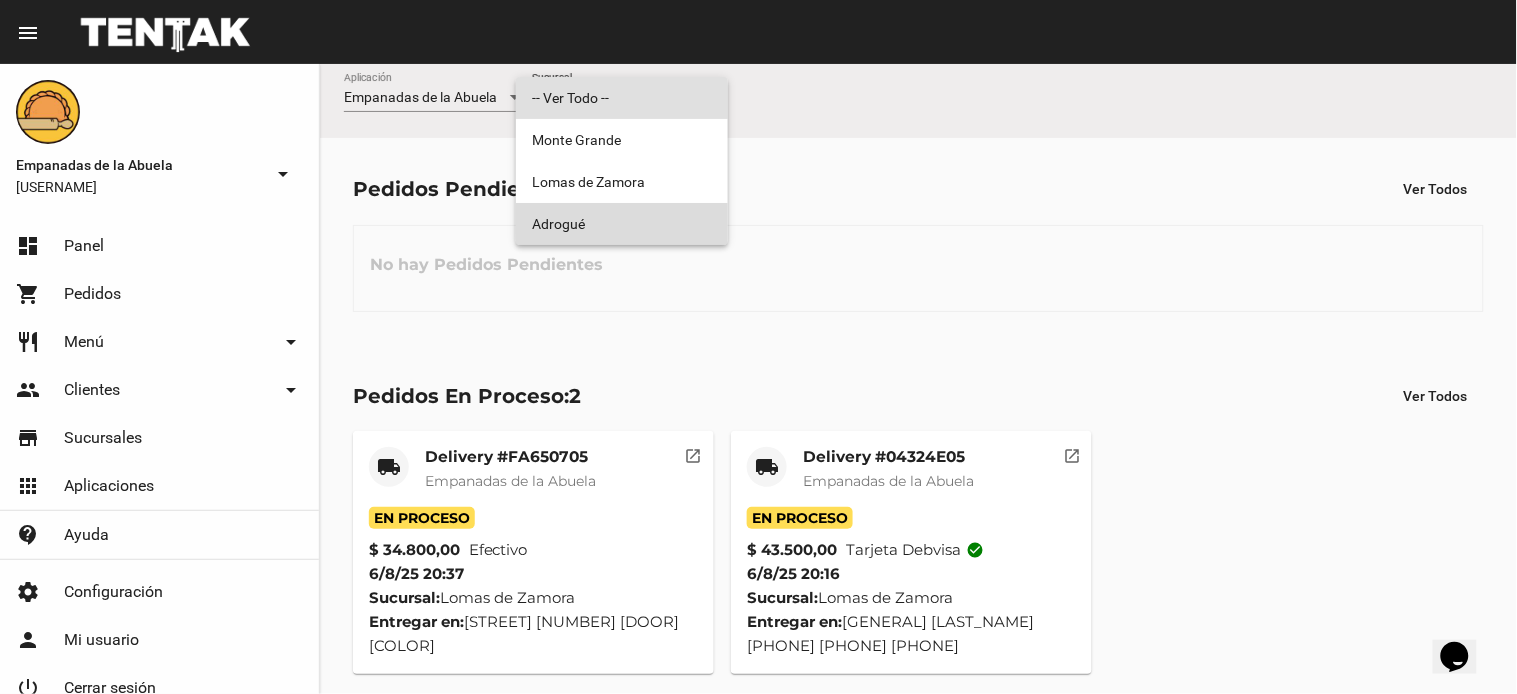 click on "Adrogué" at bounding box center [622, 224] 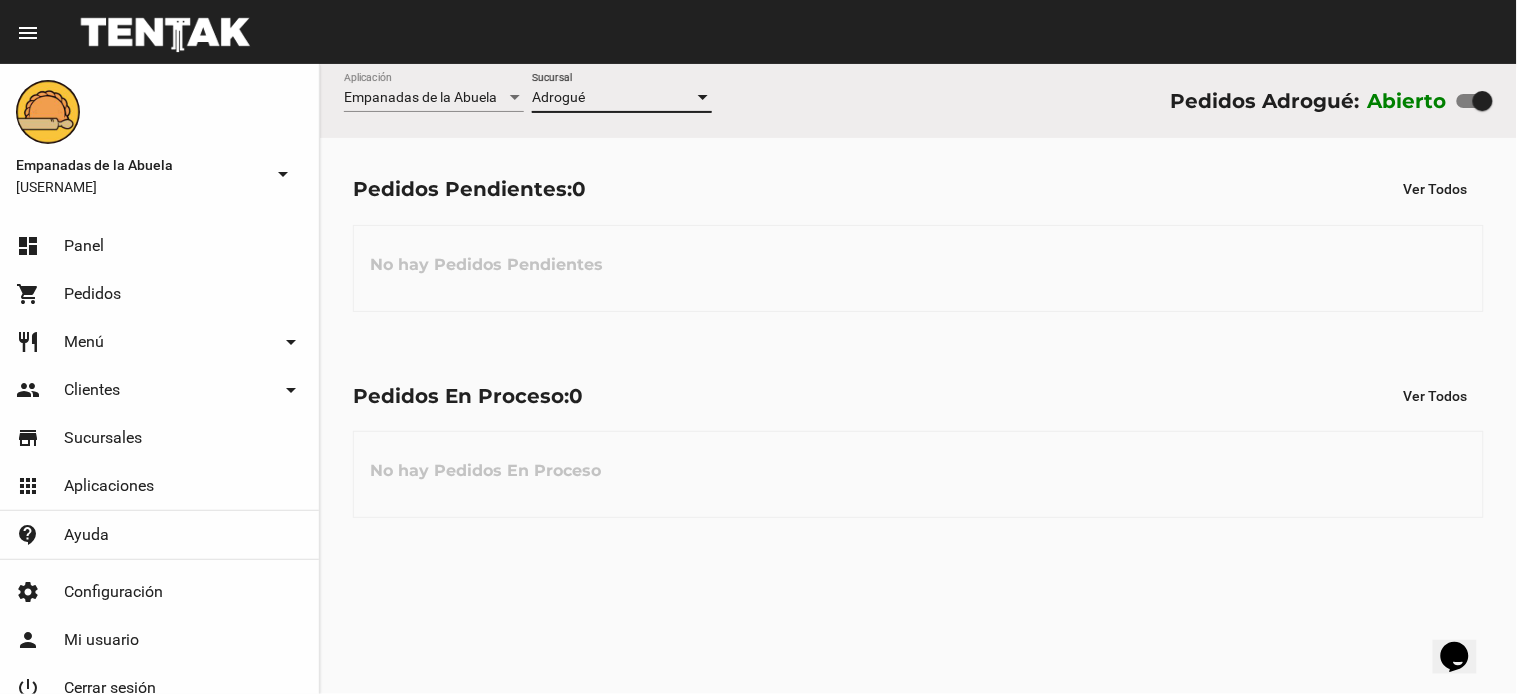 click on "No hay Pedidos En Proceso" 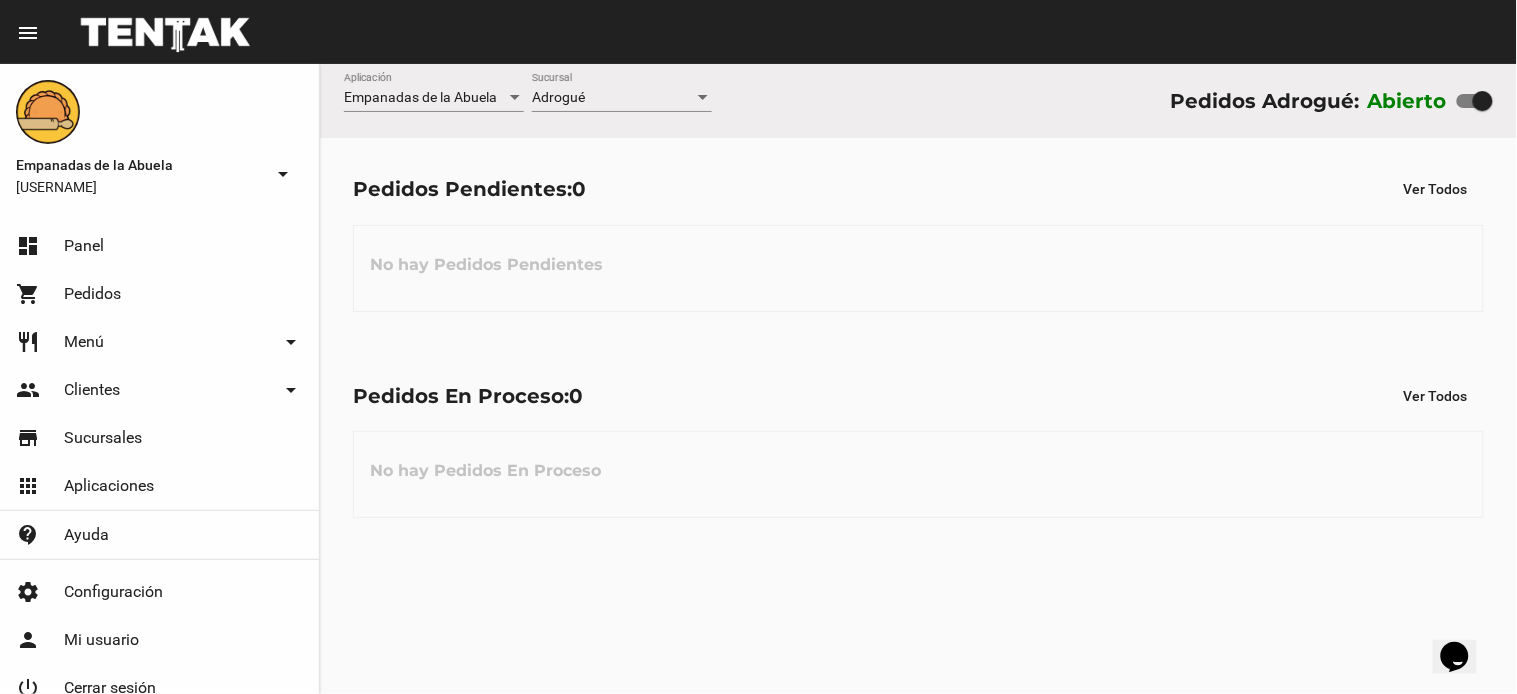 drag, startPoint x: 786, startPoint y: 285, endPoint x: 652, endPoint y: 133, distance: 202.63268 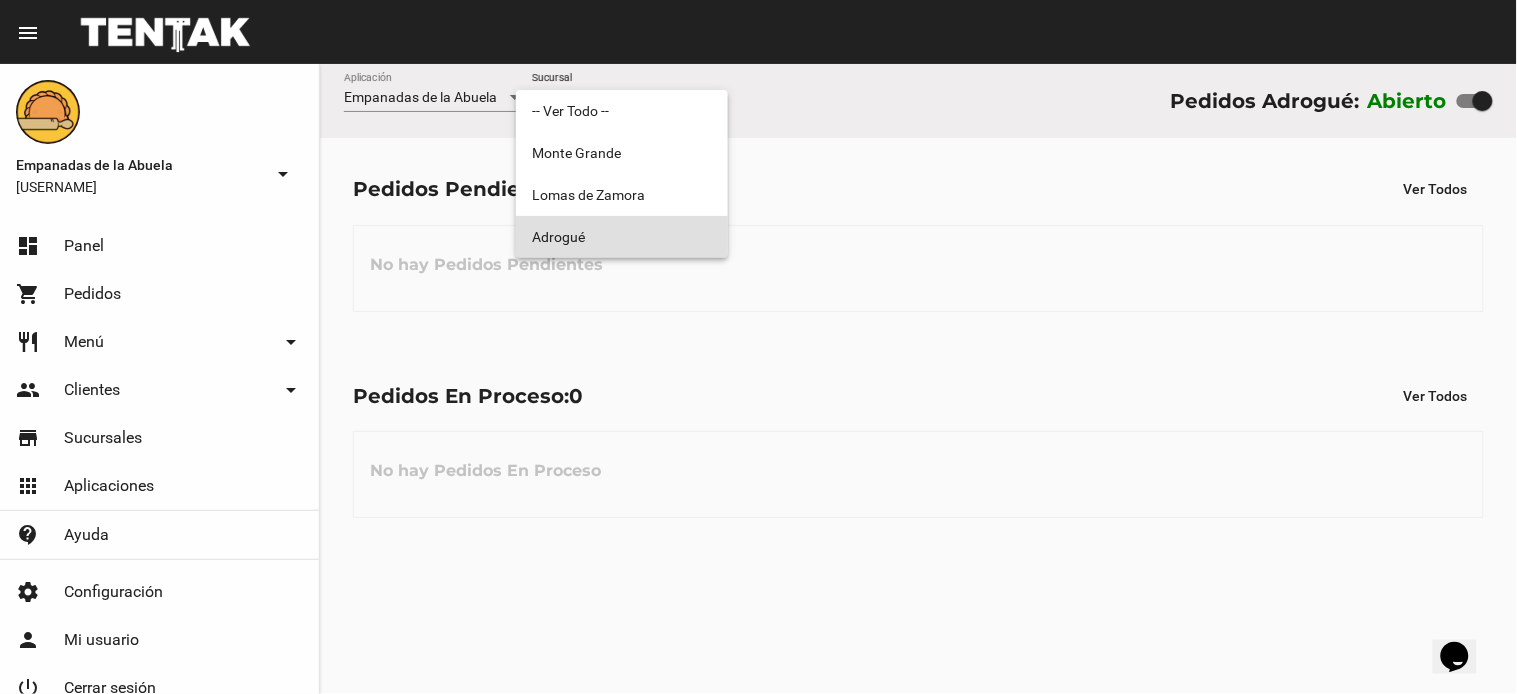click on "Adrogué" at bounding box center [622, 237] 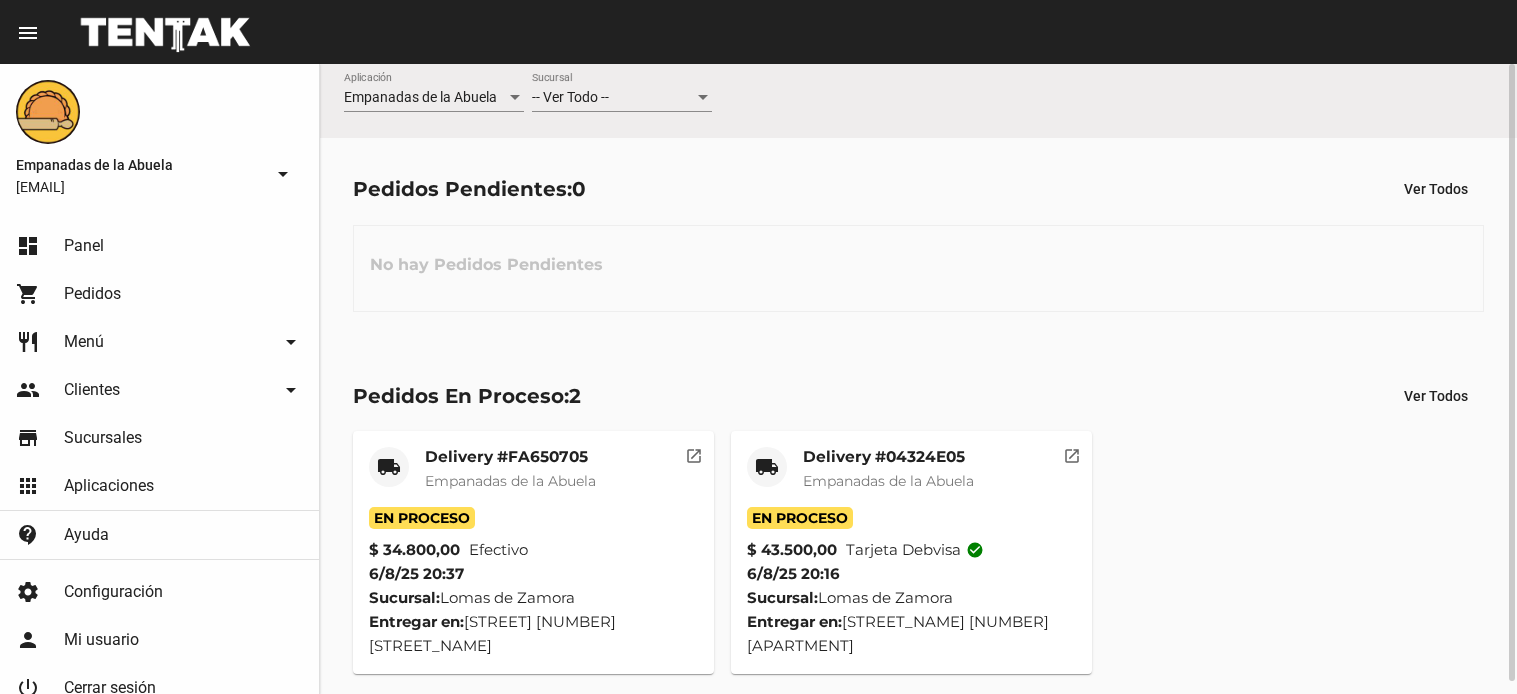 scroll, scrollTop: 0, scrollLeft: 0, axis: both 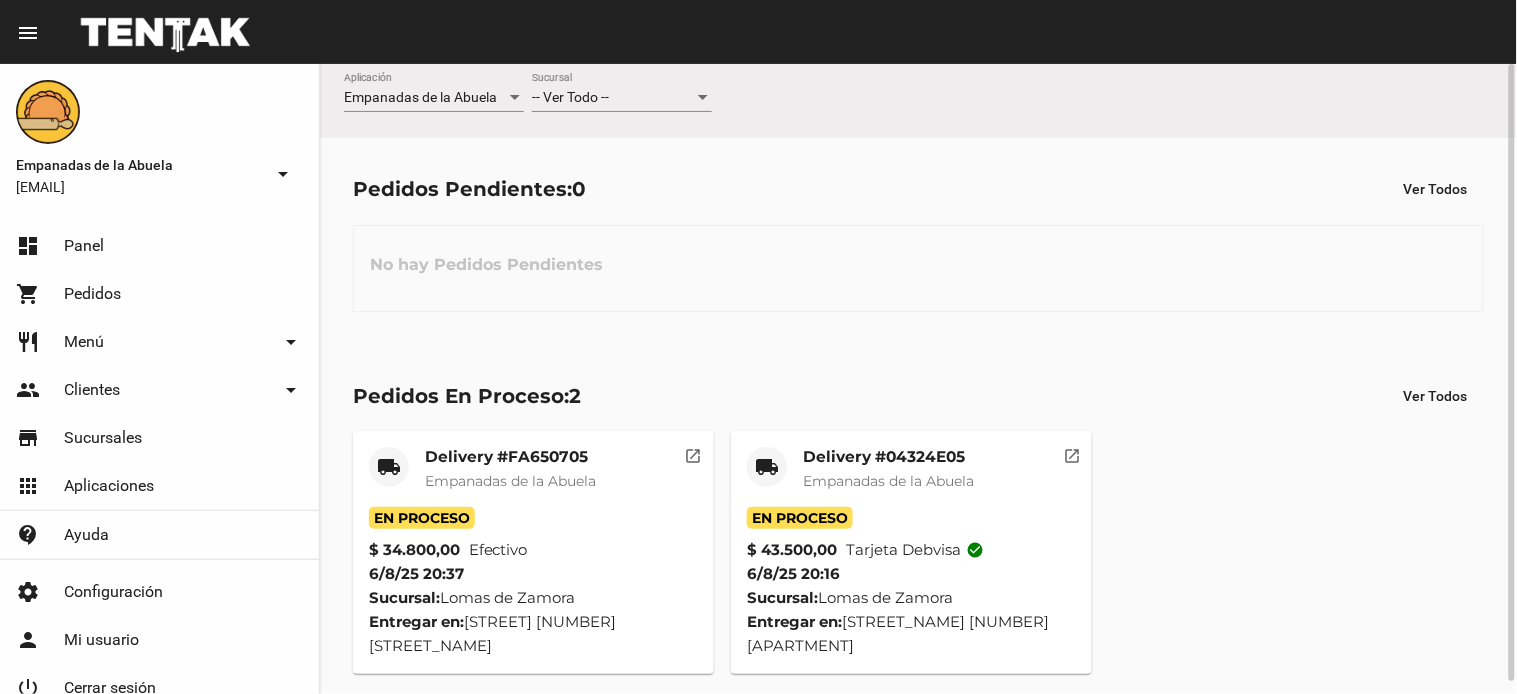 click on "-- Ver Todo -- Sucursal" 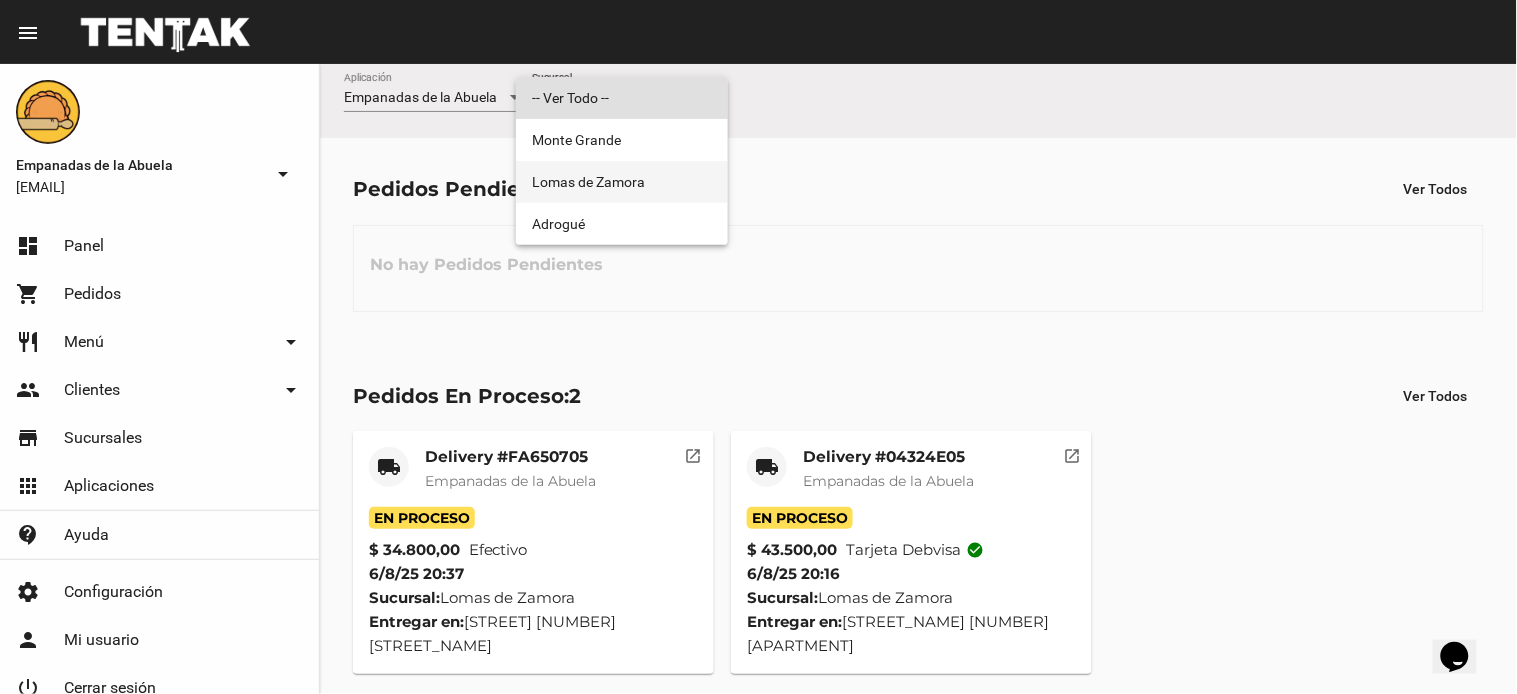 scroll, scrollTop: 0, scrollLeft: 0, axis: both 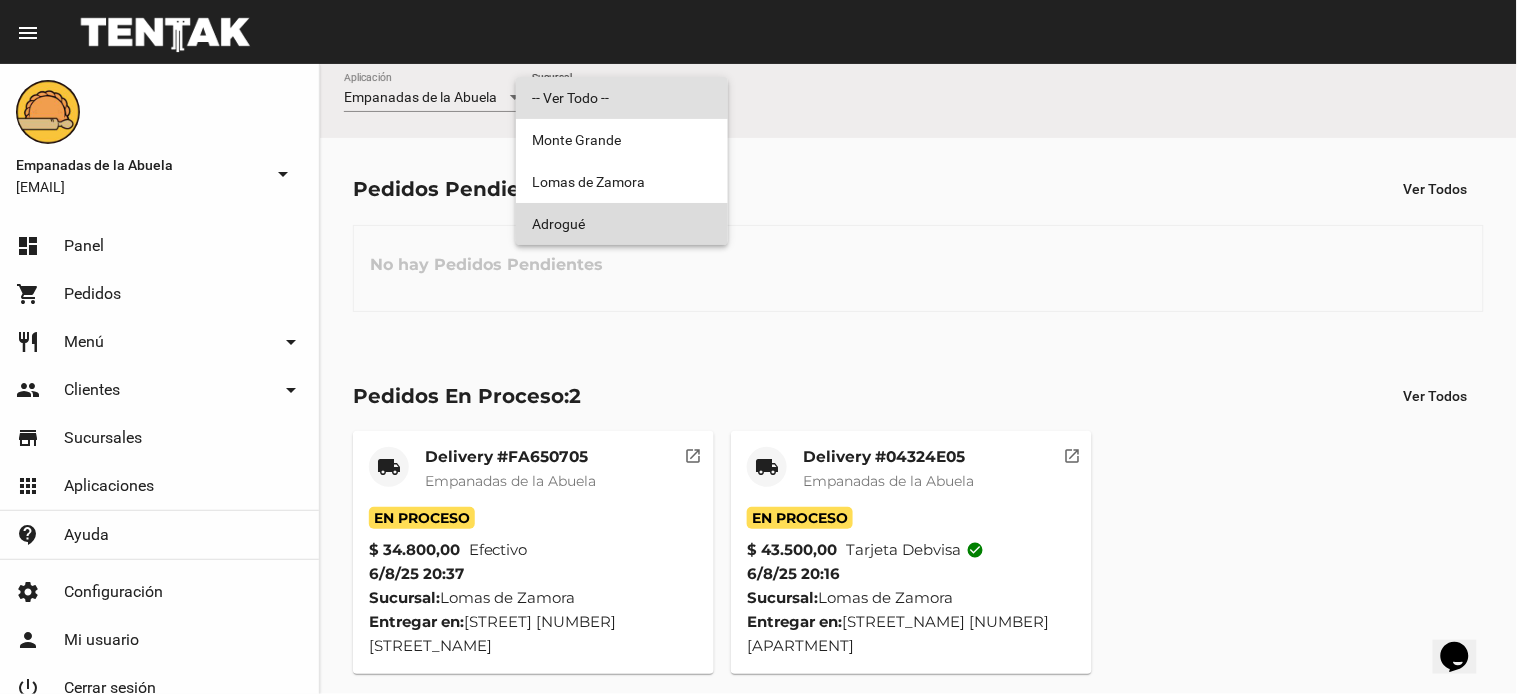 click on "Adrogué" at bounding box center (622, 224) 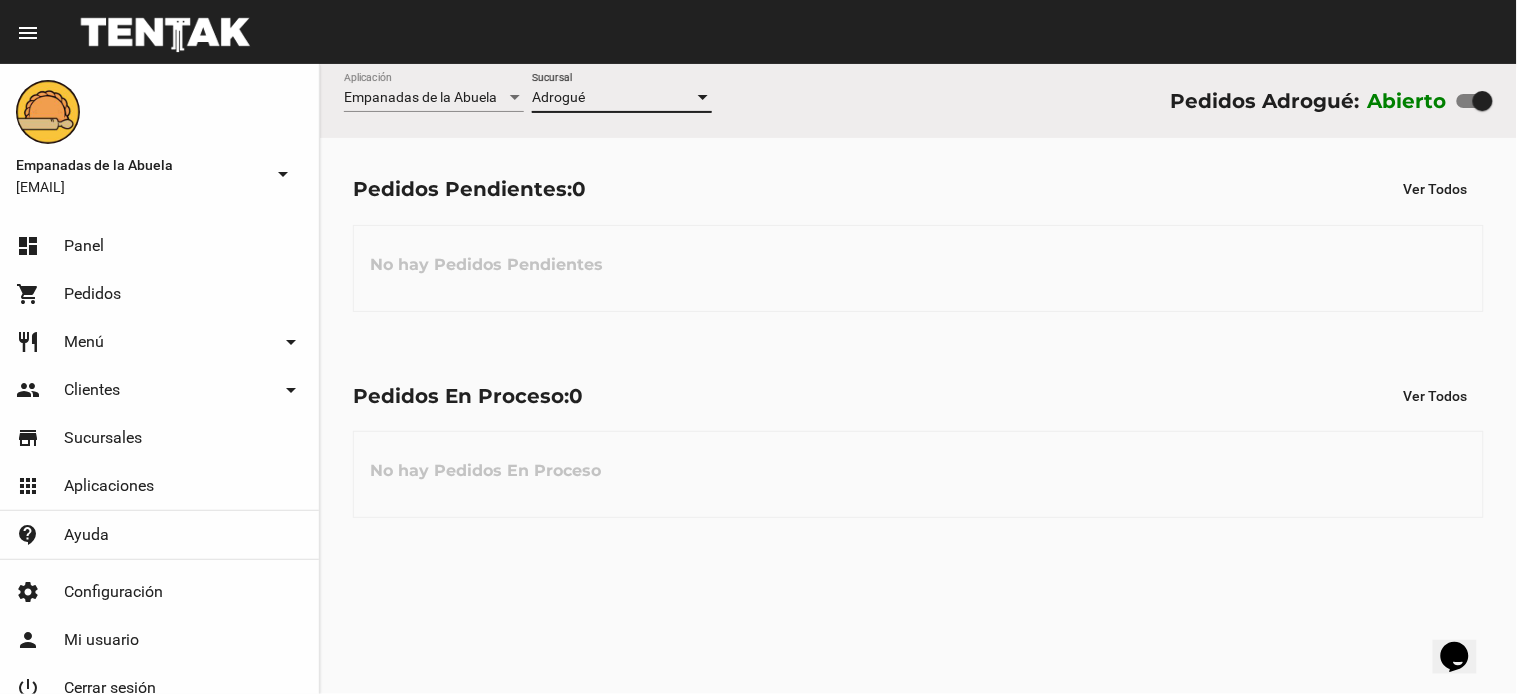 click on "No hay Pedidos Pendientes" 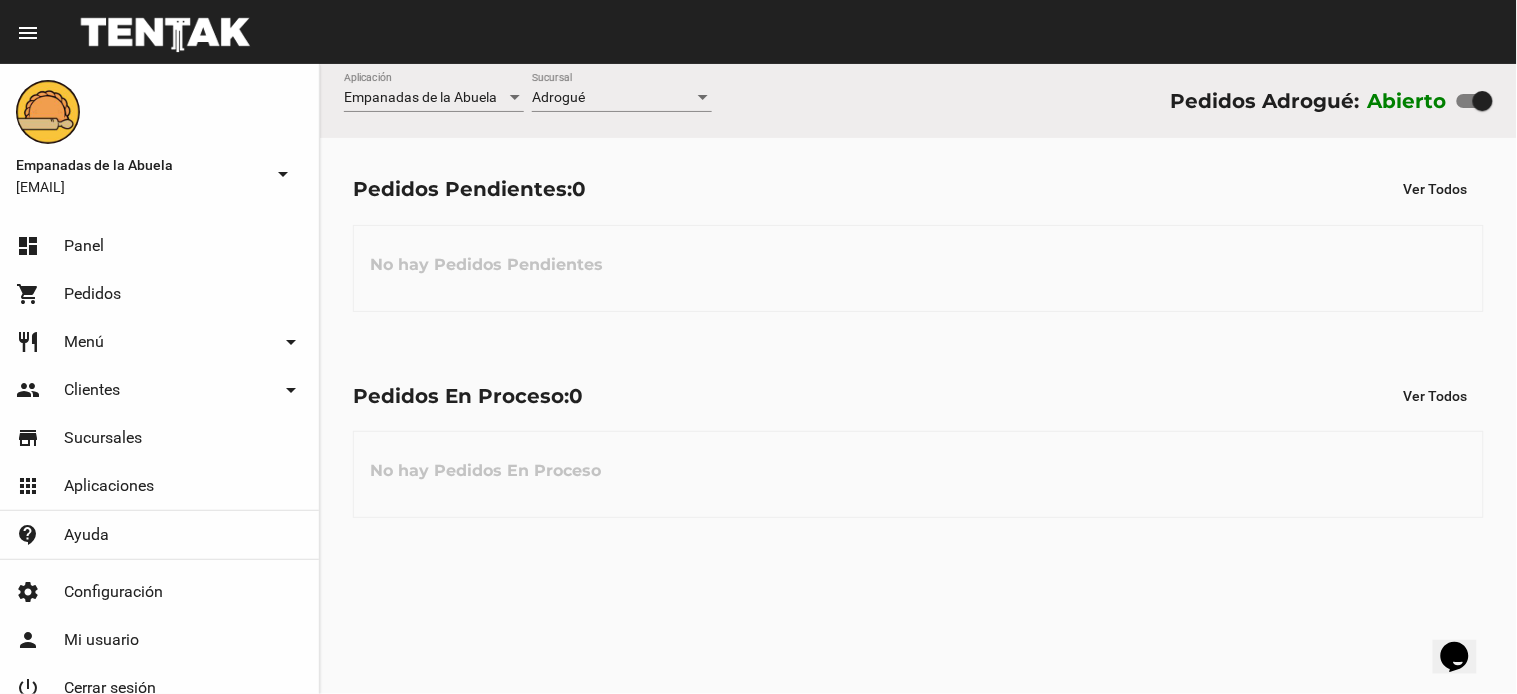 click on "Empanadas de la Abuela Aplicación Adrogué Sucursal Pedidos Adrogué: Abierto   Pedidos Pendientes:  0 Ver Todos No hay Pedidos Pendientes Pedidos En Proceso:  0 Ver Todos No hay Pedidos En Proceso" 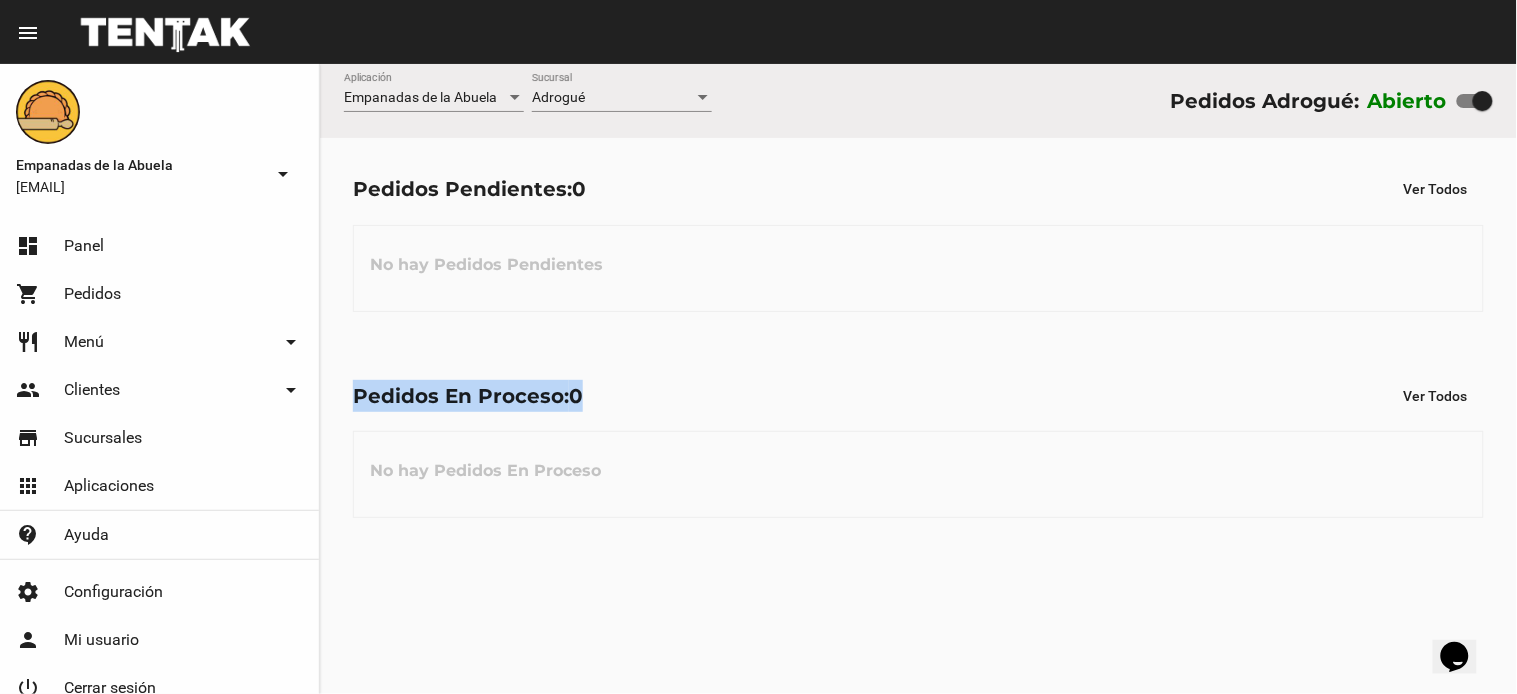 click on "No hay Pedidos Pendientes" 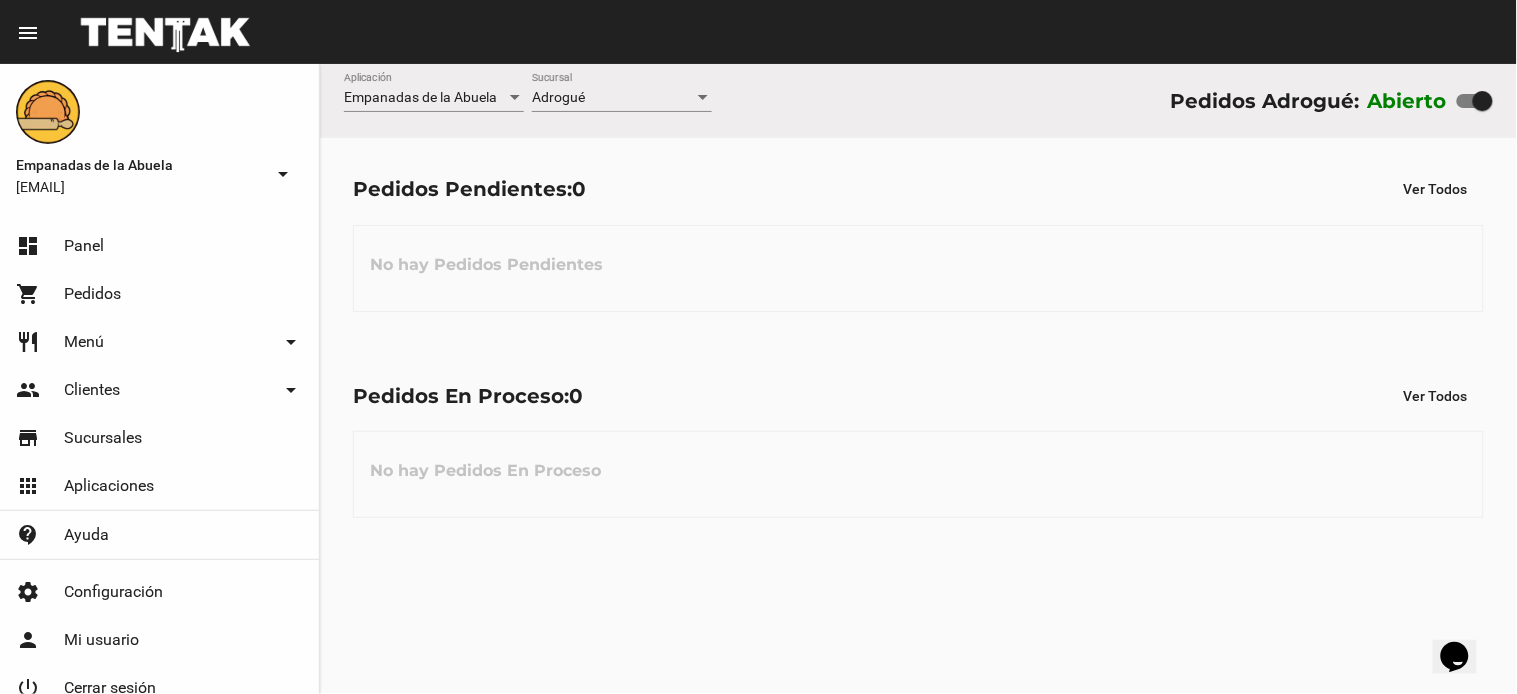 click on "Pedidos Pendientes:  0 Ver Todos No hay Pedidos Pendientes" 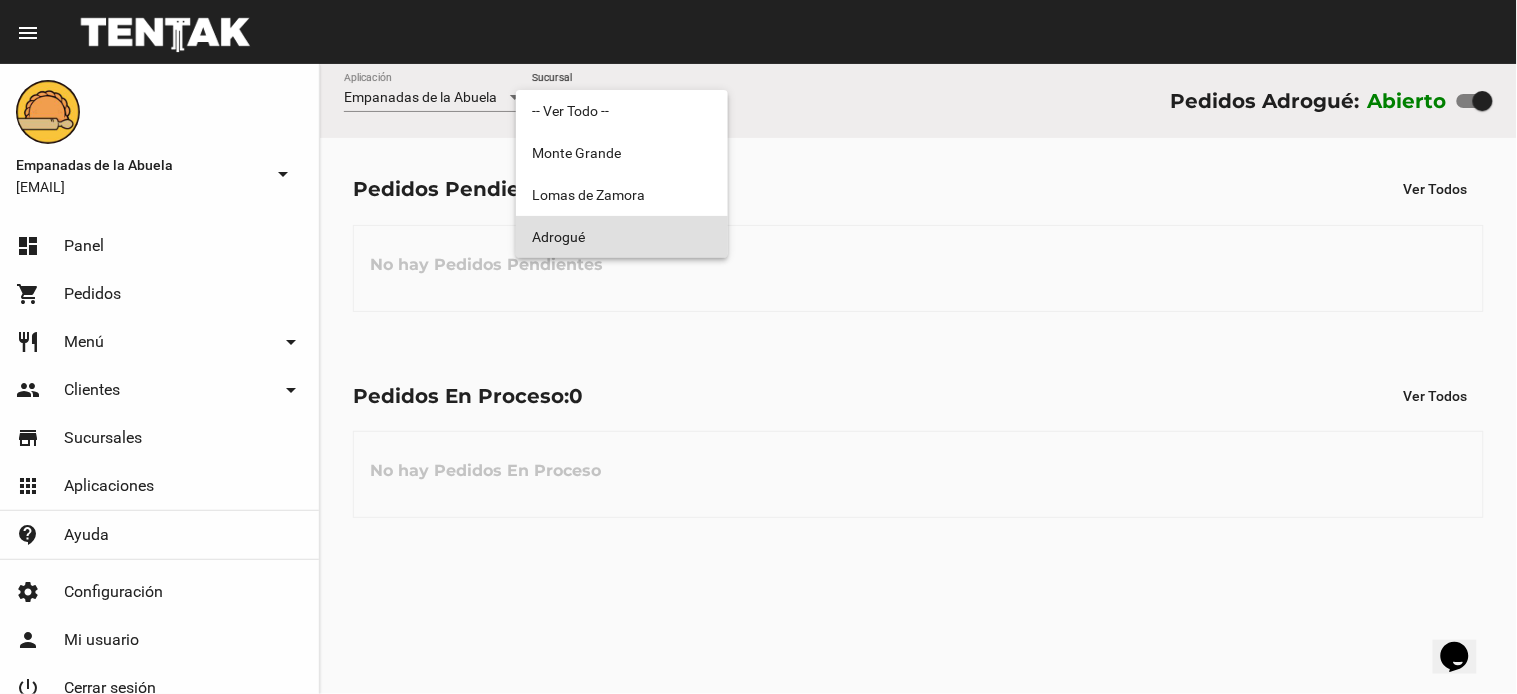 click on "Adrogué" at bounding box center [622, 237] 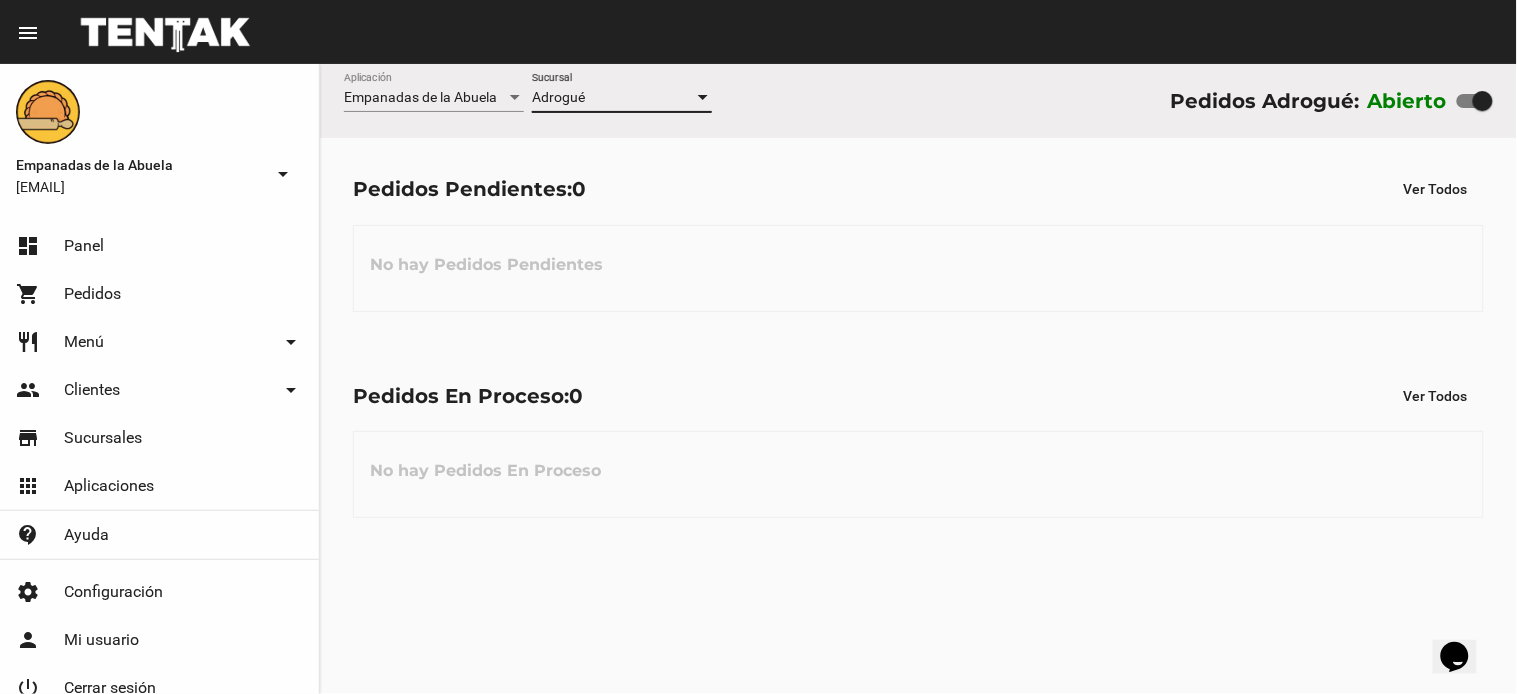 click on "Adrogué" at bounding box center (613, 98) 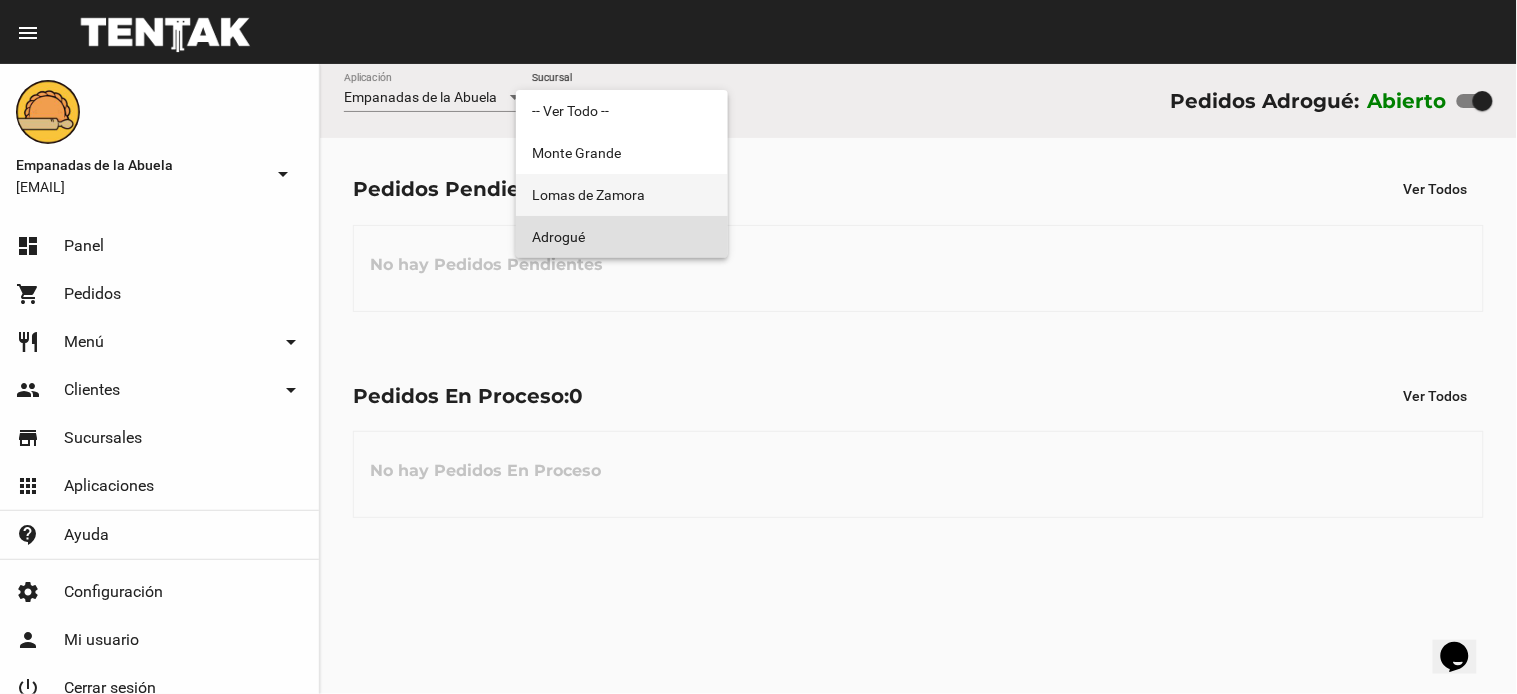 click on "Lomas de Zamora" at bounding box center (622, 195) 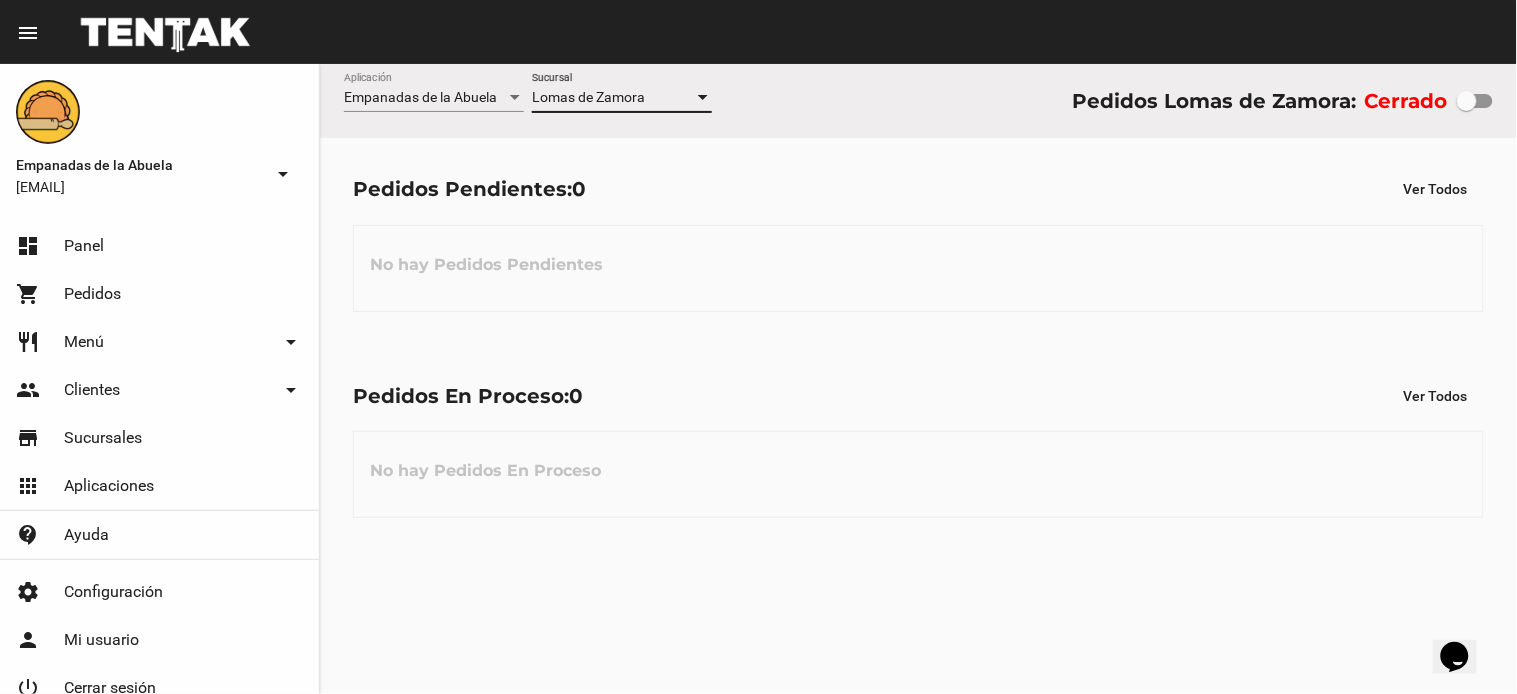 click on "Lomas de Zamora" at bounding box center [588, 97] 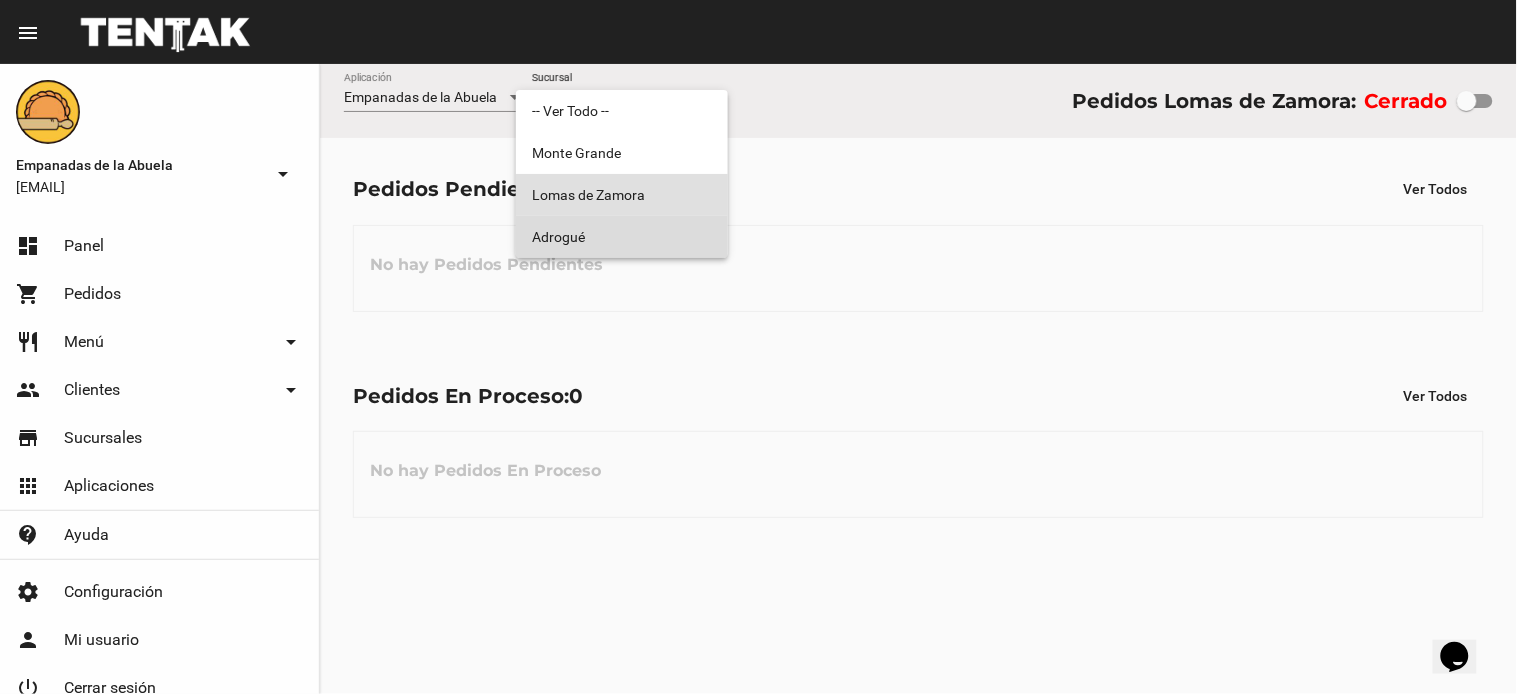click on "Adrogué" at bounding box center [622, 237] 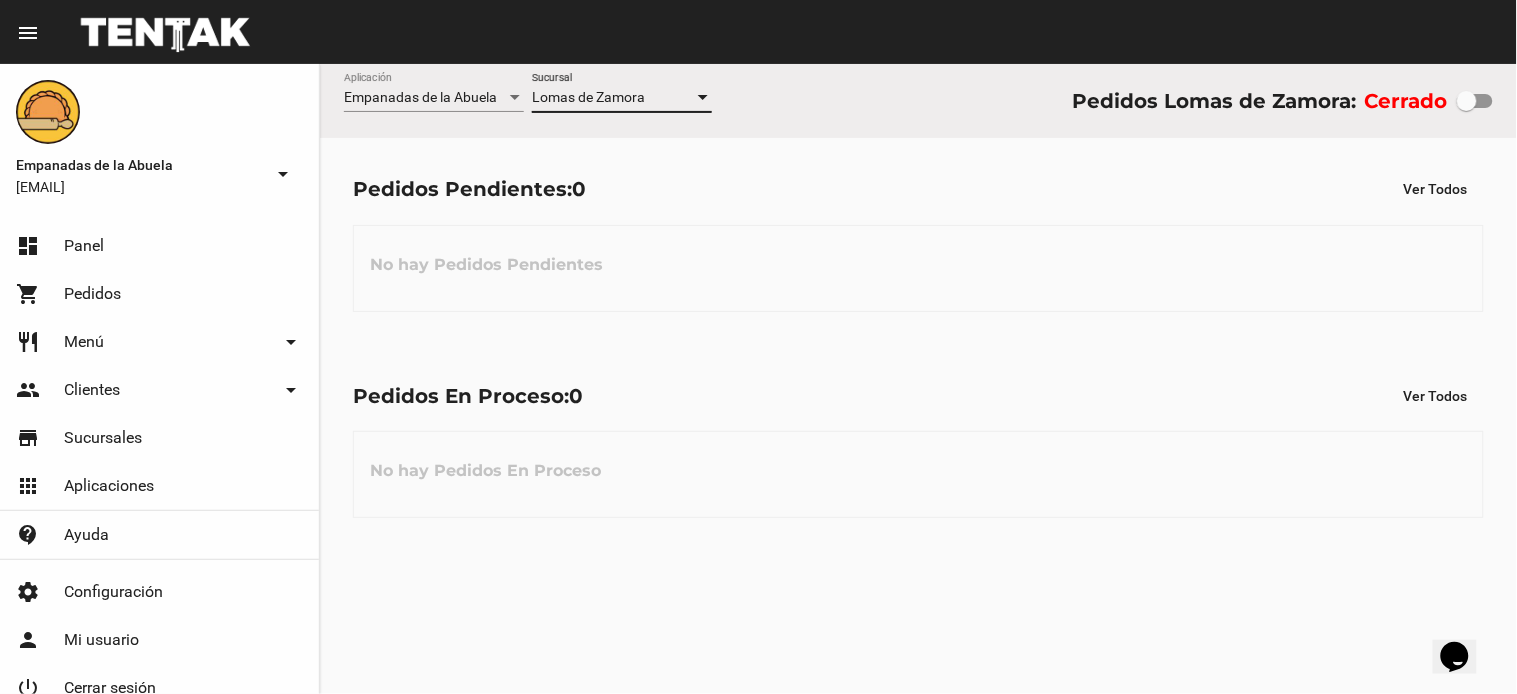 checkbox on "true" 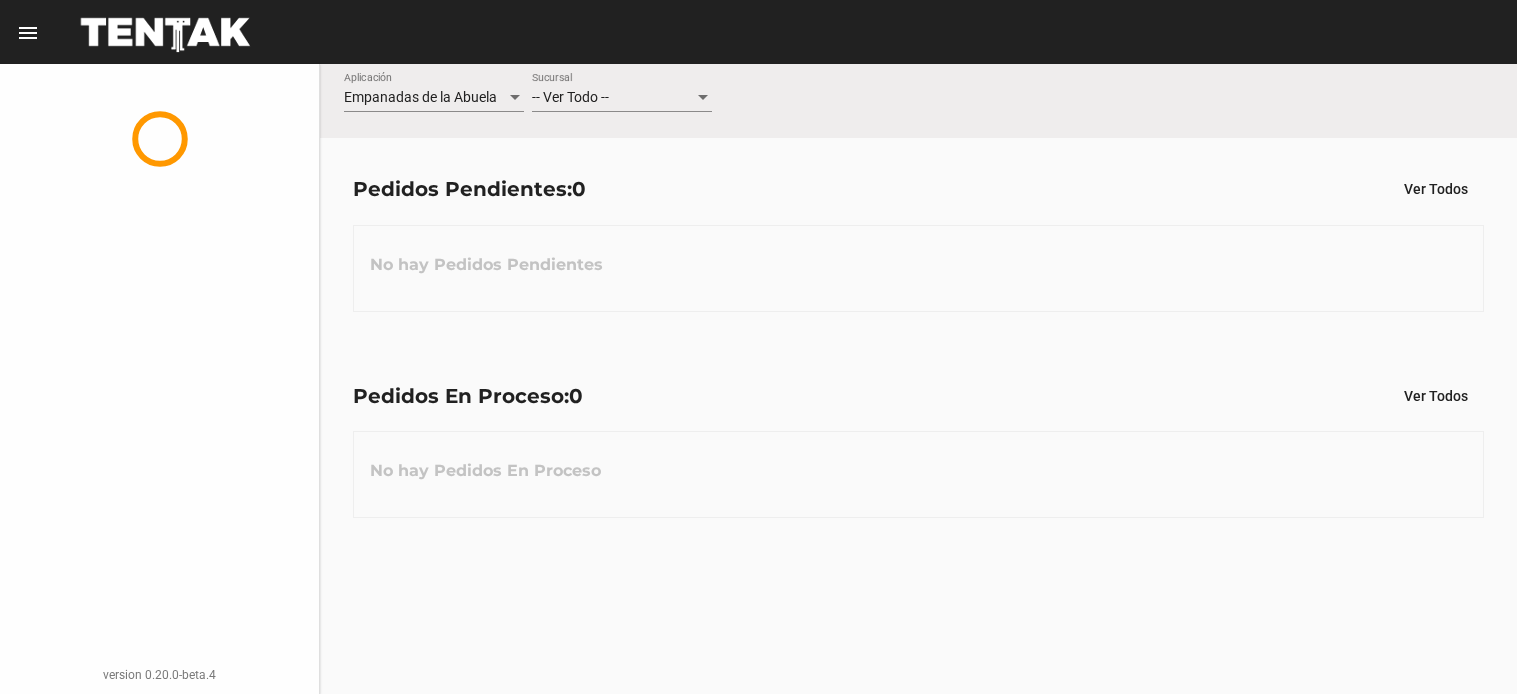 scroll, scrollTop: 0, scrollLeft: 0, axis: both 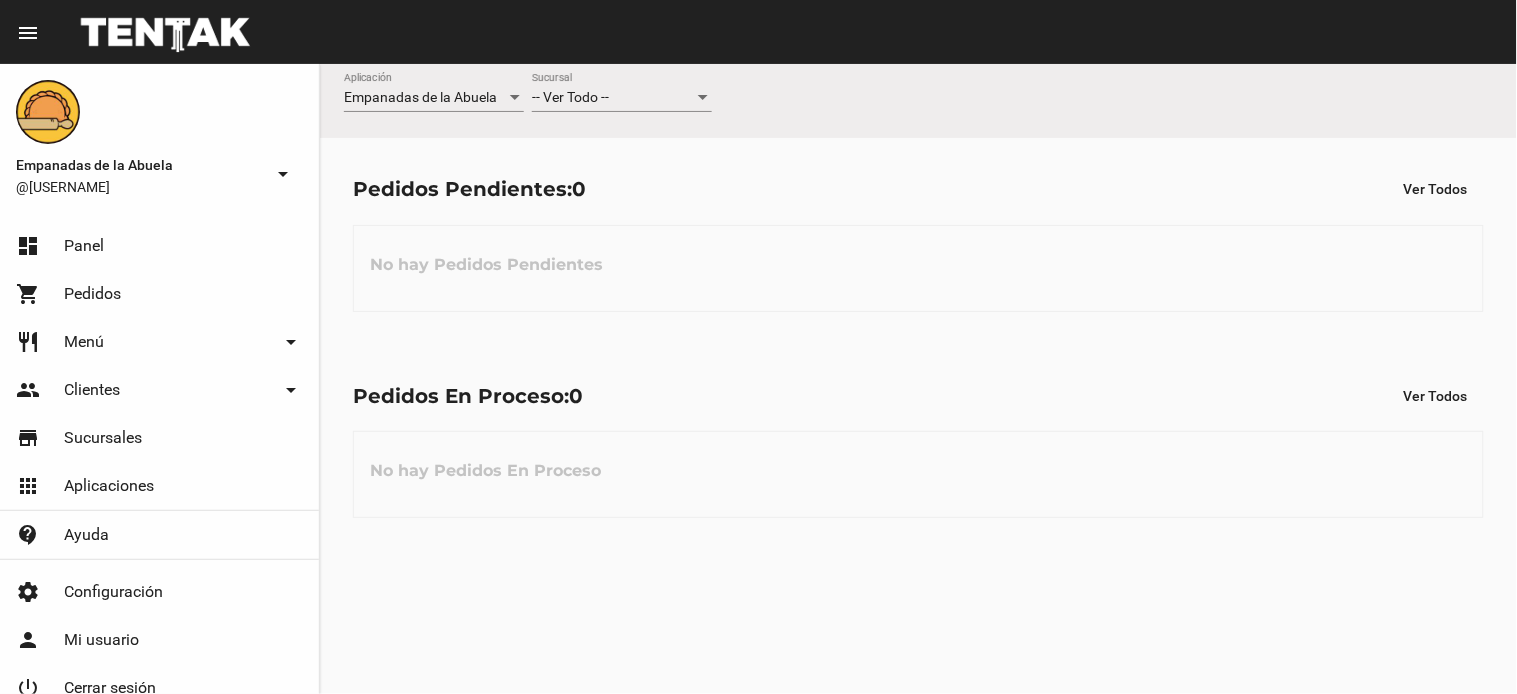 click on "-- Ver Todo --" at bounding box center [613, 98] 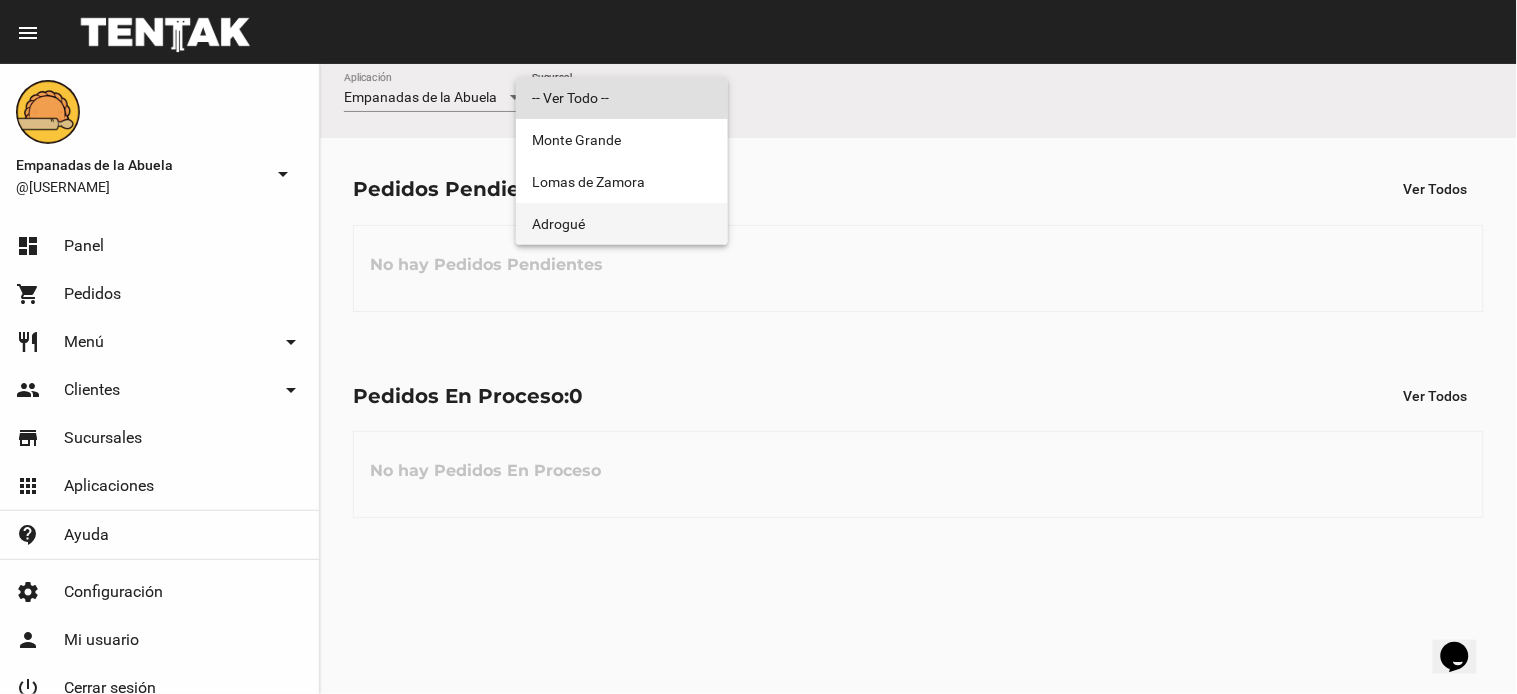 scroll, scrollTop: 0, scrollLeft: 0, axis: both 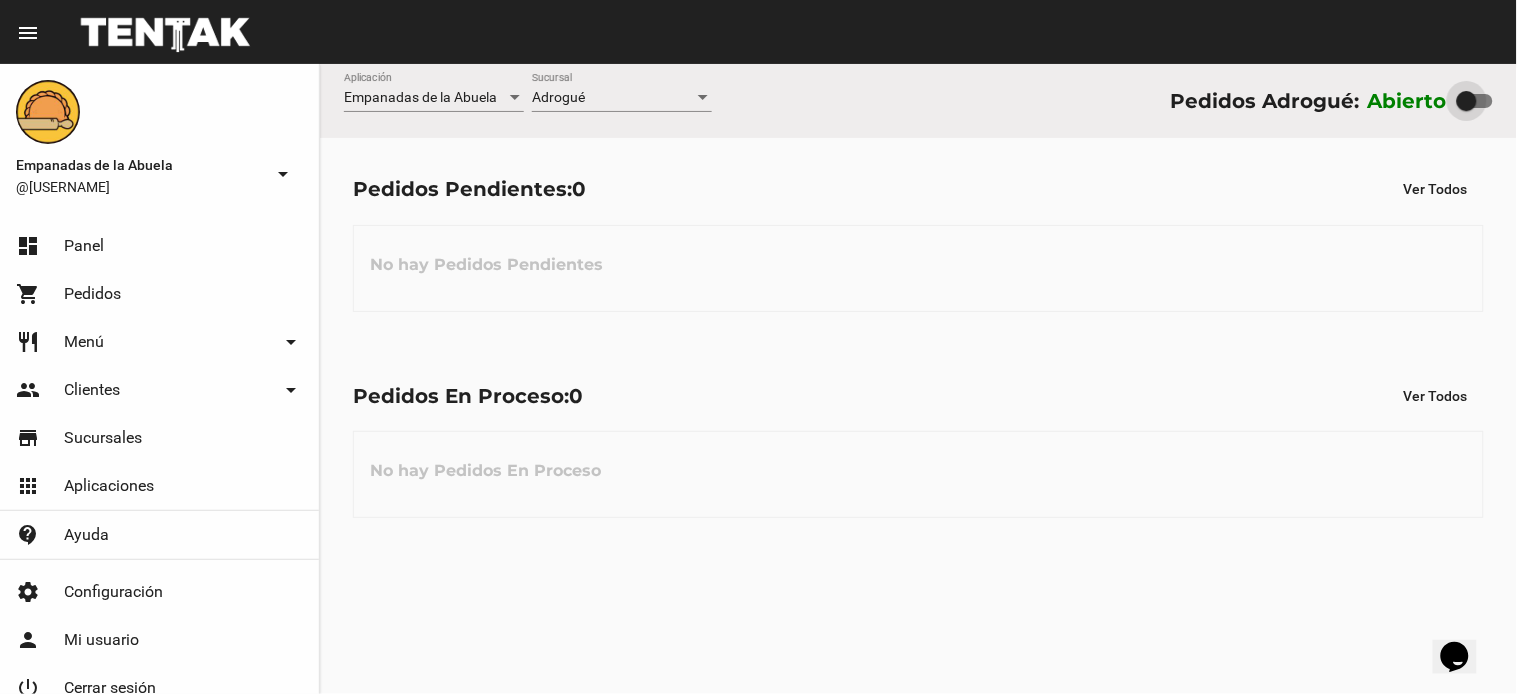 drag, startPoint x: 1487, startPoint y: 92, endPoint x: 1261, endPoint y: 103, distance: 226.26755 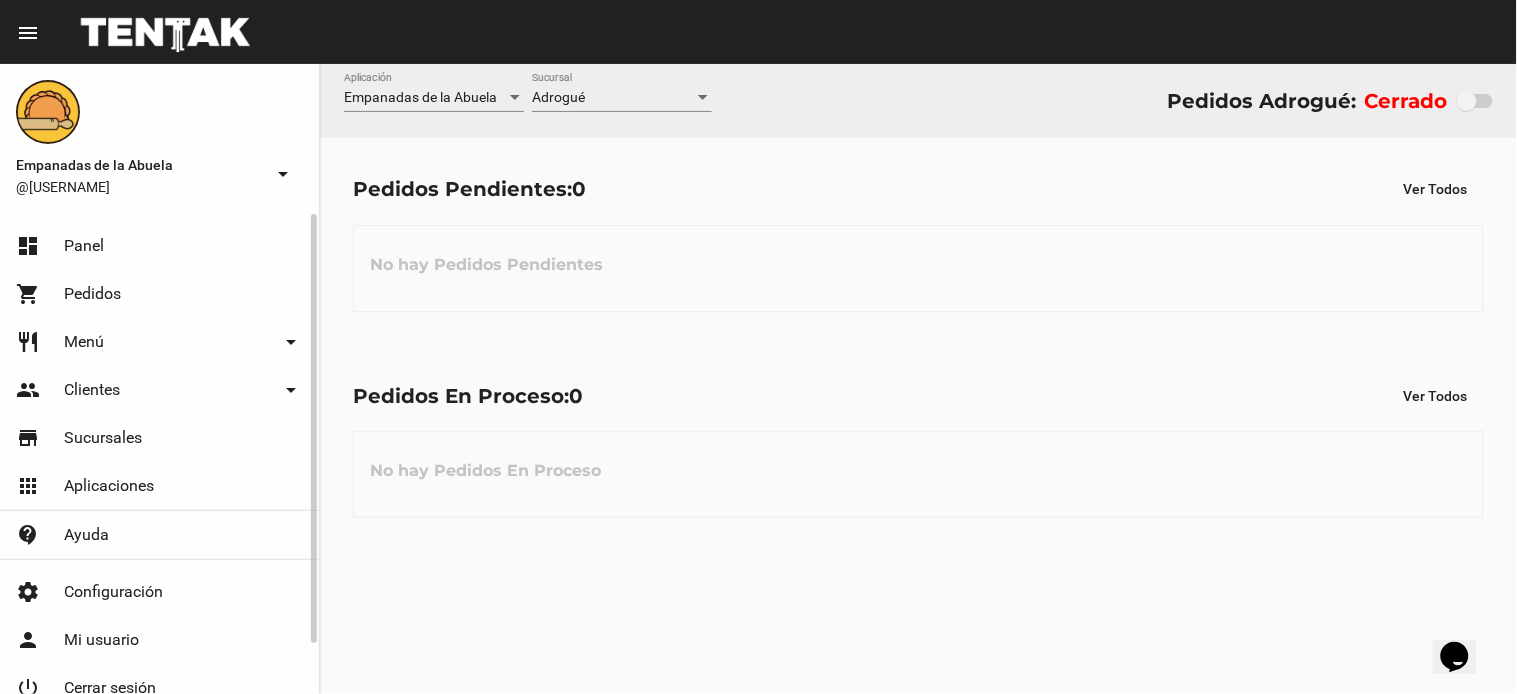 scroll, scrollTop: 55, scrollLeft: 0, axis: vertical 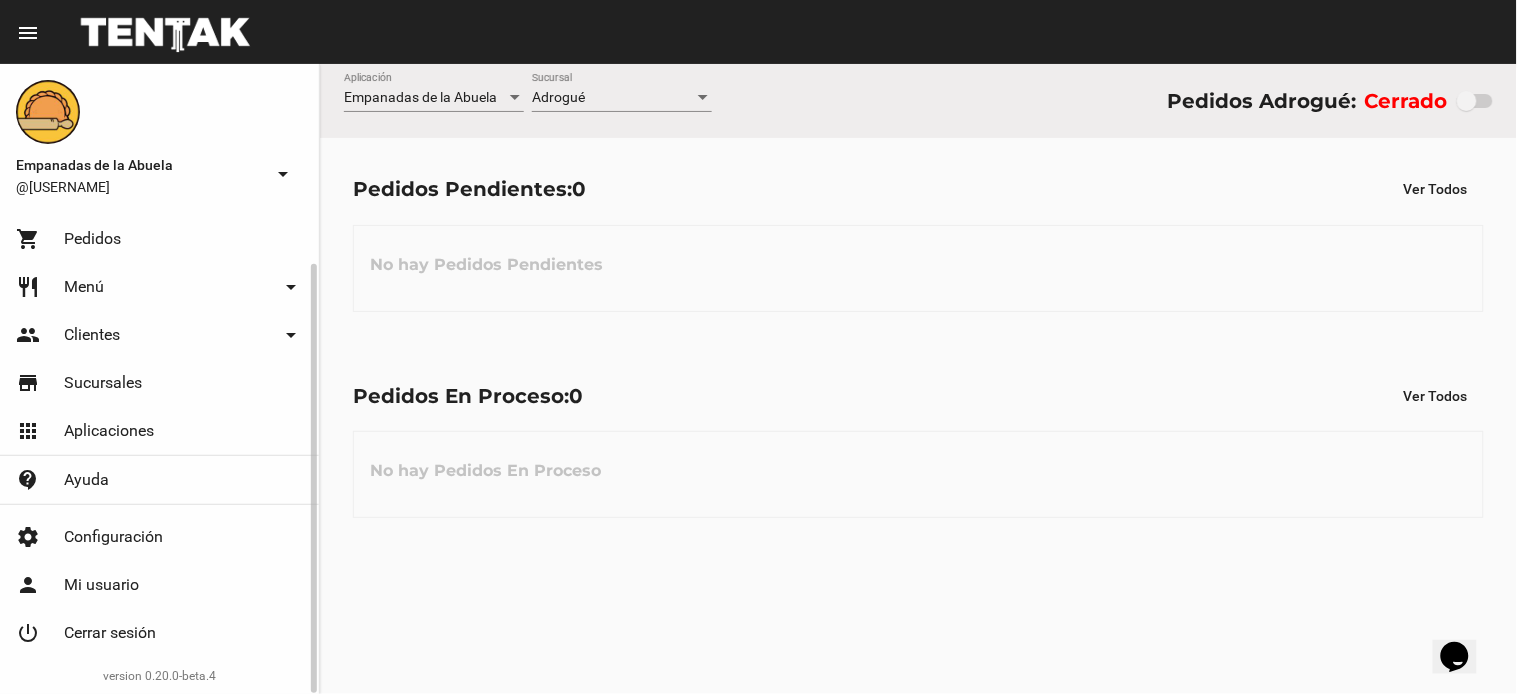 click on "Cerrar sesión" 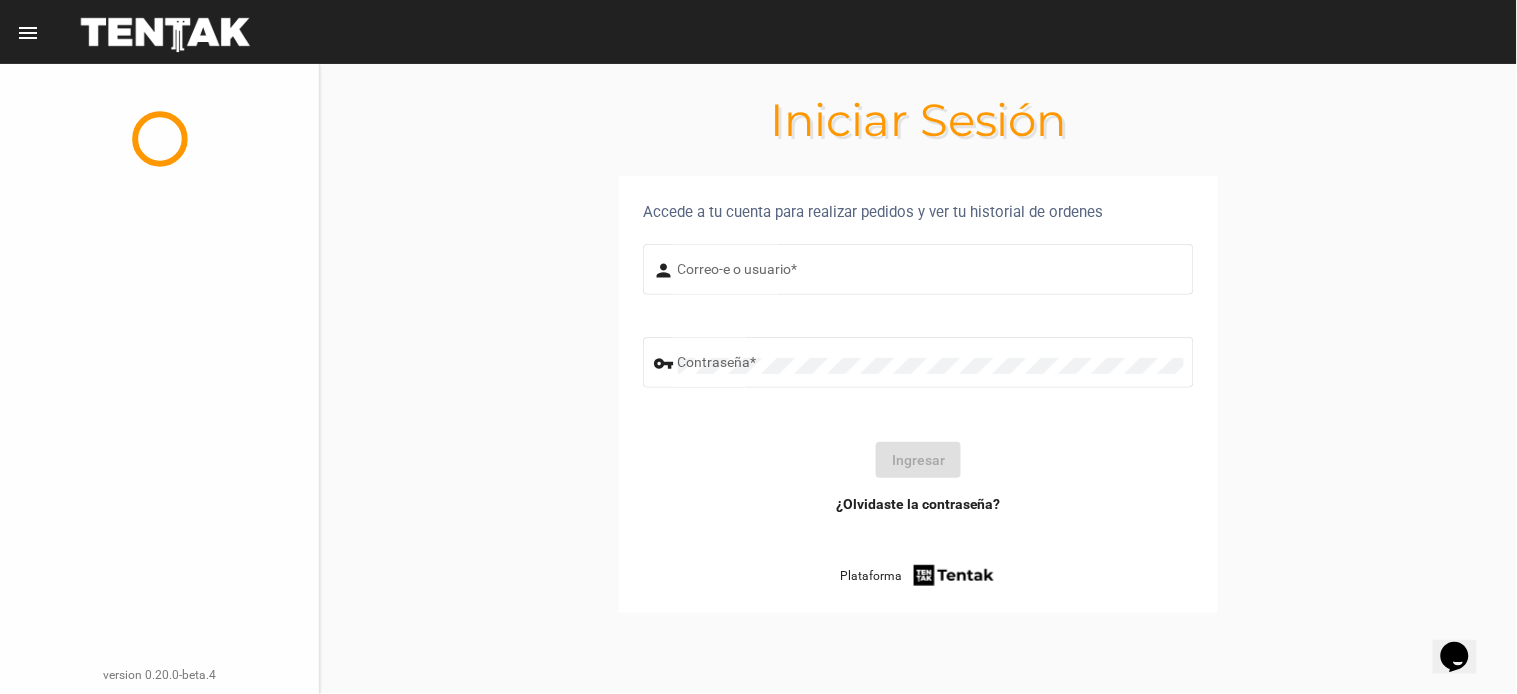 scroll, scrollTop: 0, scrollLeft: 0, axis: both 